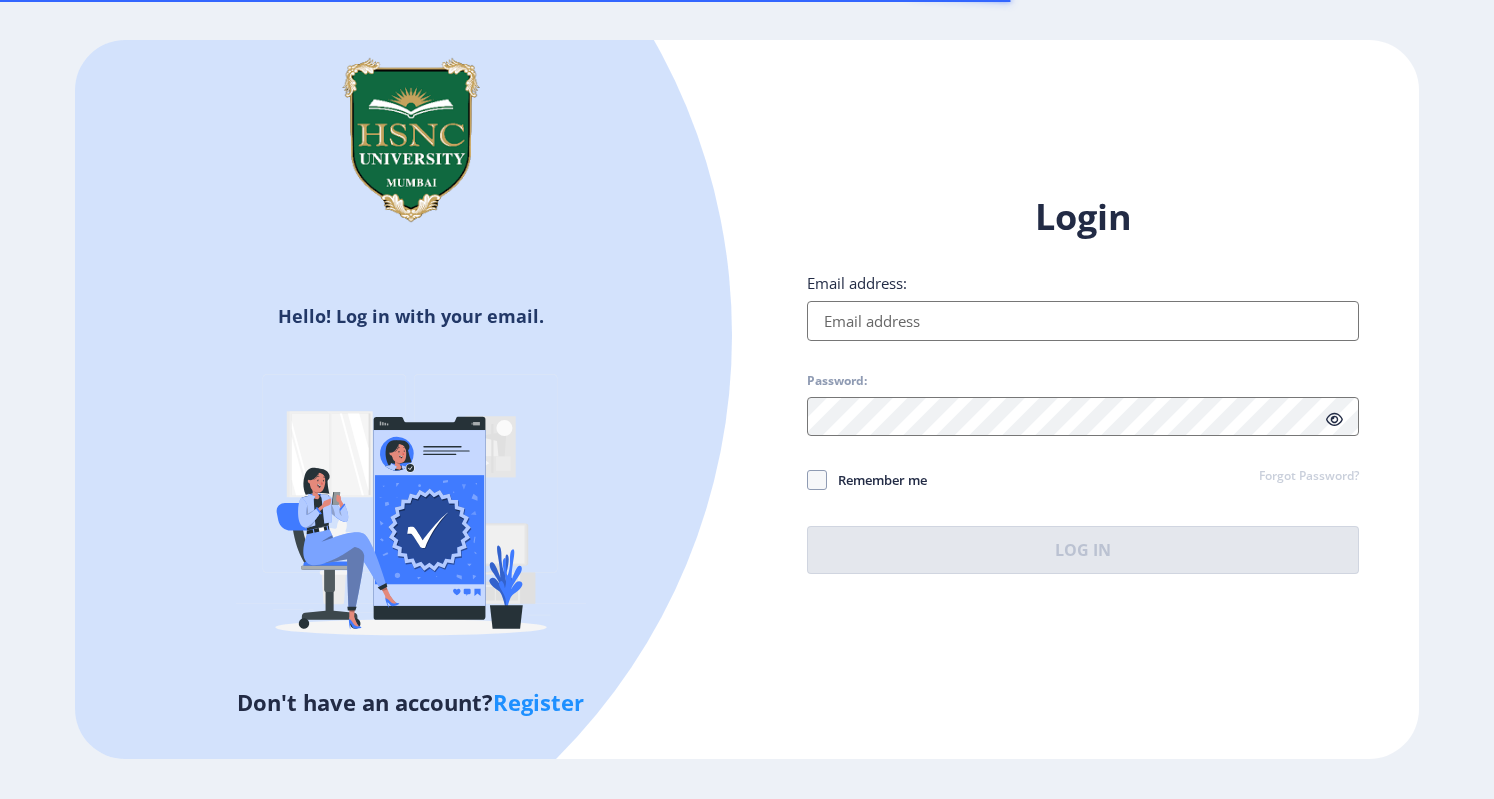 scroll, scrollTop: 0, scrollLeft: 0, axis: both 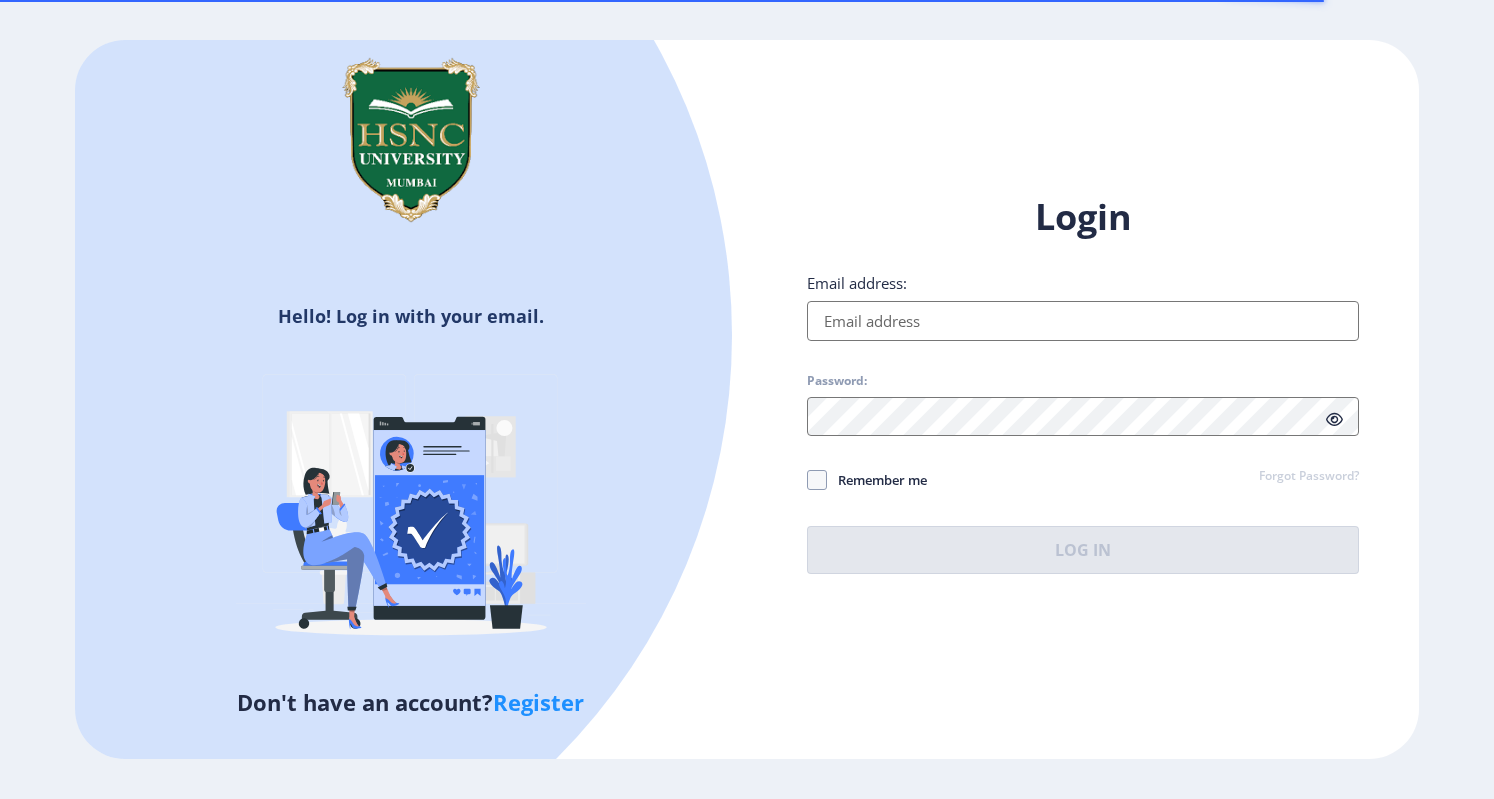 click on "Email address:" at bounding box center (1083, 321) 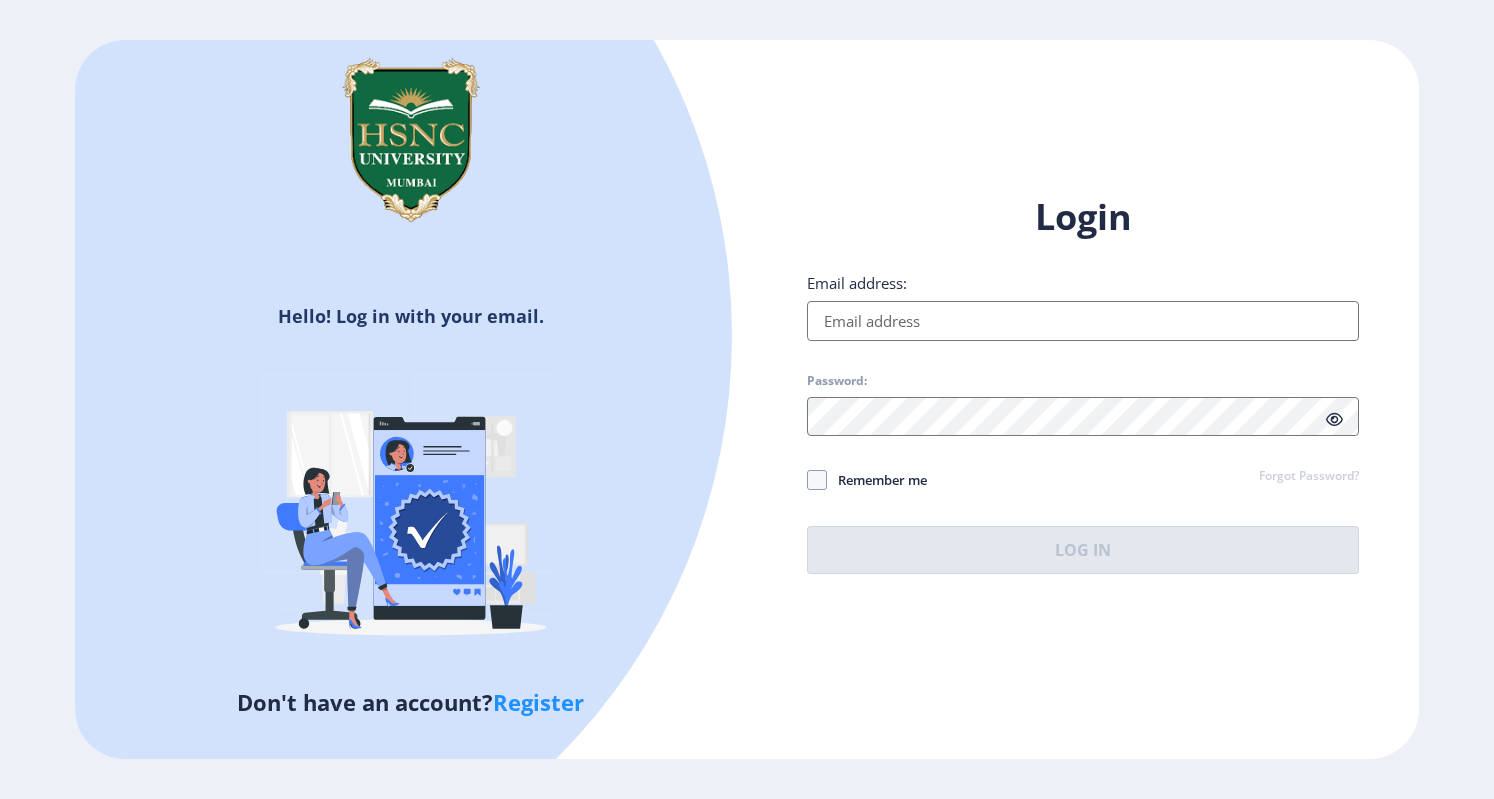 type on "sidharthnagpal25019@gmail.com" 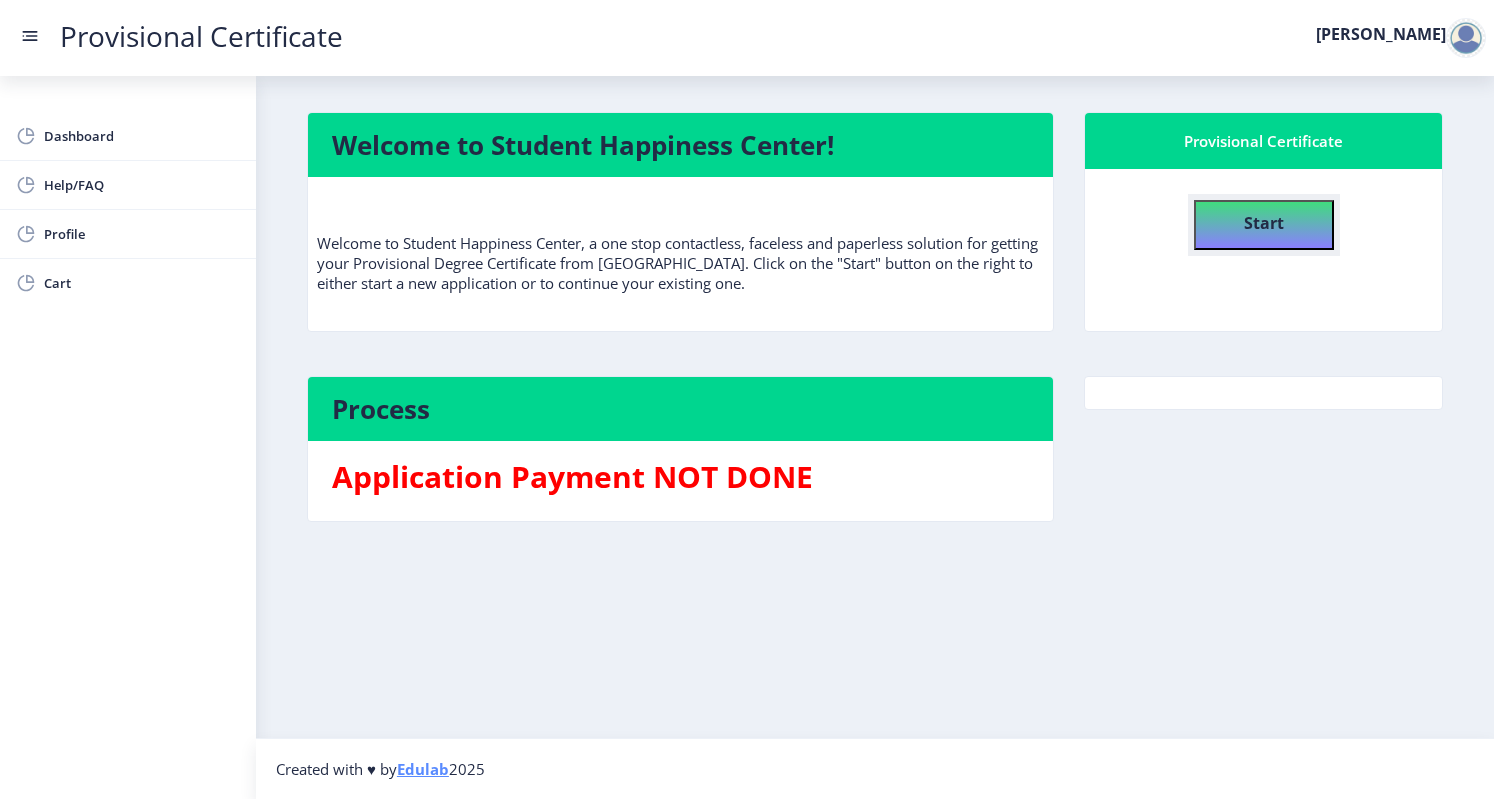 click on "Start" 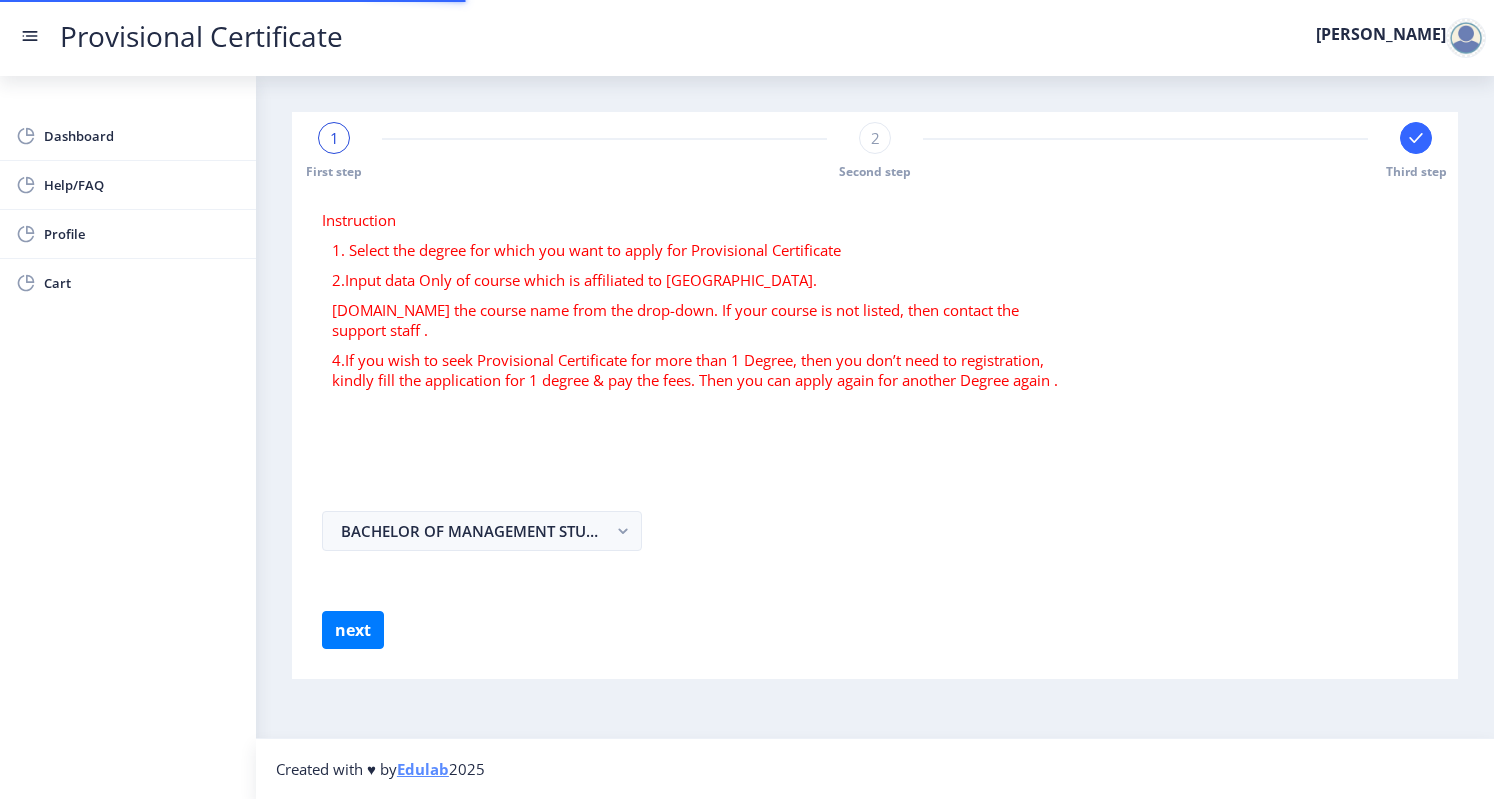 select 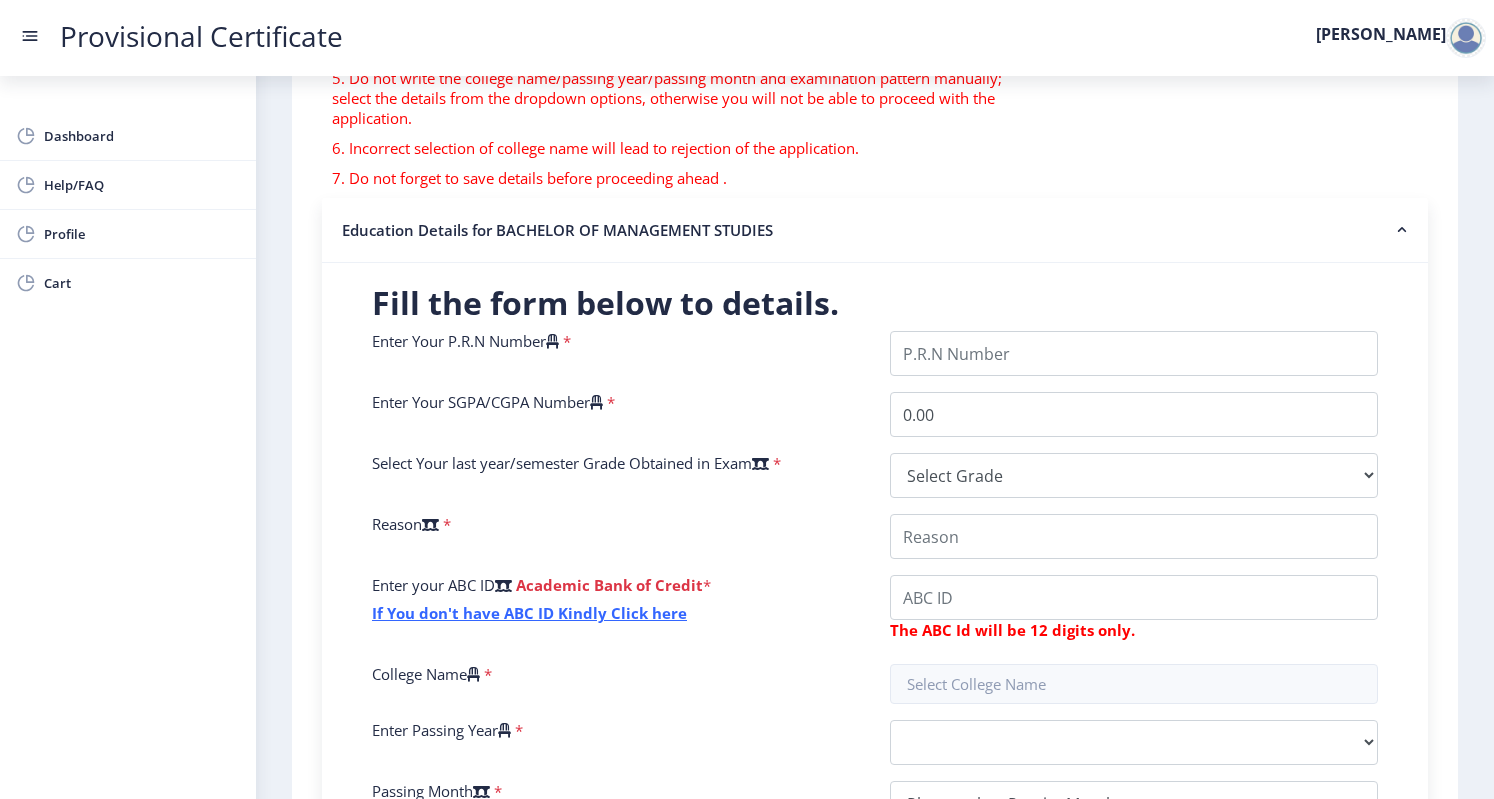 scroll, scrollTop: 311, scrollLeft: 0, axis: vertical 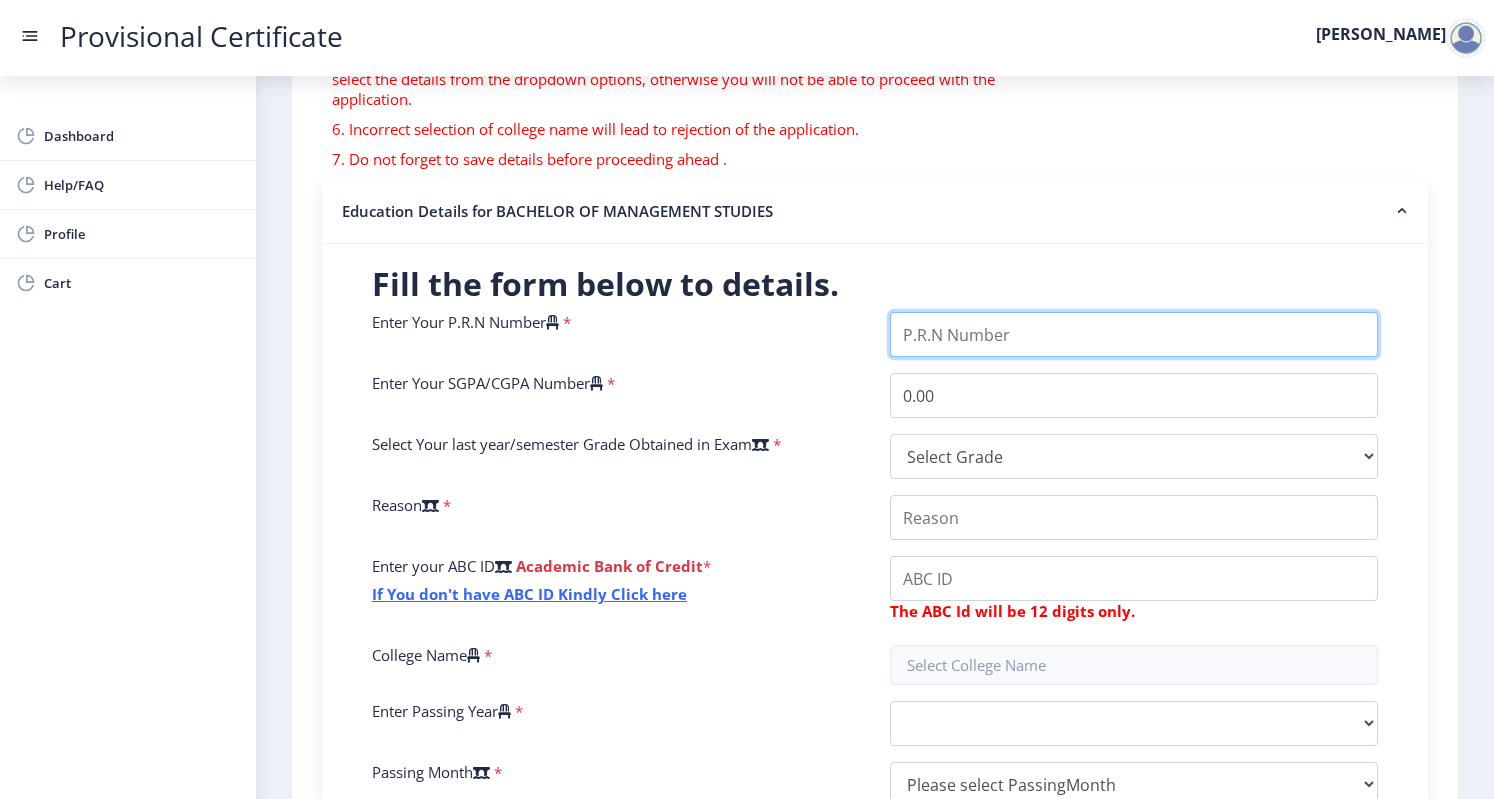 click on "Enter Your P.R.N Number" at bounding box center [1134, 334] 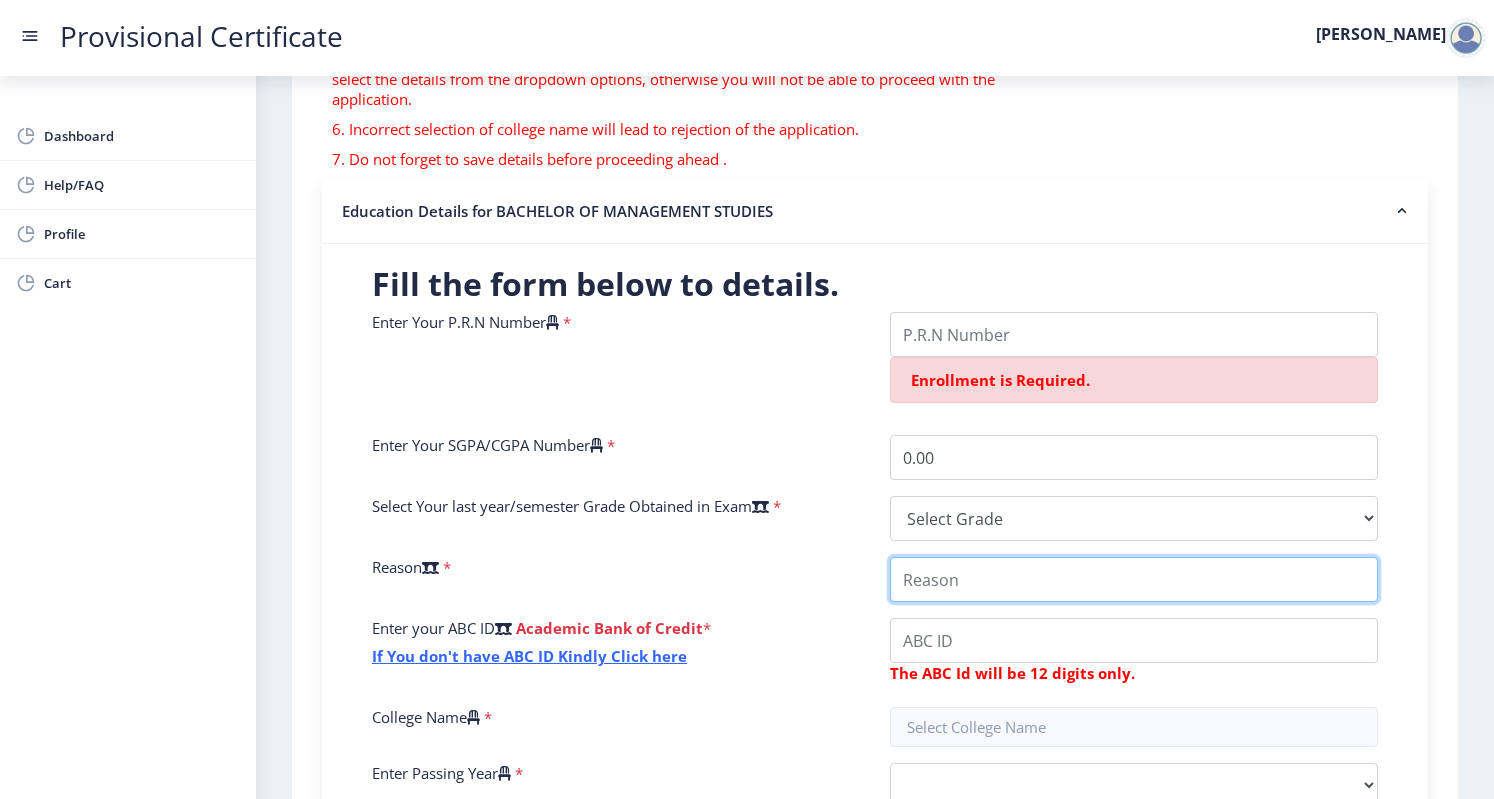 click on "Enter Your P.R.N Number   * Enrollment is Required.  Enter Your SGPA/CGPA Number   * 0.00 Select Your last year/semester Grade Obtained in Exam   * Select Grade  O   A+   A   B+   B   C   D   F(Fail)  Reason   * Enter your ABC ID   Academic Bank of Credit  * If You don't have ABC ID Kindly Click here  The ABC Id will be 12 digits only.  College Name   * Enter Passing Year   *  2025   2024   2023   2022   2021   2020   2019   2018   2017   2016   2015   2014   2013   2012   2011   2010   2009   2008   2007   2006   2005   2004   2003   2002   2001   2000   1999   1998   1997   1996   1995   1994   1993   1992   1991   1990   1989   1988   1987   1986   1985   1984   1983   1982   1981   1980   1979   1978   1977   1976   1975   1974   1973   1972   1971   1970   1969   1968   1967  Passing Month   *  Please select PassingMonth  (01) January (02) February (03) March (04) April (05) May (06) June (07) July (08) August (09) September (10) October (11) November (12) December" 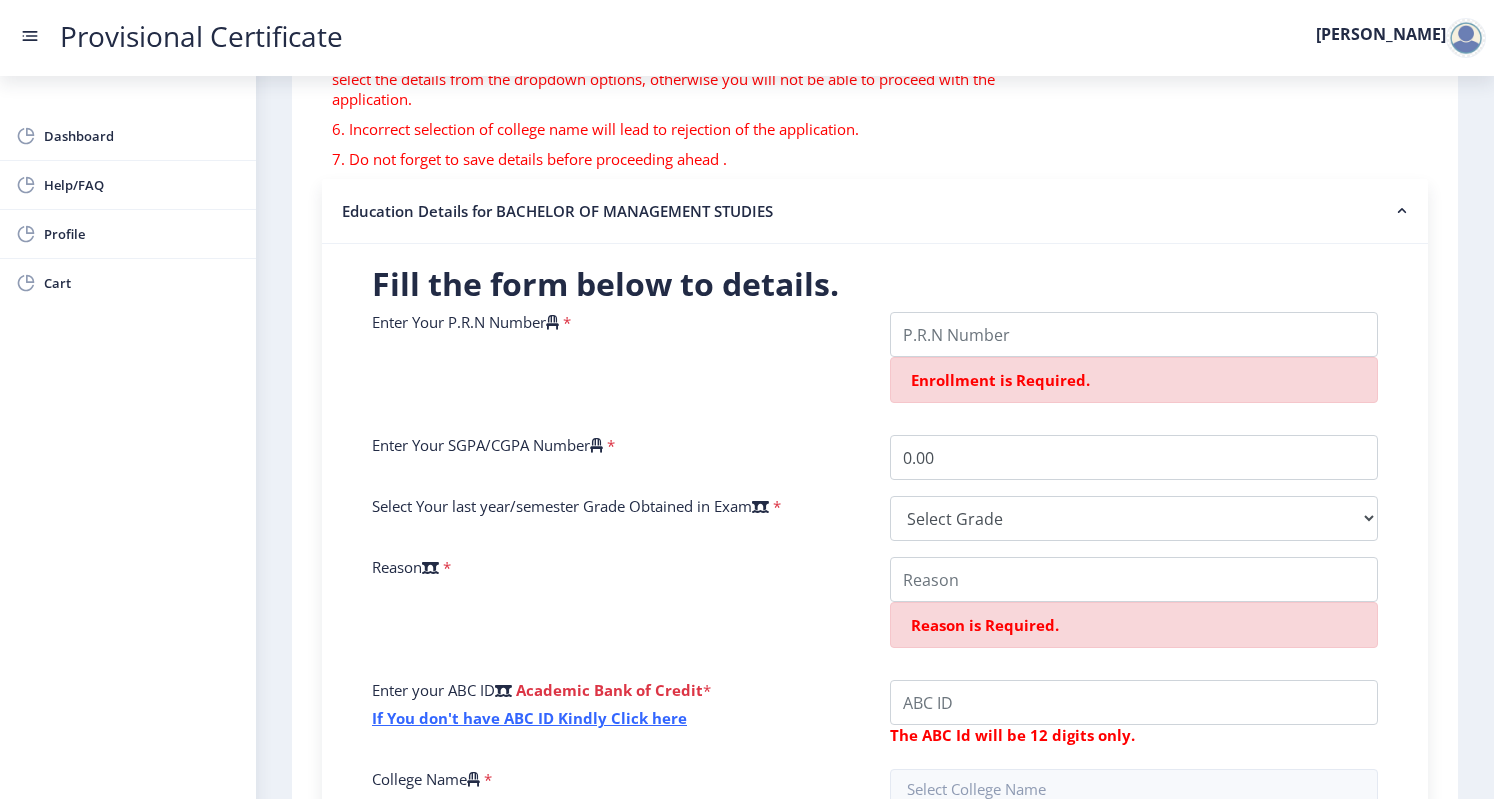 click 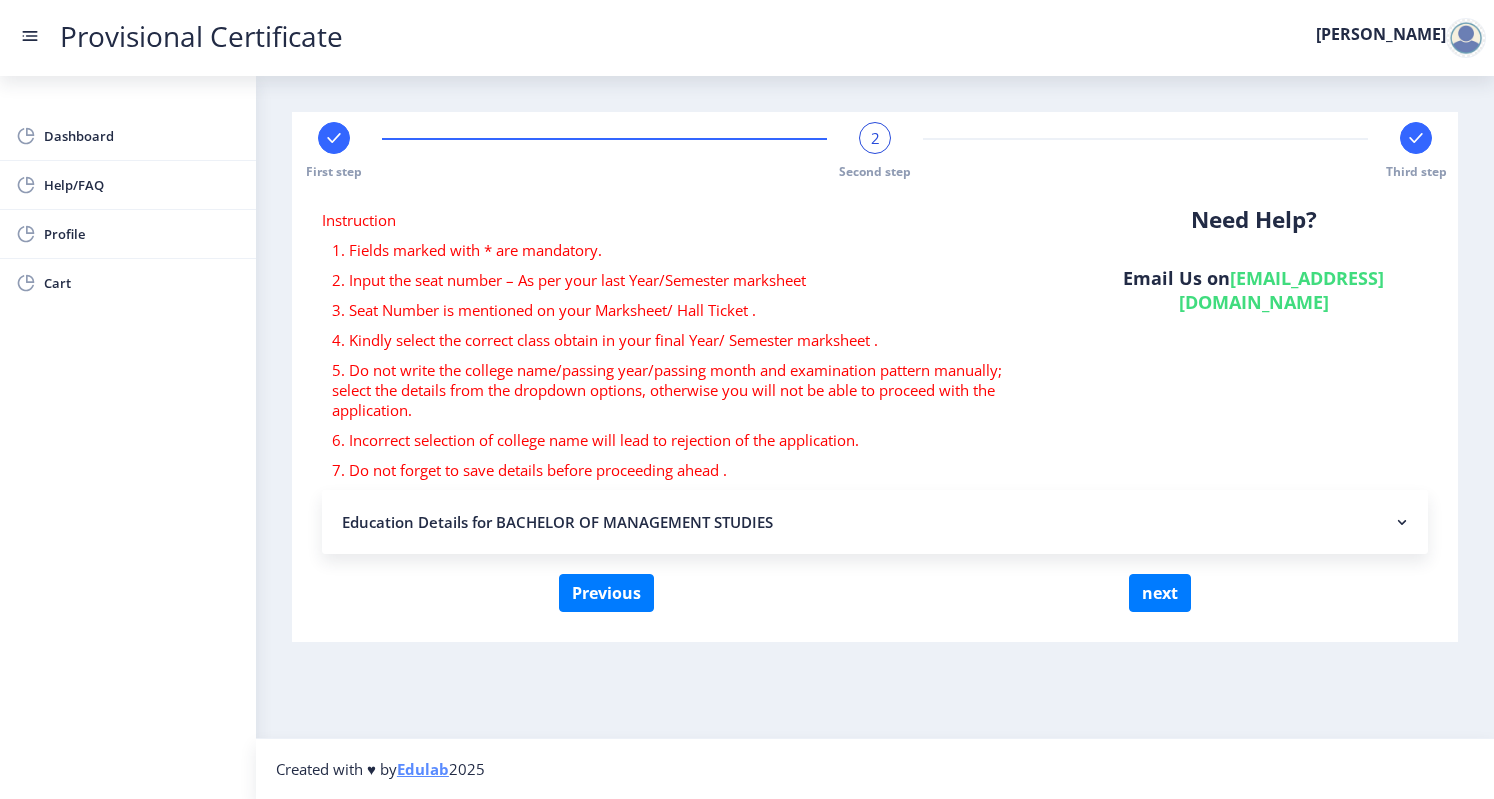 click on "Instruction  1. Fields marked with * are mandatory. 2. Input the seat number – As per your last Year/Semester marksheet 3. Seat Number is mentioned on your Marksheet/ Hall Ticket . 4. Kindly select the correct class obtain in your final Year/ Semester marksheet .  5. Do not write the college name/passing year/passing month and examination pattern manually; select the details from the dropdown options, otherwise you will not be able to proceed with the application. 6. Incorrect selection of college name will lead to rejection of the application.  7. Do not forget to save details before proceeding ahead . Need Help? Email Us on   hsncpdc@studentscenter.in Education Details for BACHELOR OF MANAGEMENT STUDIES  Fill the form below to details.   Enter Your P.R.N Number   * Enrollment is Required.  Enter Your SGPA/CGPA Number   * 0.00 Select Your last year/semester Grade Obtained in Exam   * Select Grade  O   A+   A   B+   B   C   D   F(Fail)  Reason   * Reason is Required. Enter your ABC ID   * * * *" 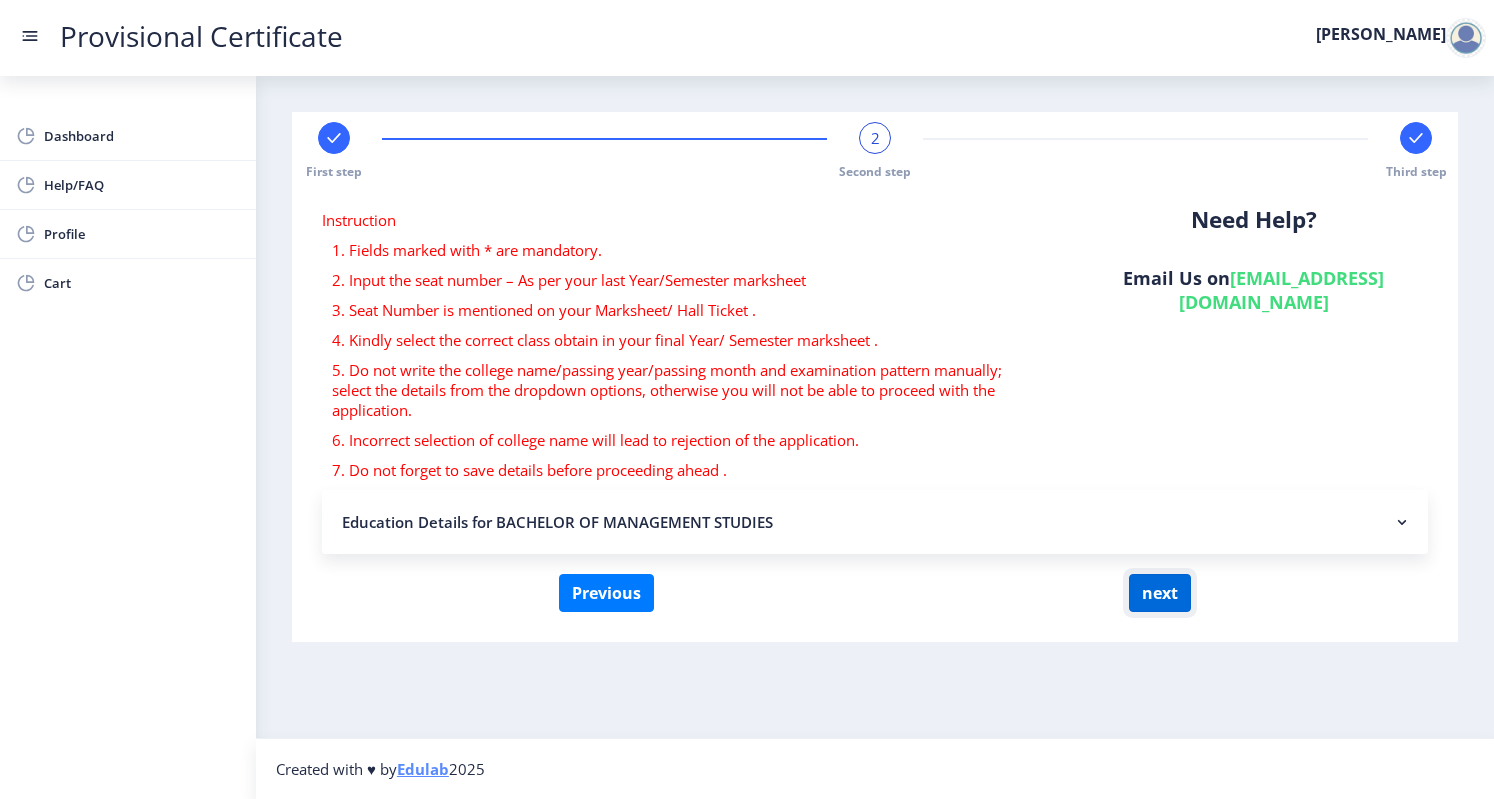 click on "next" 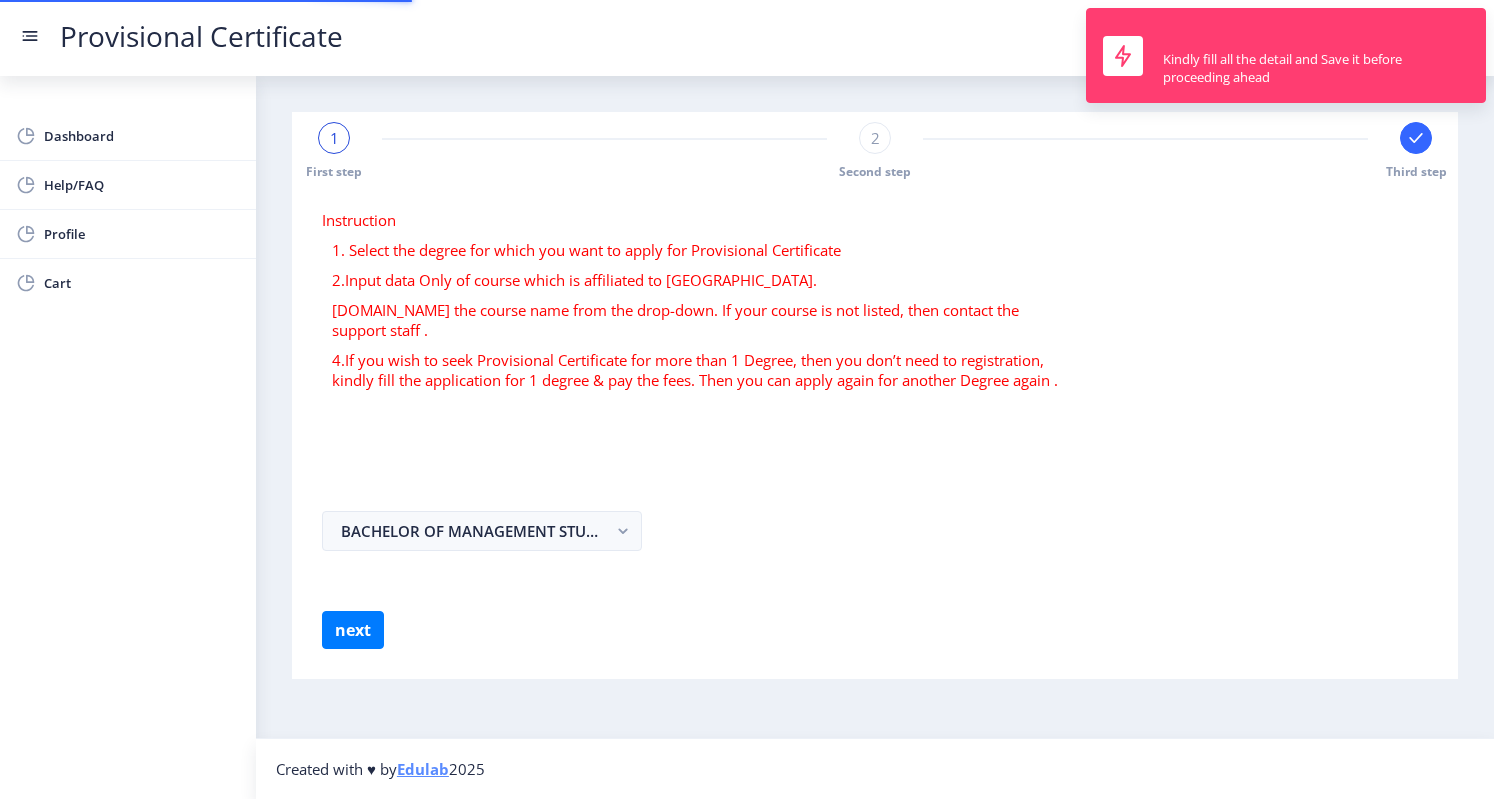 select 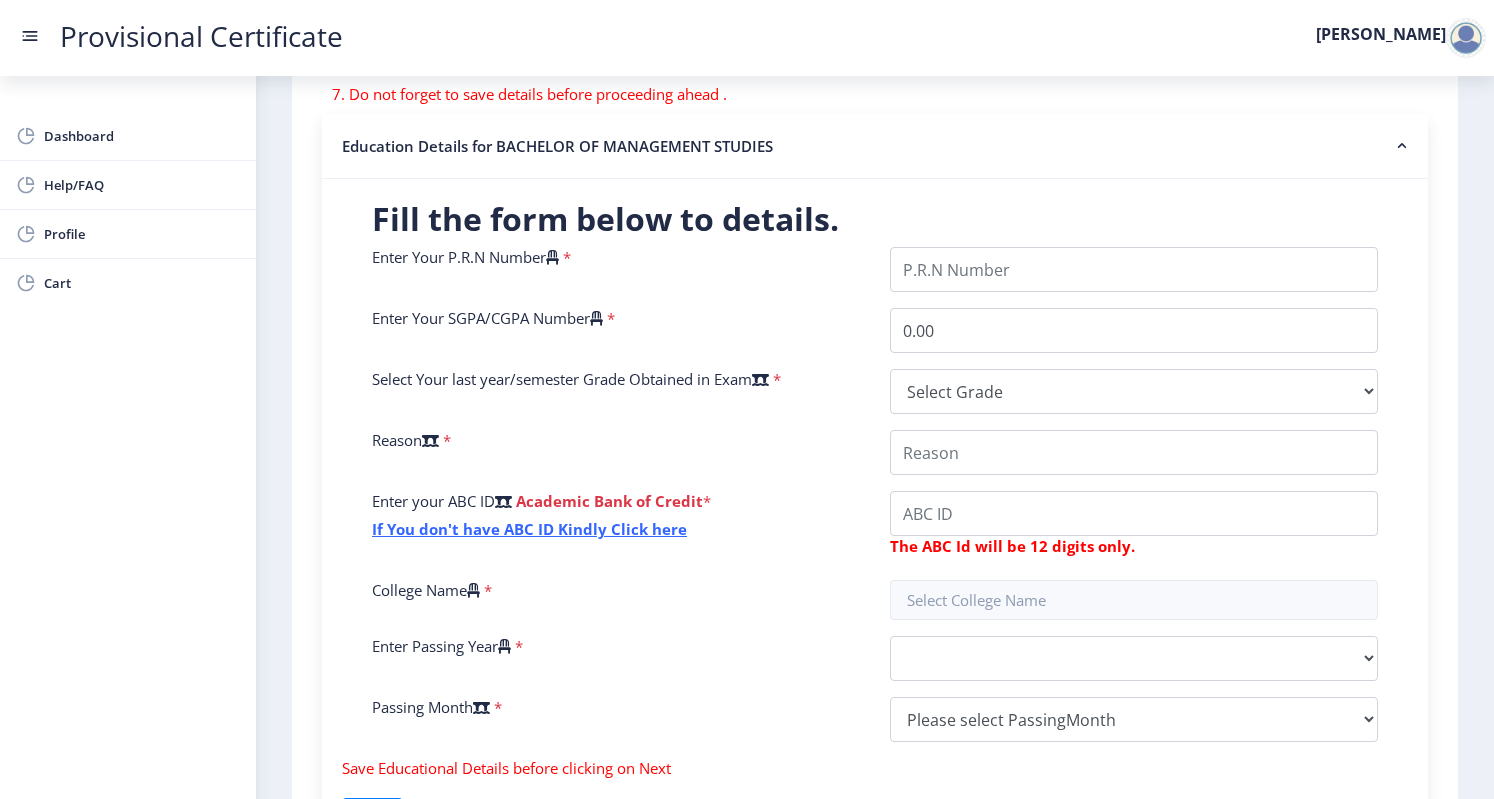 scroll, scrollTop: 311, scrollLeft: 0, axis: vertical 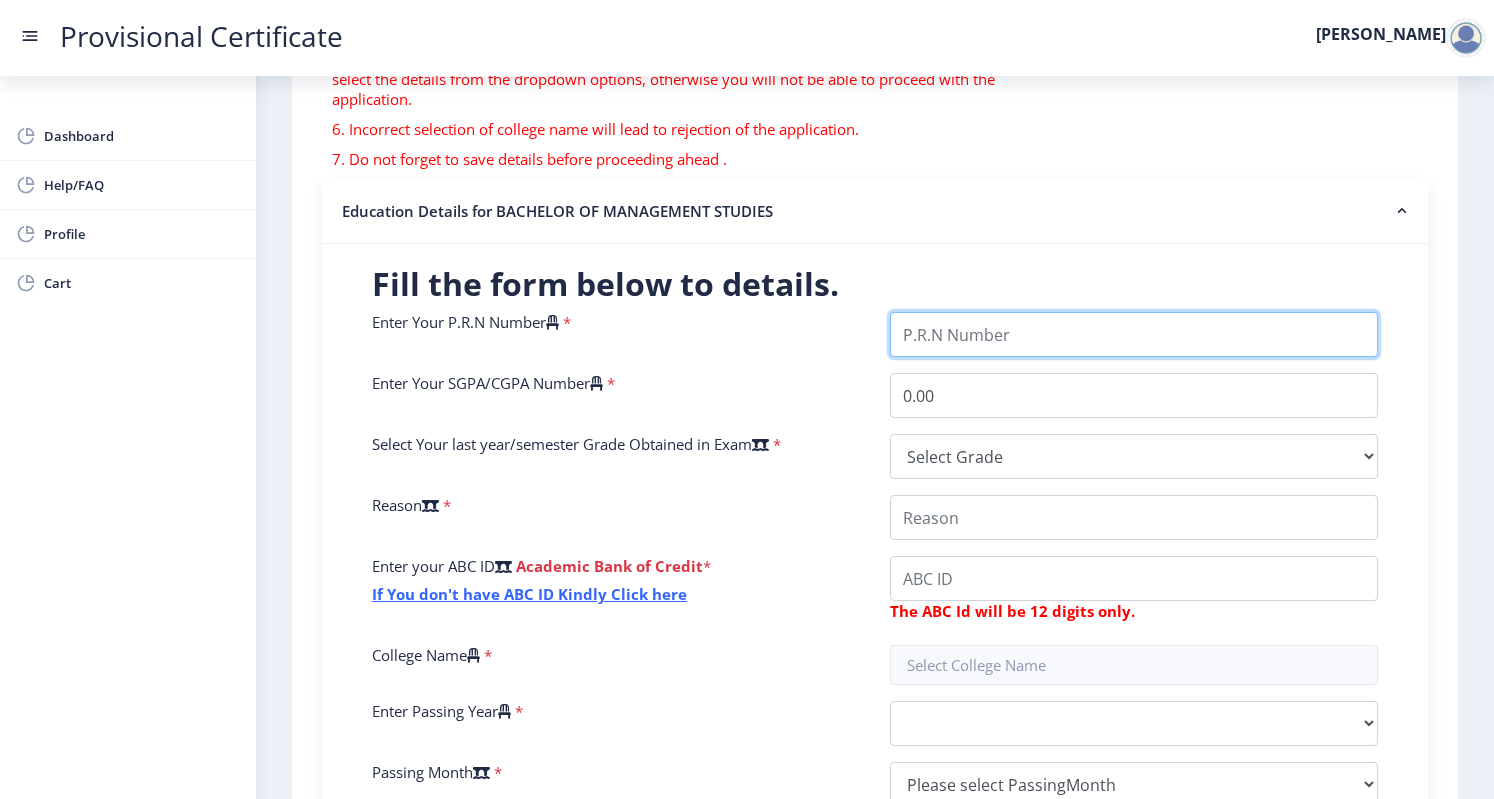 click on "Enter Your P.R.N Number" at bounding box center [1134, 334] 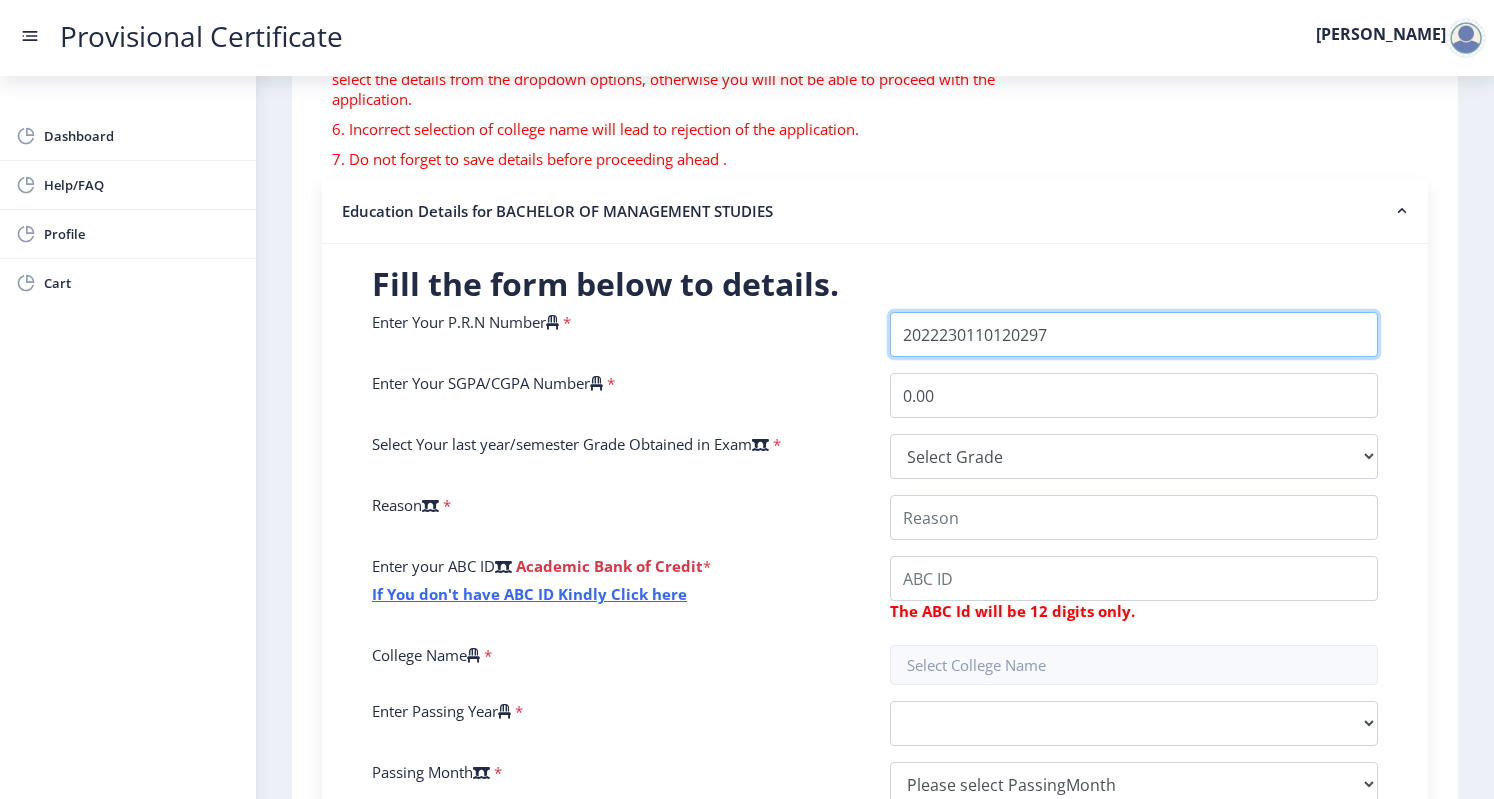 type on "2022230110120297" 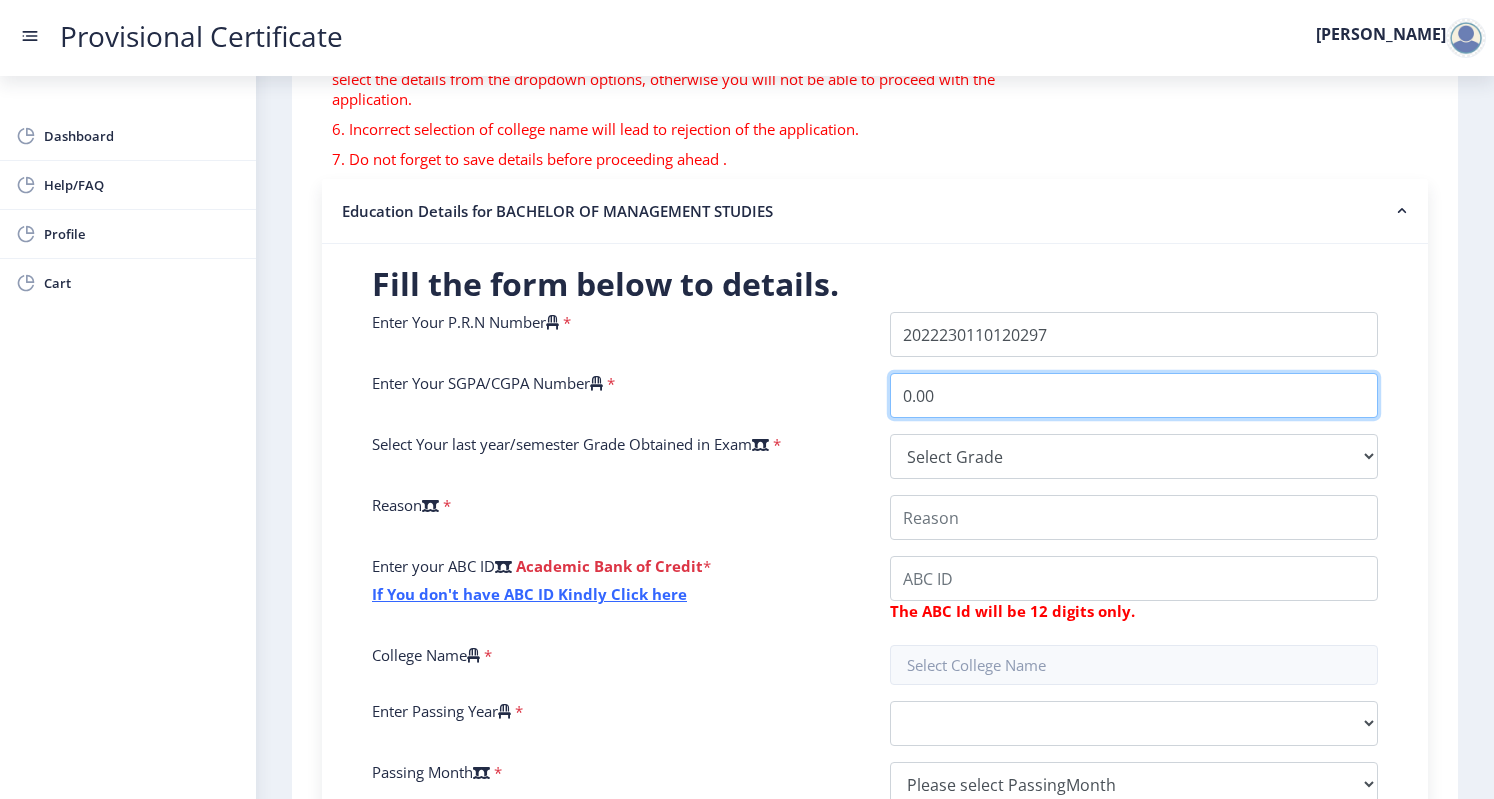click on "0.00" at bounding box center [1134, 395] 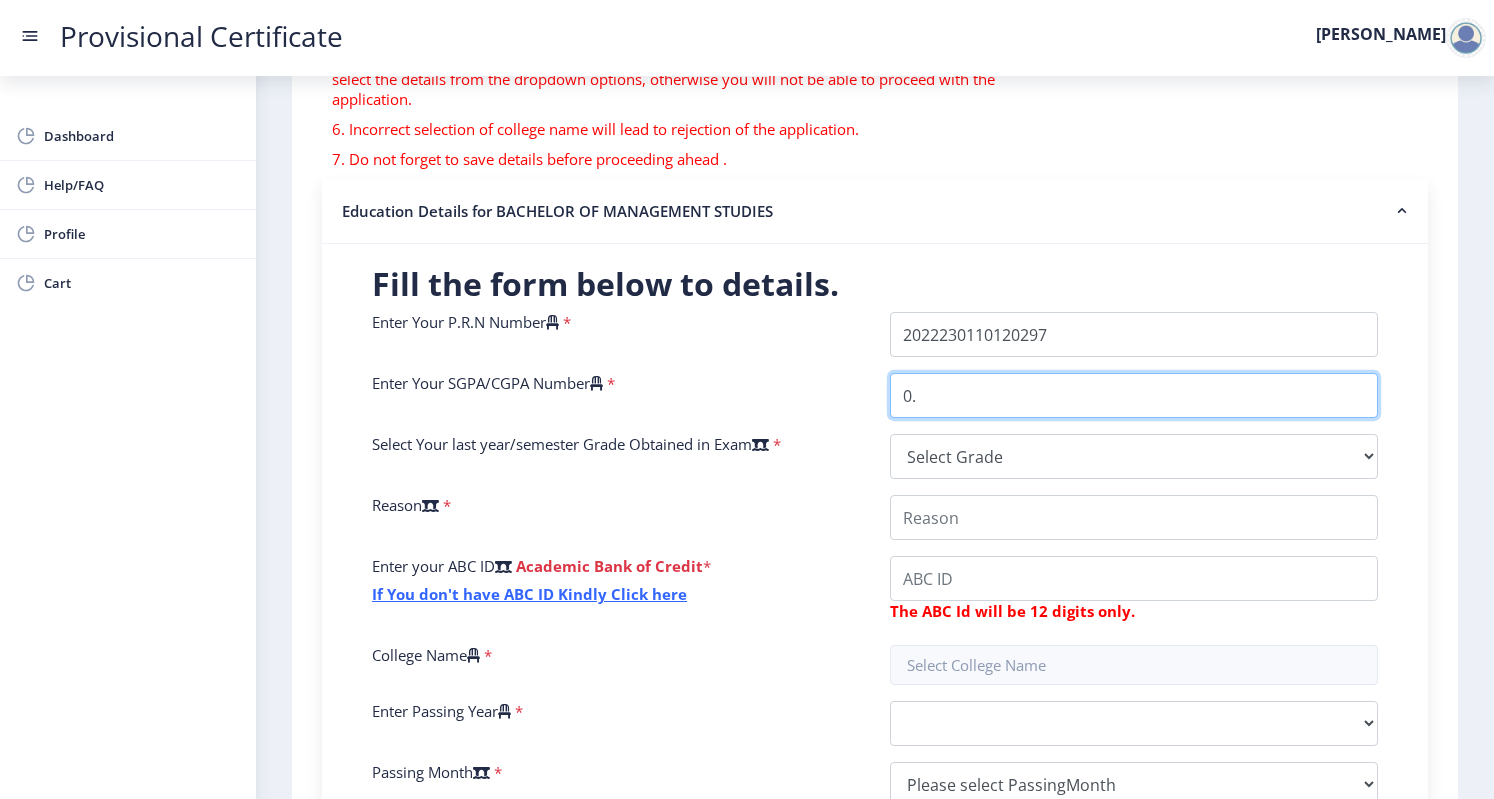 type on "0" 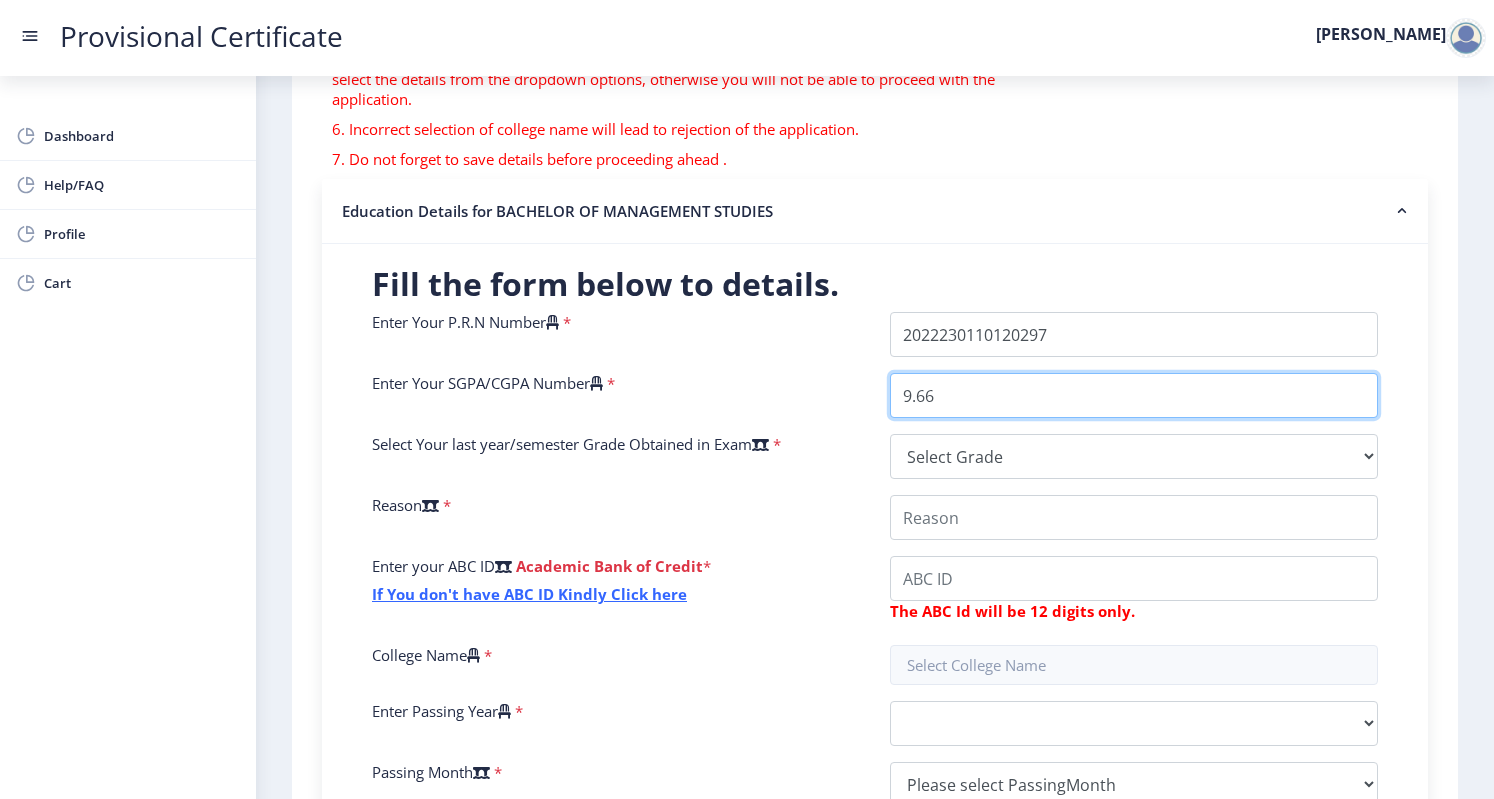 type on "9.66" 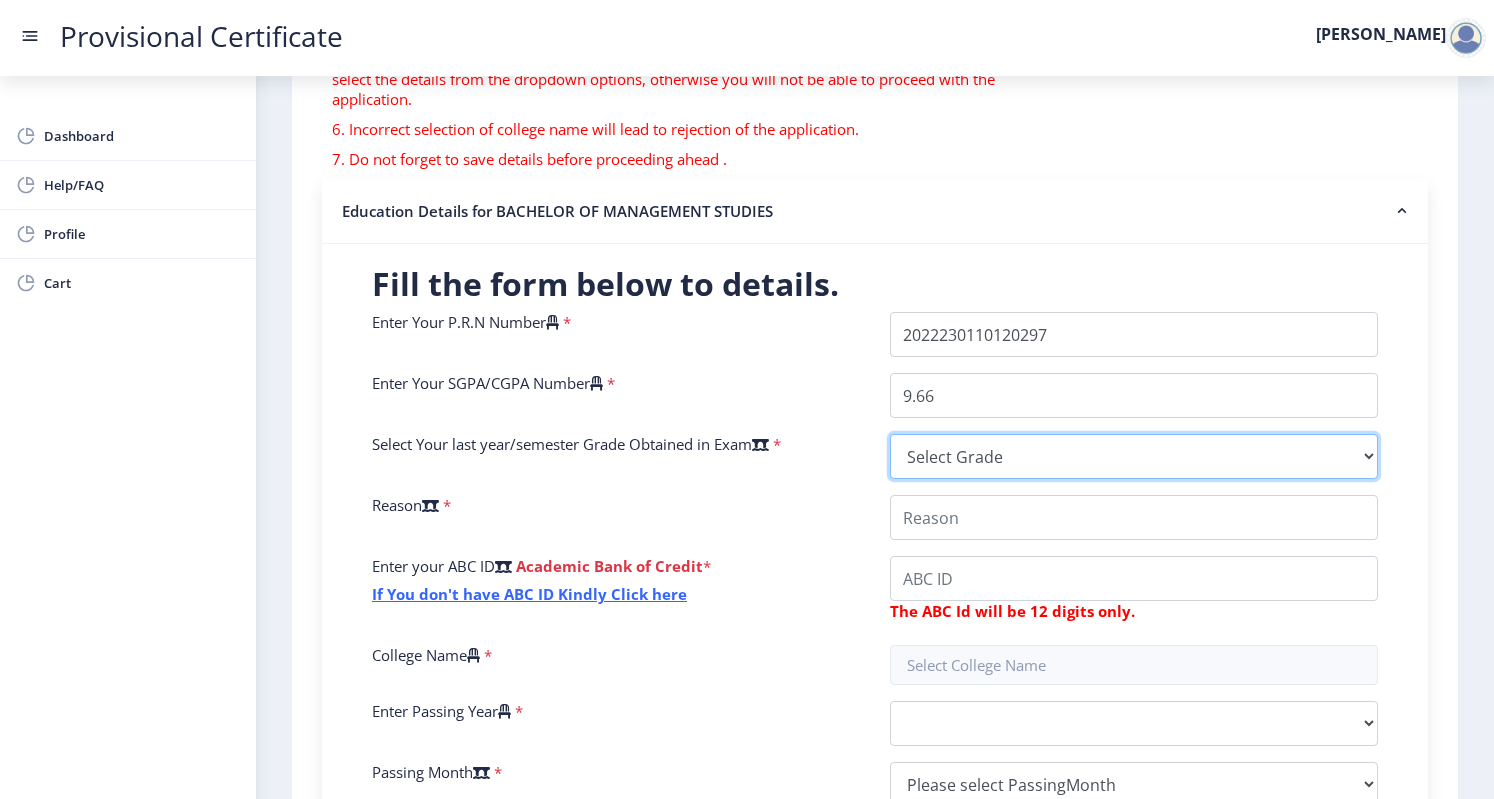 click on "Select Grade  O   A+   A   B+   B   C   D   F(Fail)" at bounding box center [1134, 456] 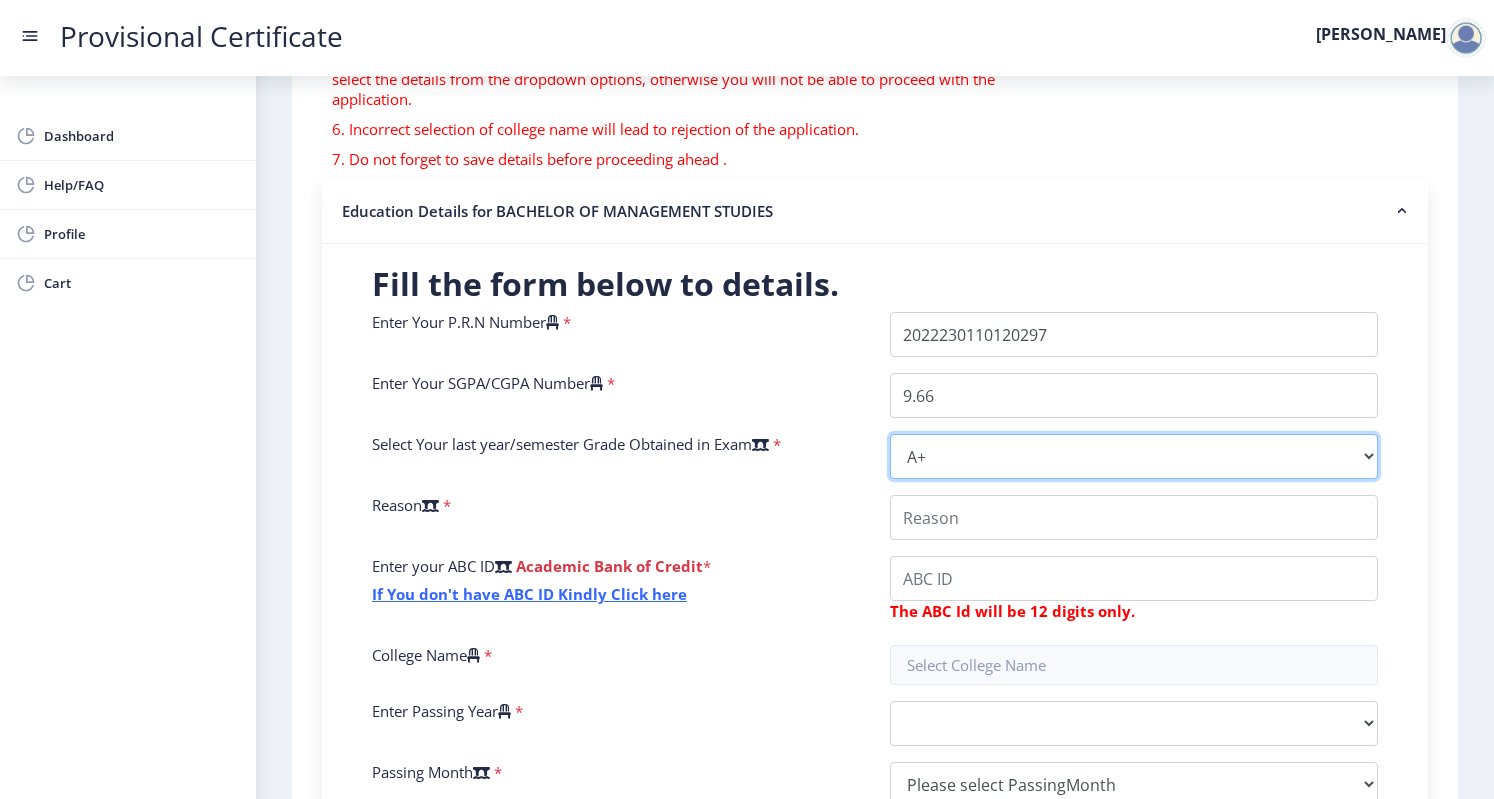 click on "Select Grade  O   A+   A   B+   B   C   D   F(Fail)" at bounding box center (1134, 456) 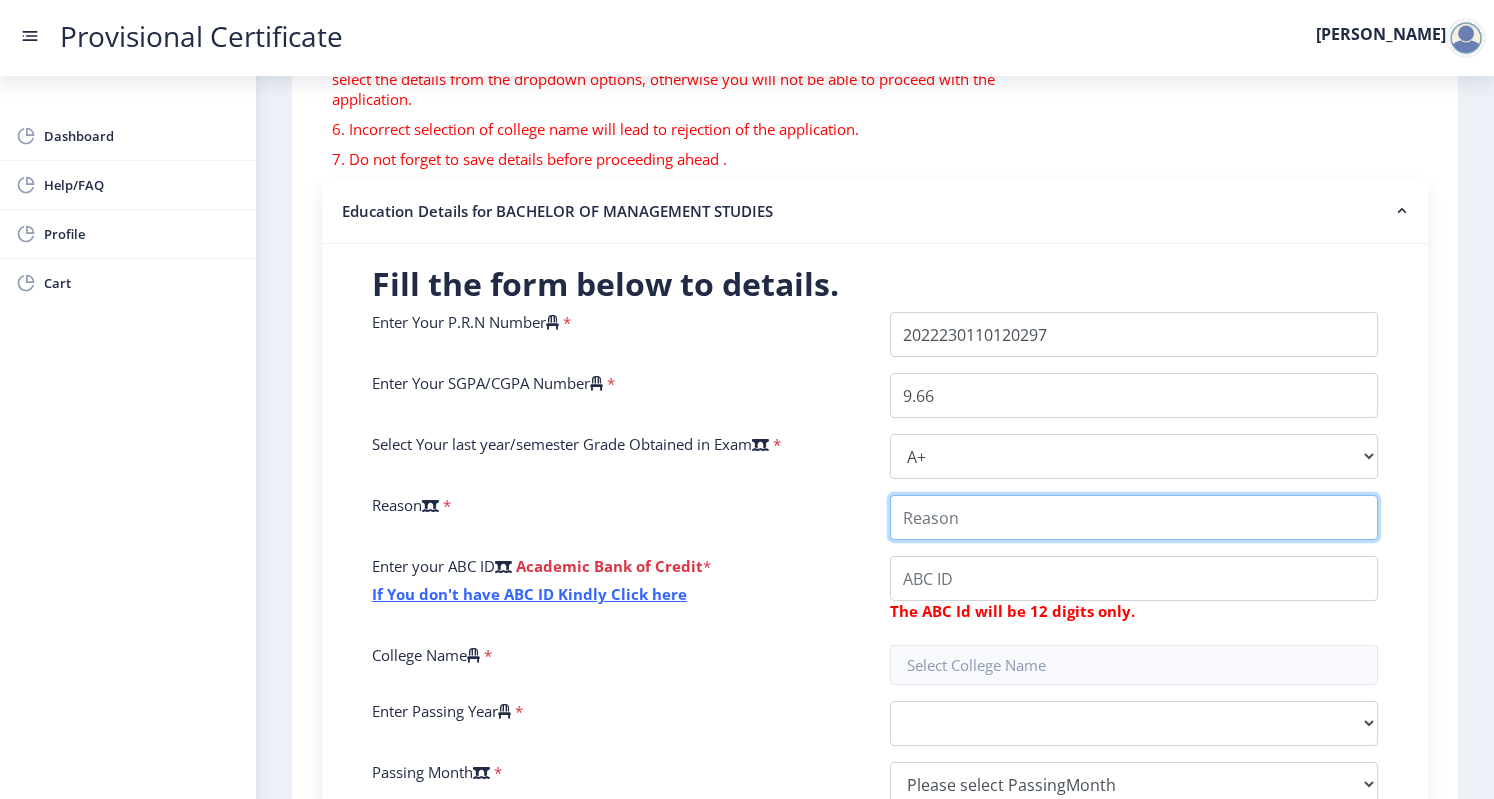 click on "College Name" at bounding box center [1134, 517] 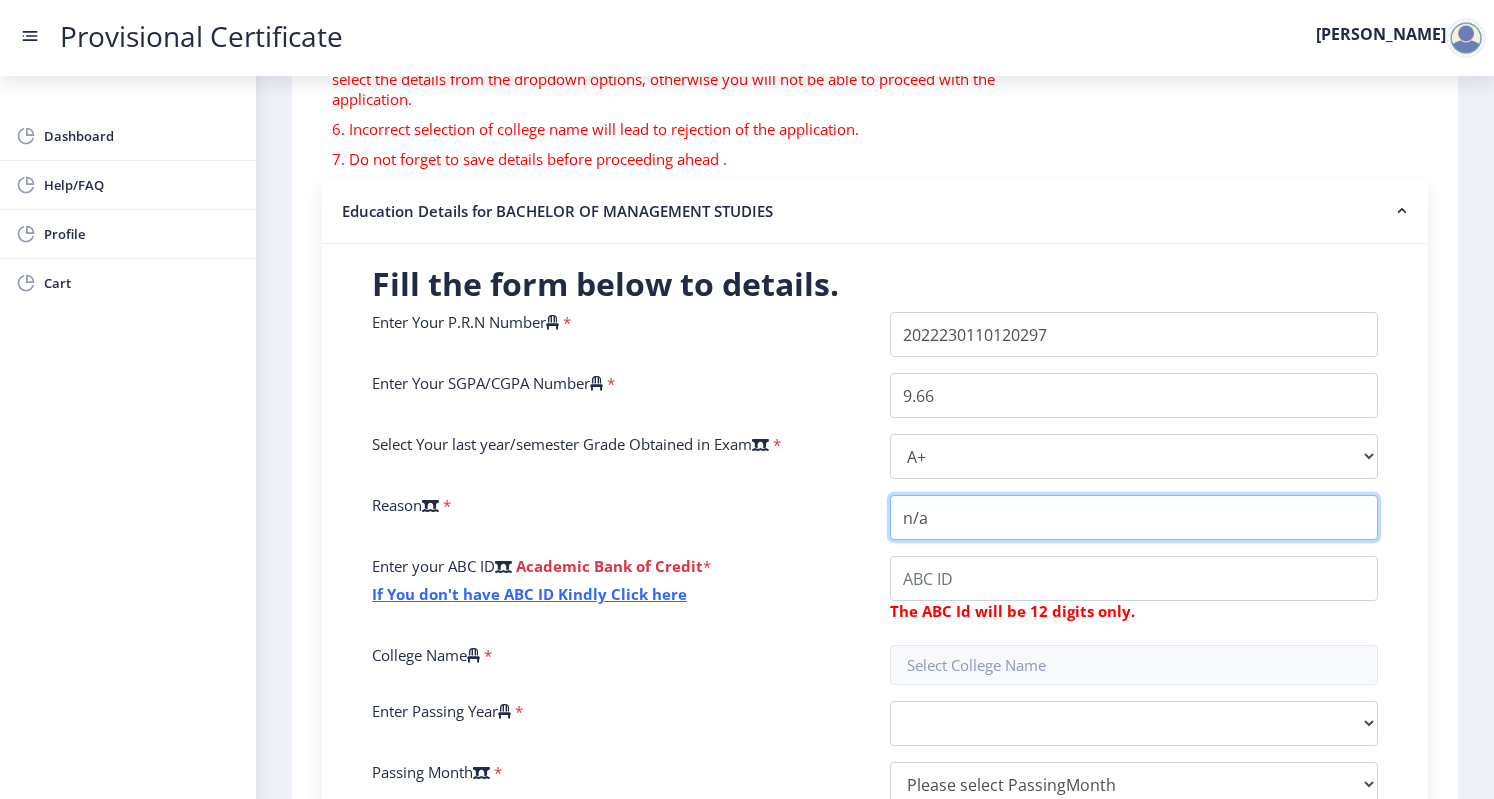 type on "n/a" 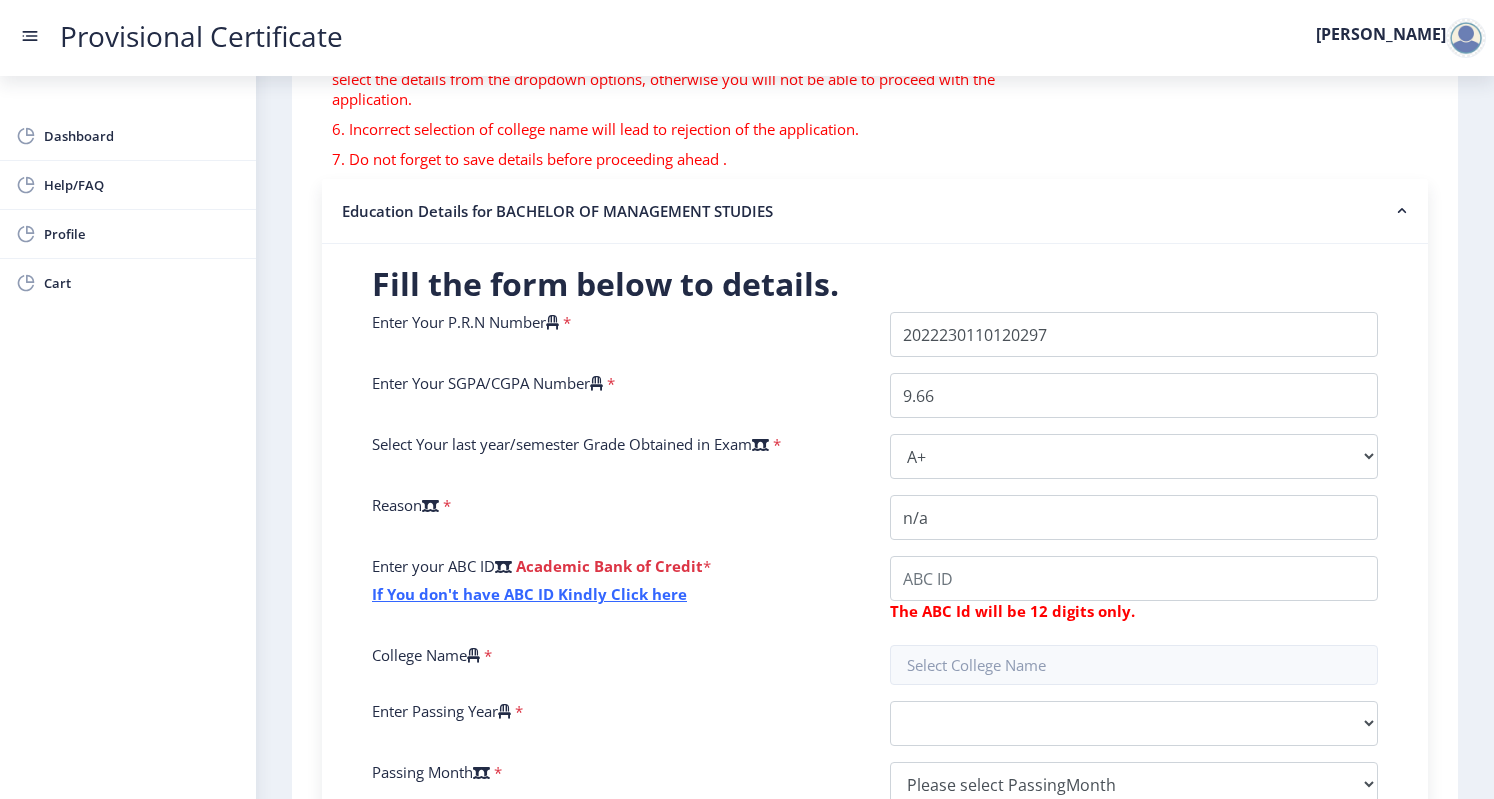 click on "Fill the form below to details." 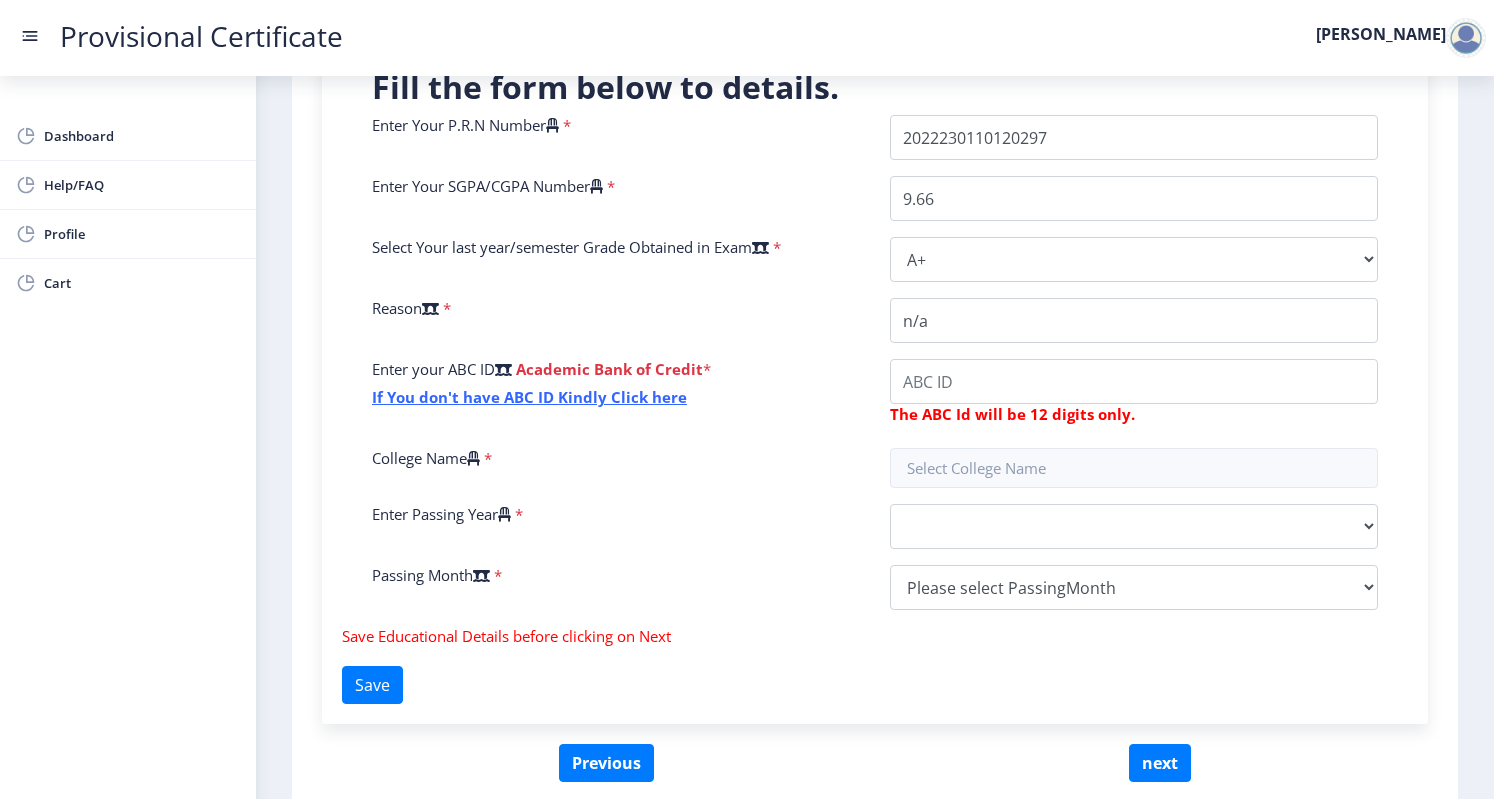 scroll, scrollTop: 591, scrollLeft: 0, axis: vertical 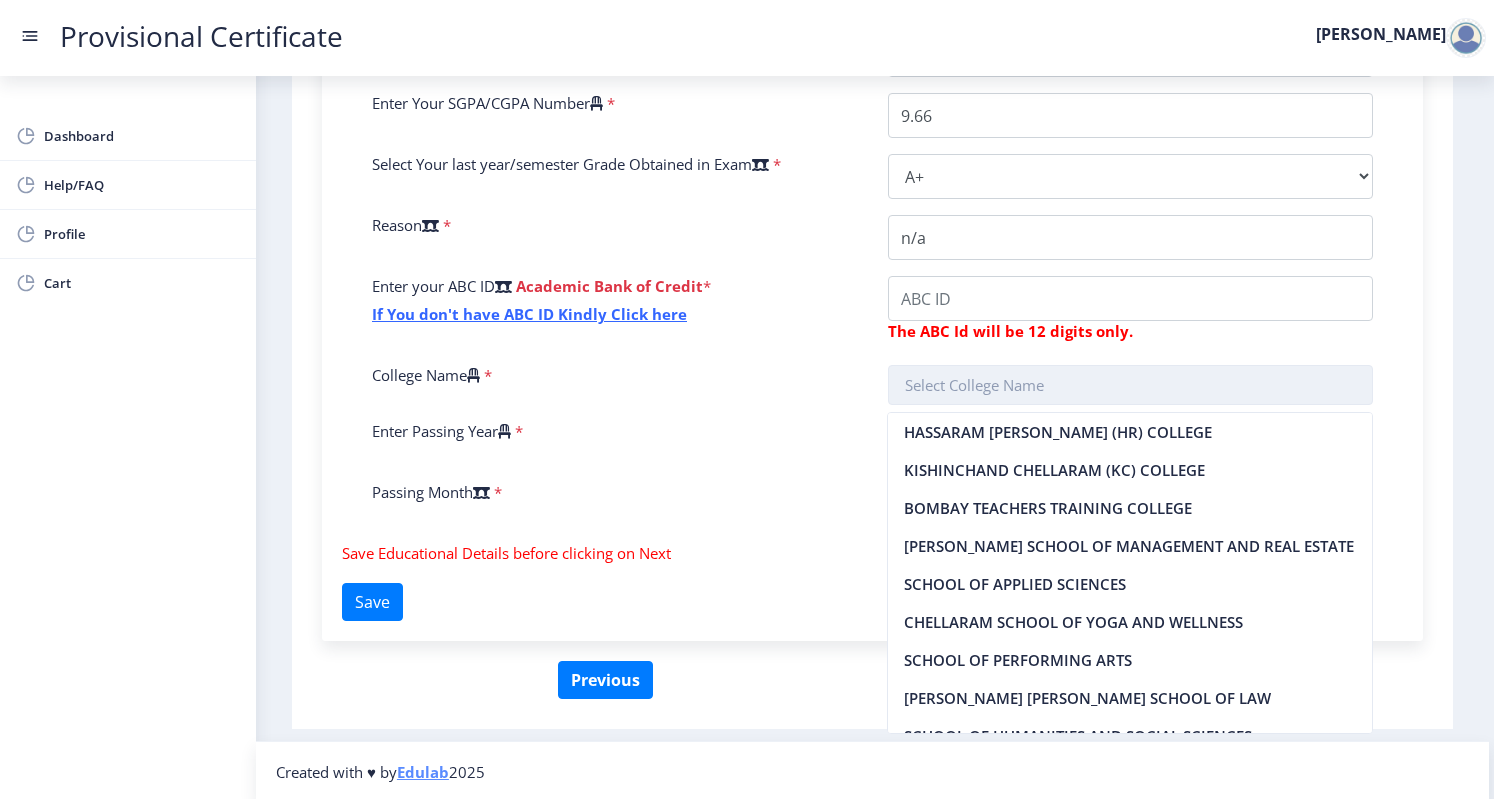 click 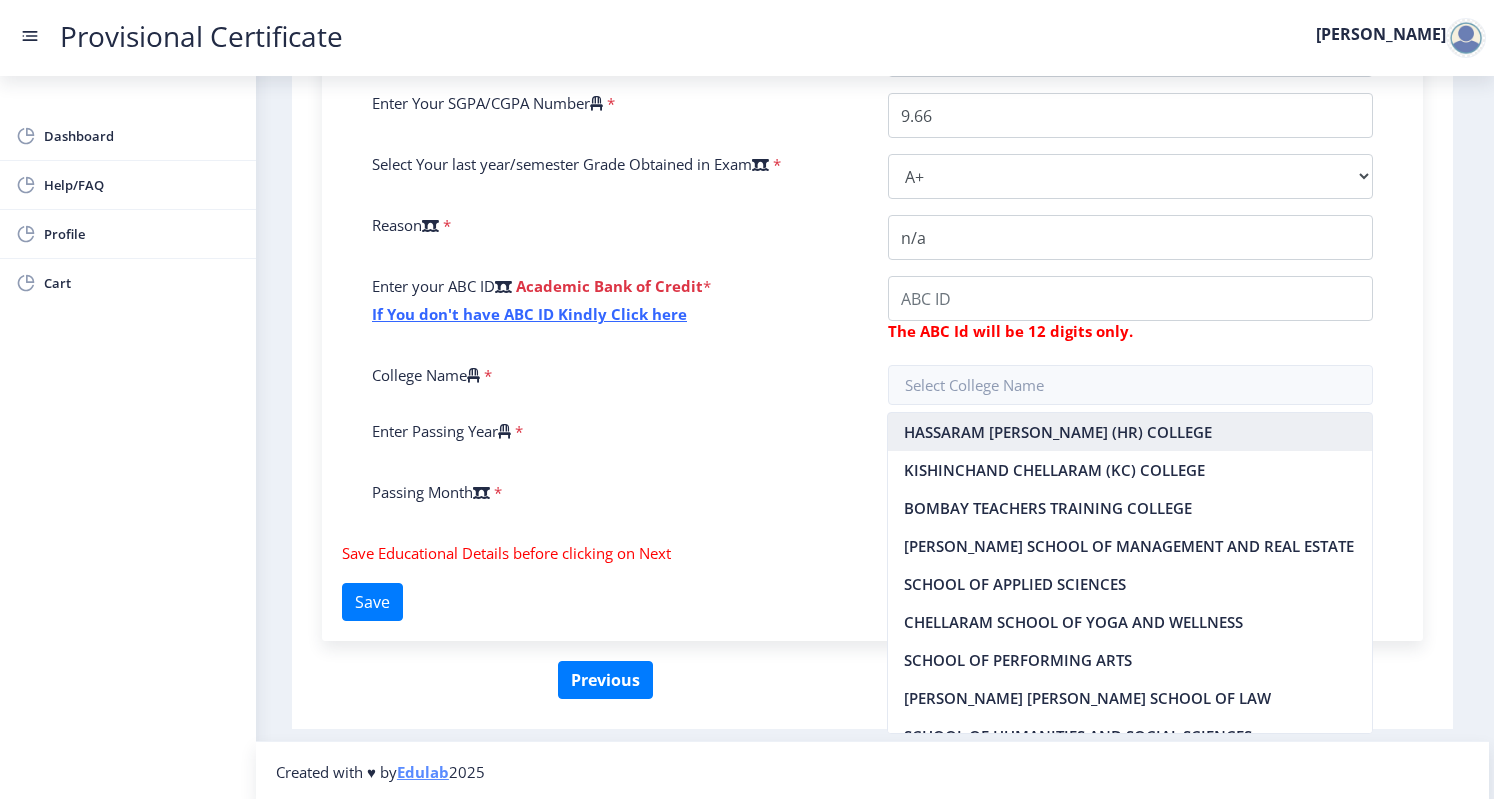 click on "HASSARAM RIJHUMAL (HR) COLLEGE" at bounding box center (1130, 432) 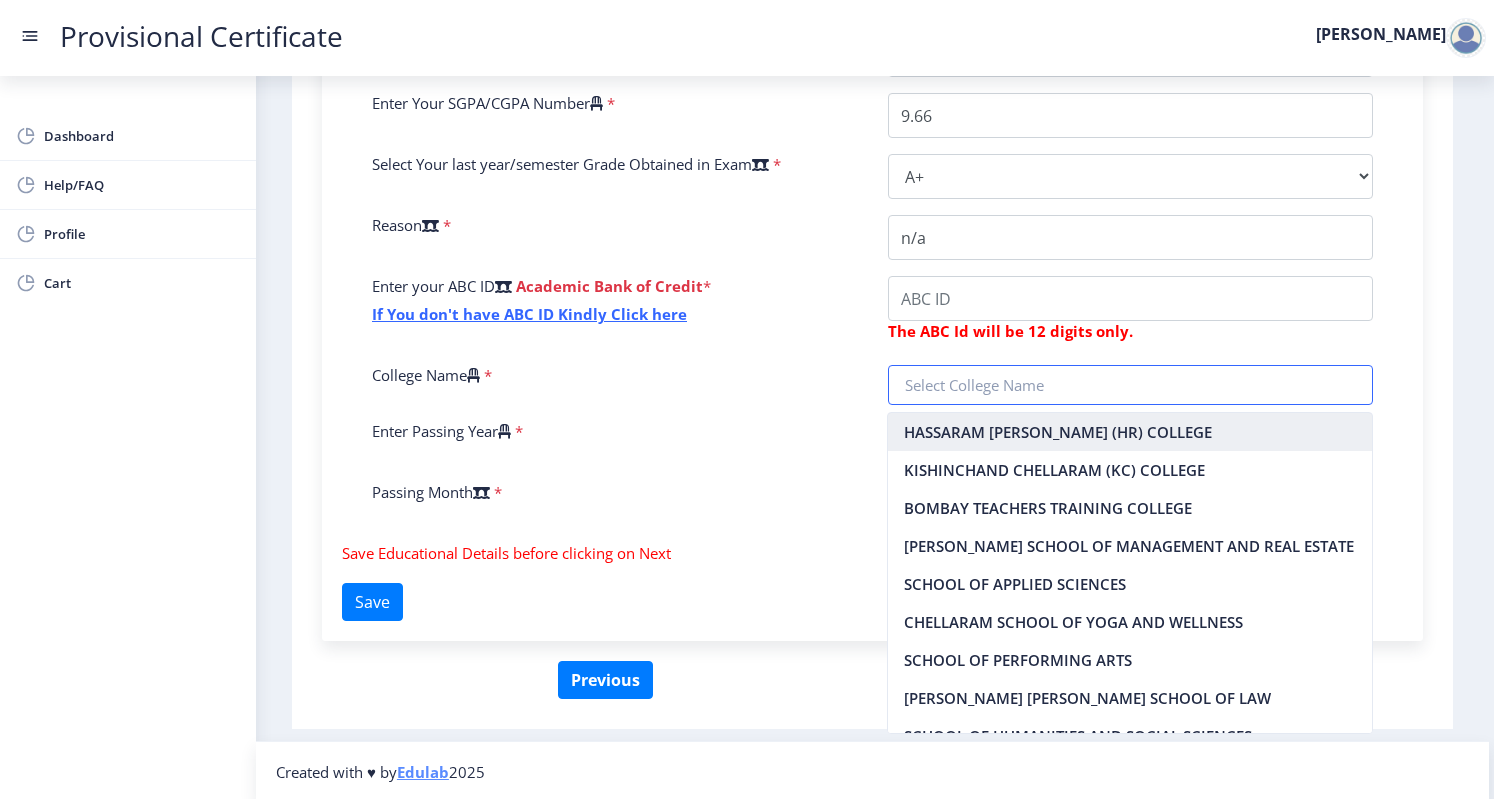 type on "HASSARAM RIJHUMAL (HR) COLLEGE" 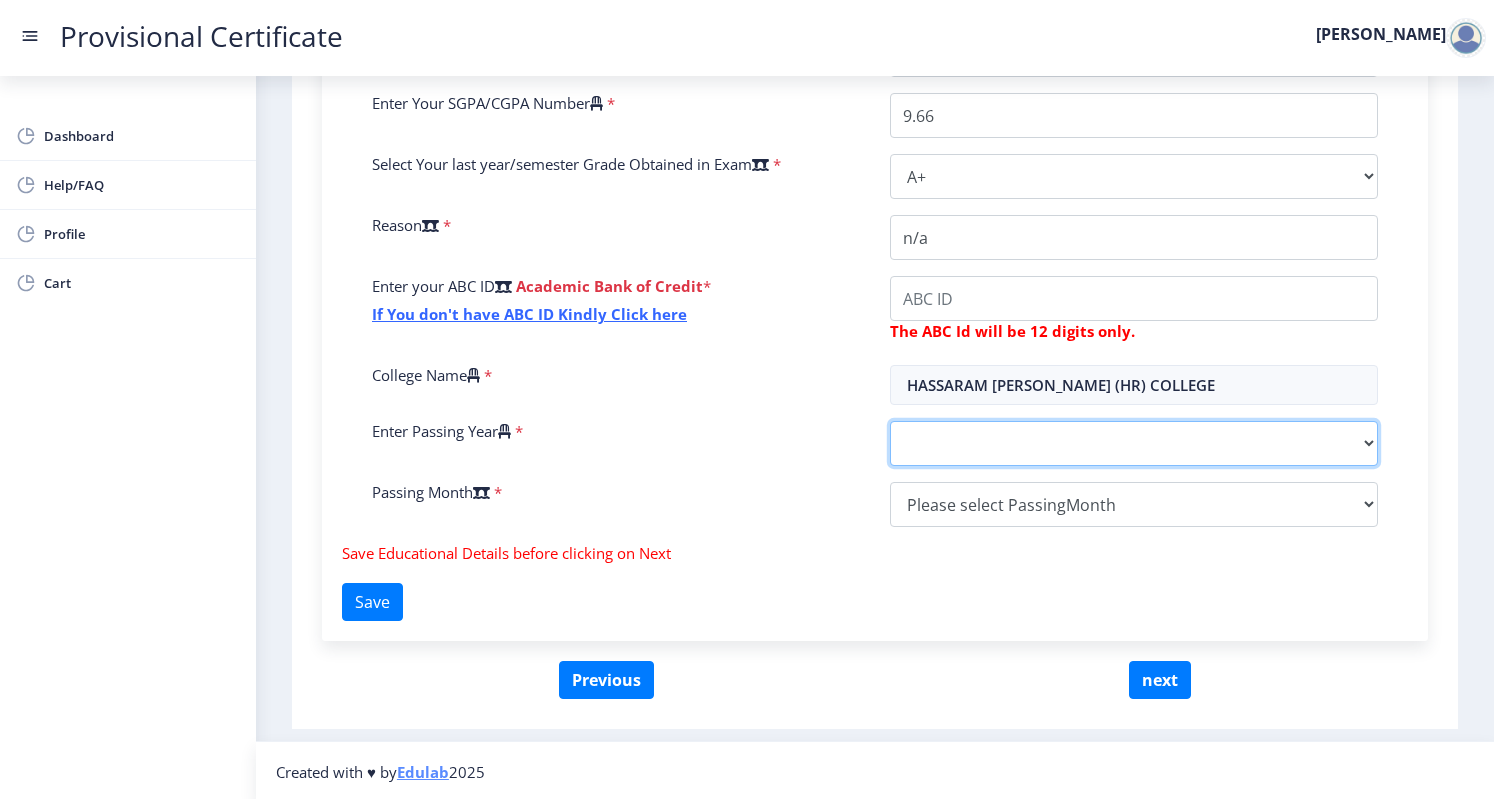 click on "2025   2024   2023   2022   2021   2020   2019   2018   2017   2016   2015   2014   2013   2012   2011   2010   2009   2008   2007   2006   2005   2004   2003   2002   2001   2000   1999   1998   1997   1996   1995   1994   1993   1992   1991   1990   1989   1988   1987   1986   1985   1984   1983   1982   1981   1980   1979   1978   1977   1976   1975   1974   1973   1972   1971   1970   1969   1968   1967" 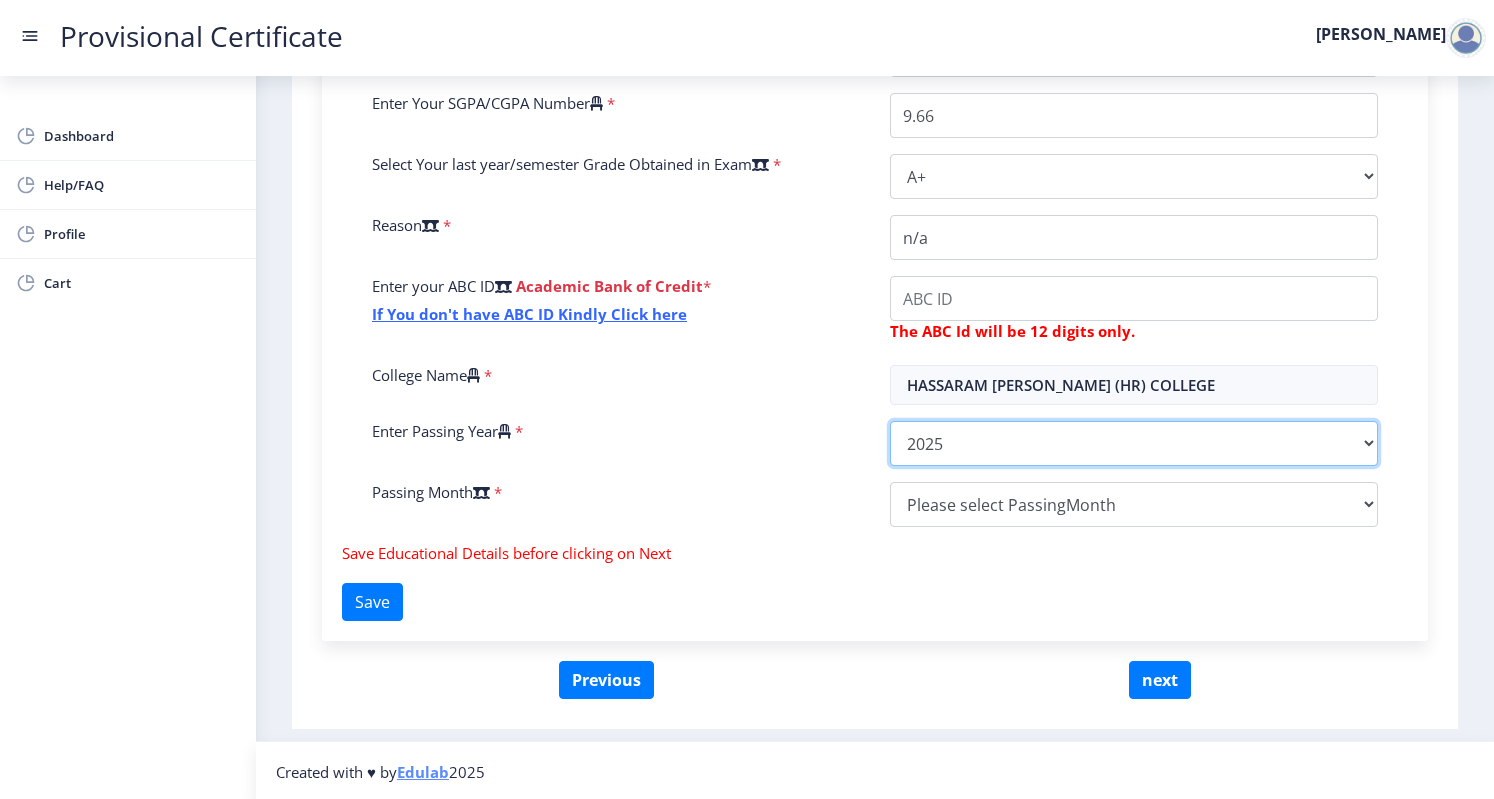 click on "2025   2024   2023   2022   2021   2020   2019   2018   2017   2016   2015   2014   2013   2012   2011   2010   2009   2008   2007   2006   2005   2004   2003   2002   2001   2000   1999   1998   1997   1996   1995   1994   1993   1992   1991   1990   1989   1988   1987   1986   1985   1984   1983   1982   1981   1980   1979   1978   1977   1976   1975   1974   1973   1972   1971   1970   1969   1968   1967" 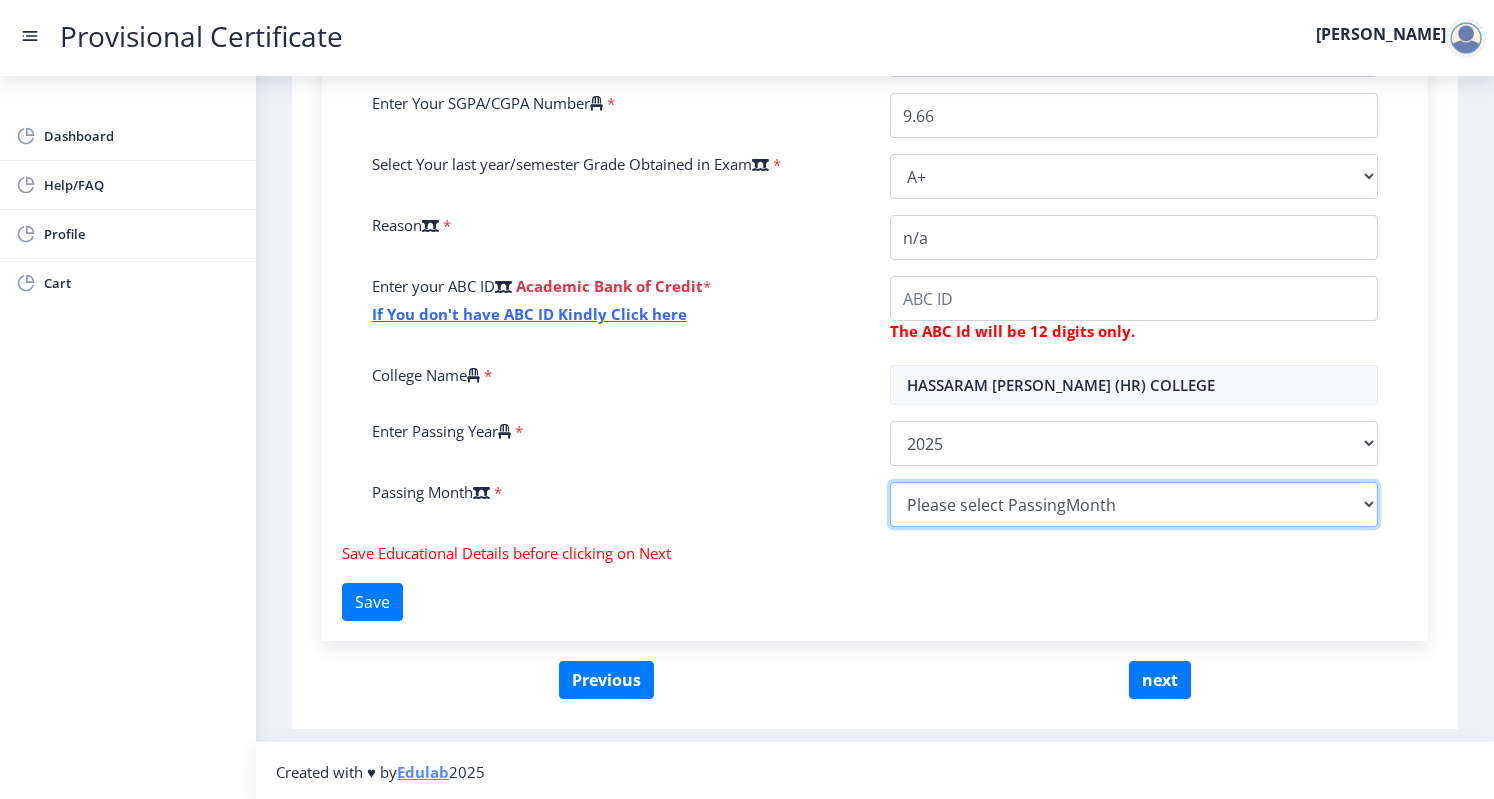 click on "Please select PassingMonth  (01) January (02) February (03) March (04) April (05) May (06) June (07) July (08) August (09) September (10) October (11) November (12) December" at bounding box center (1134, 504) 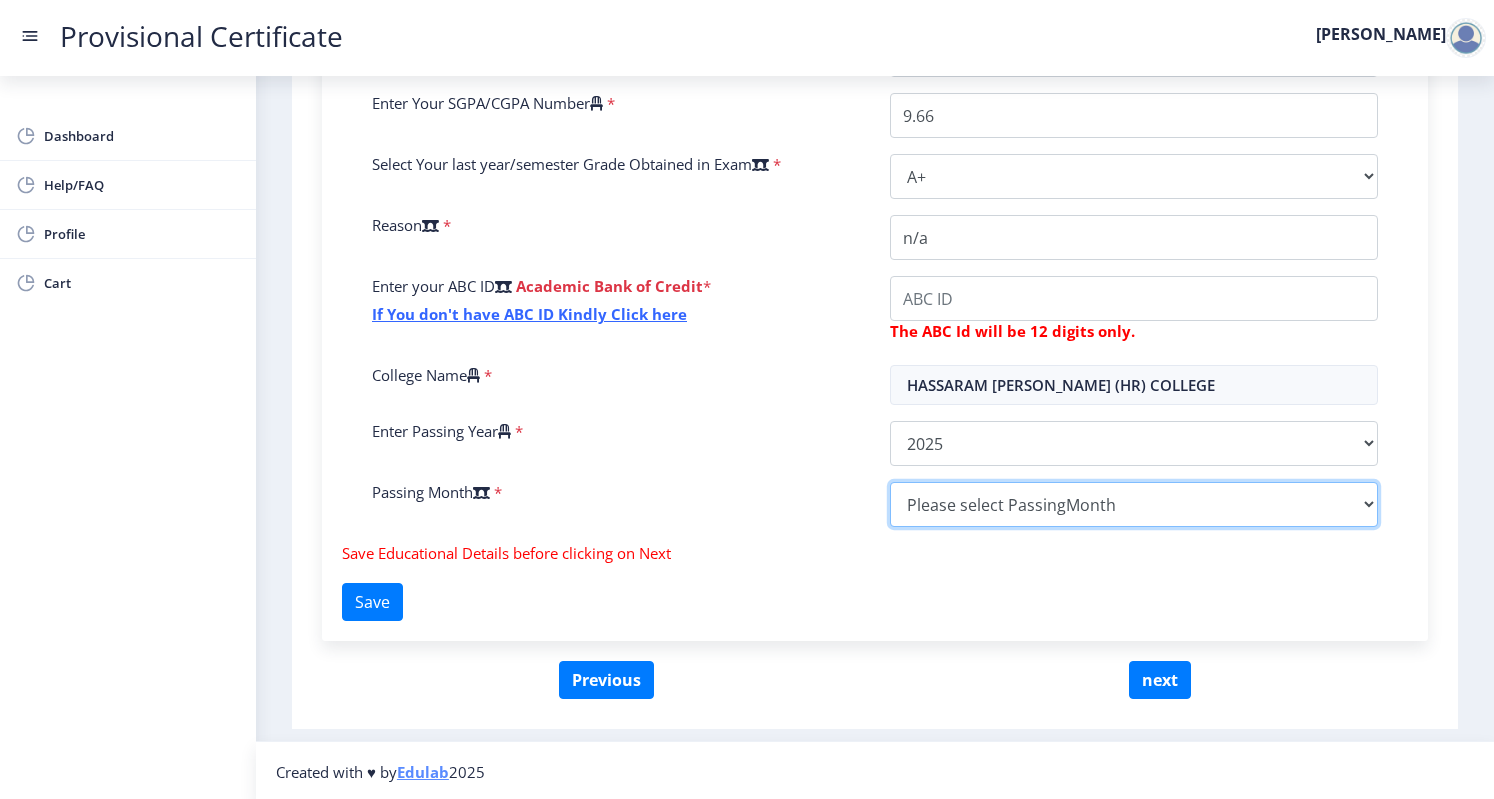 select on "March" 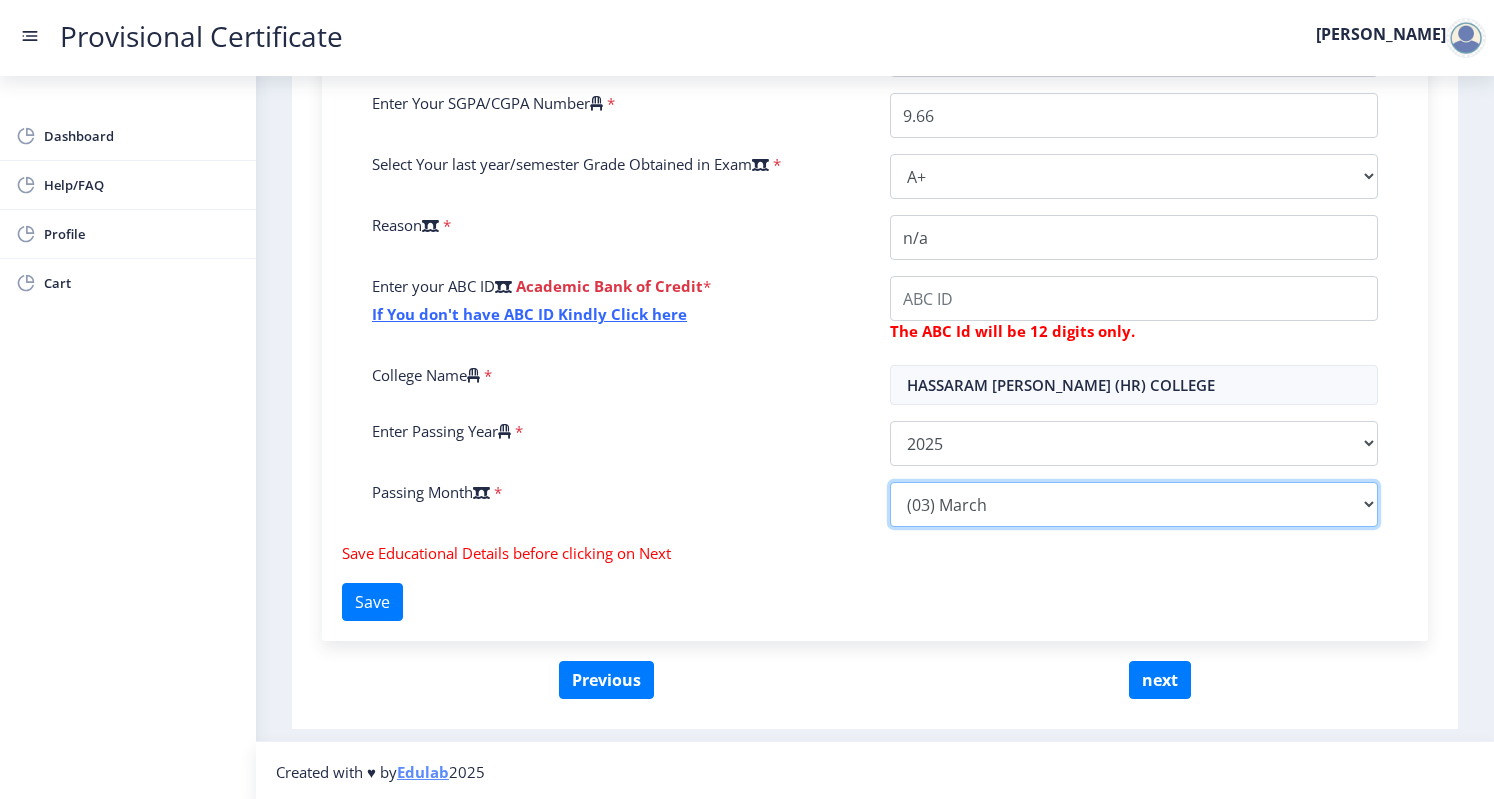 click on "Please select PassingMonth  (01) January (02) February (03) March (04) April (05) May (06) June (07) July (08) August (09) September (10) October (11) November (12) December" at bounding box center [1134, 504] 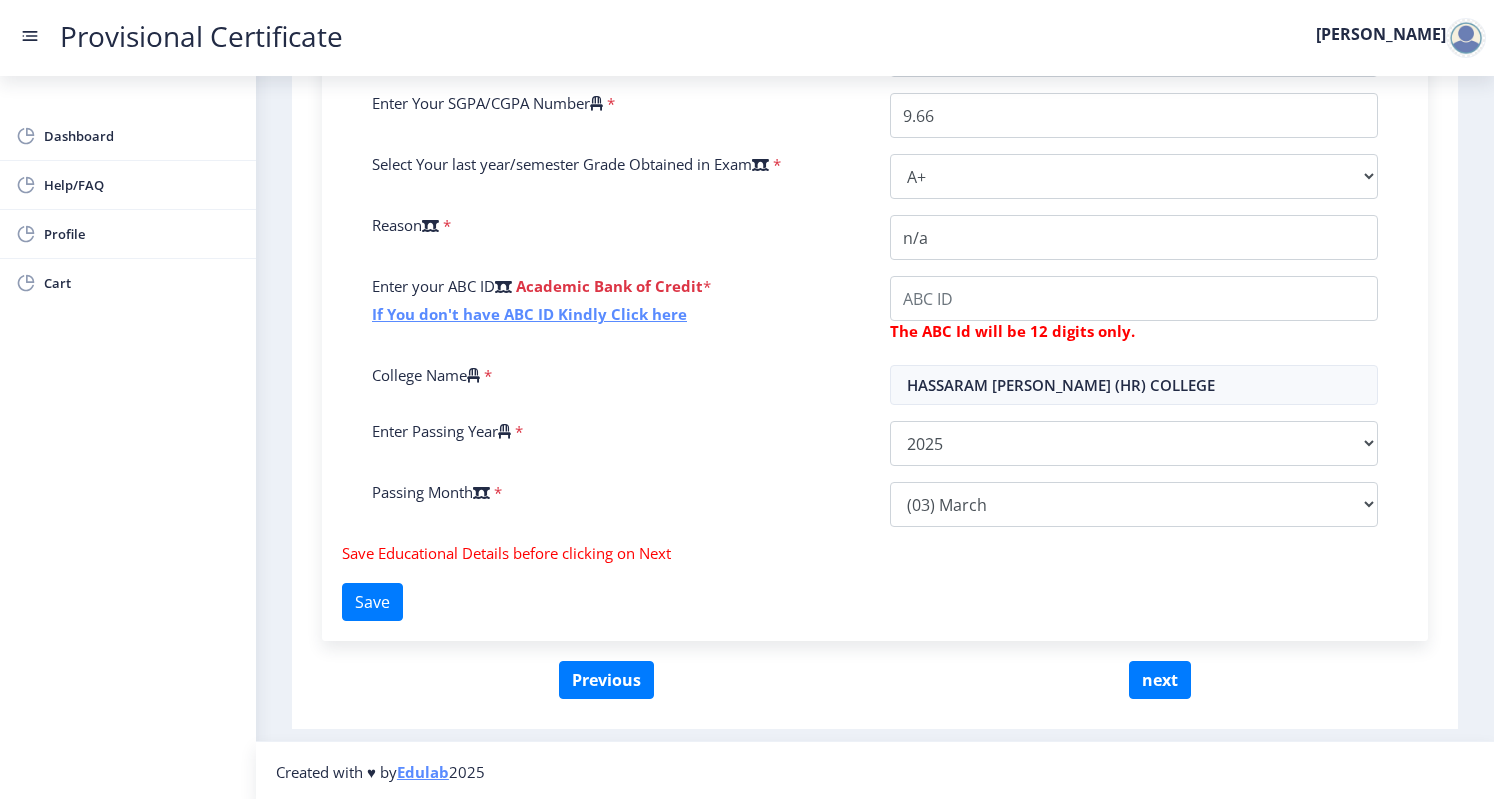 click on "If You don't have ABC ID Kindly Click here" 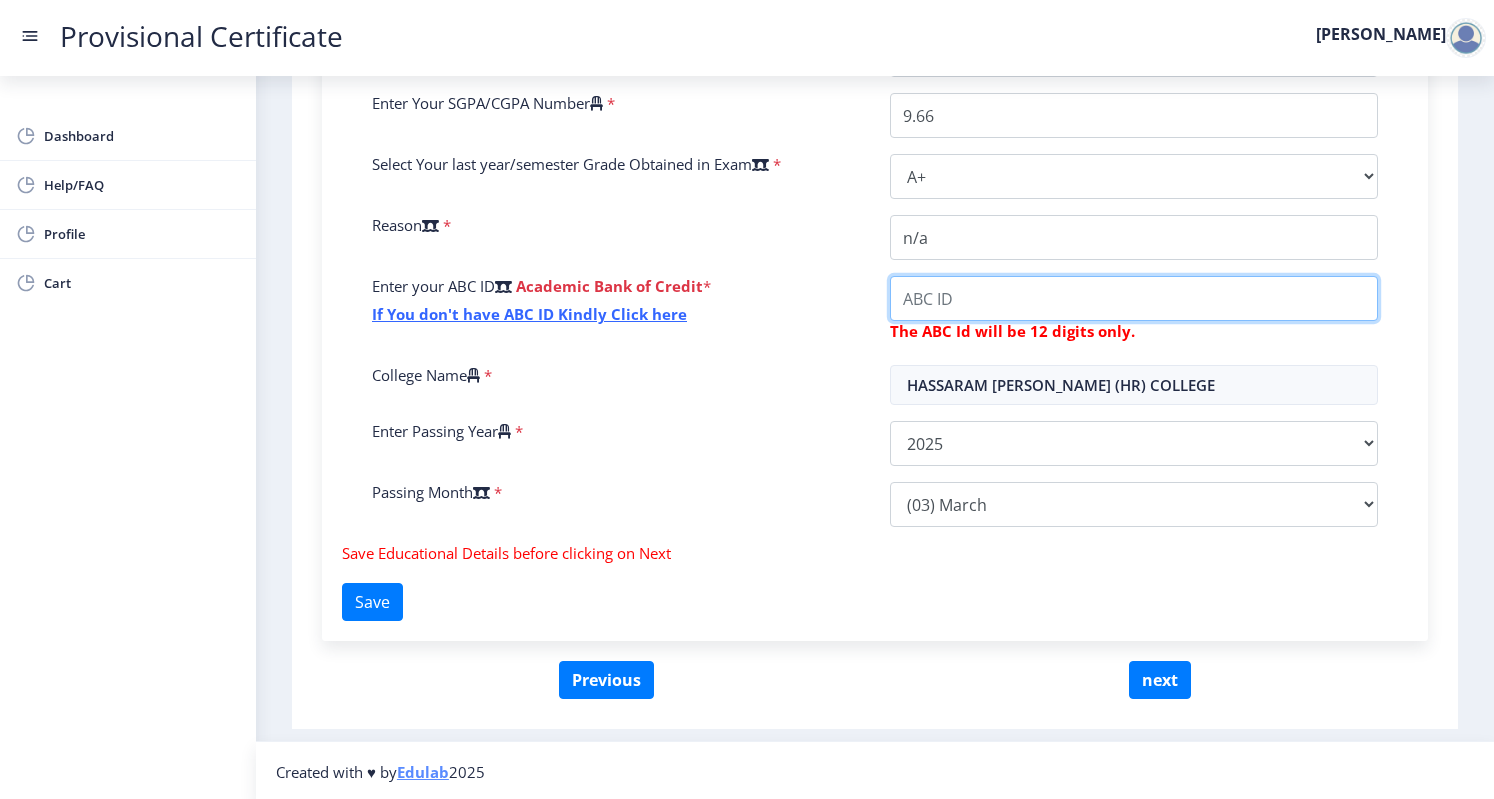 click on "College Name" at bounding box center (1134, 298) 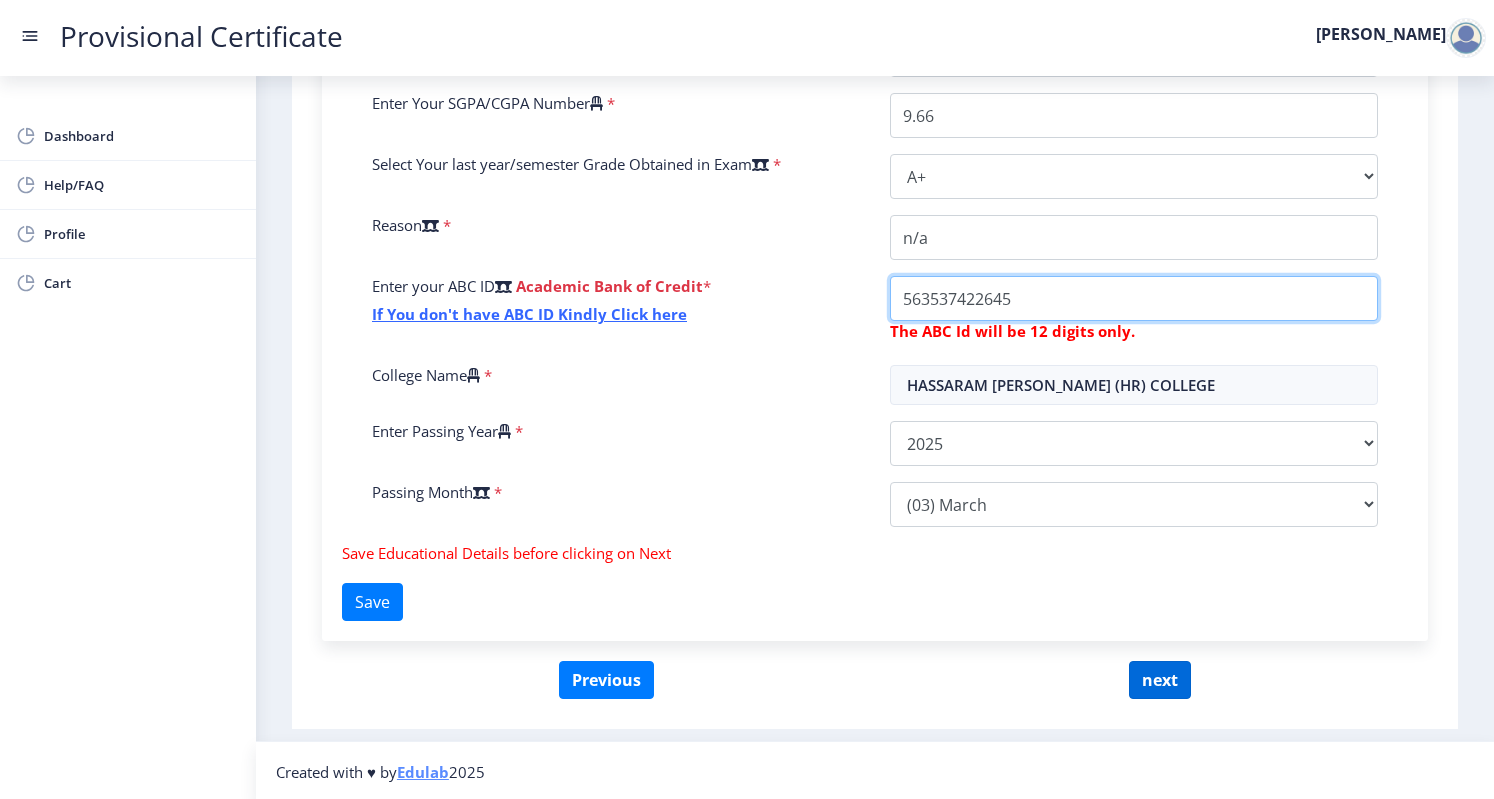 type on "563537422645" 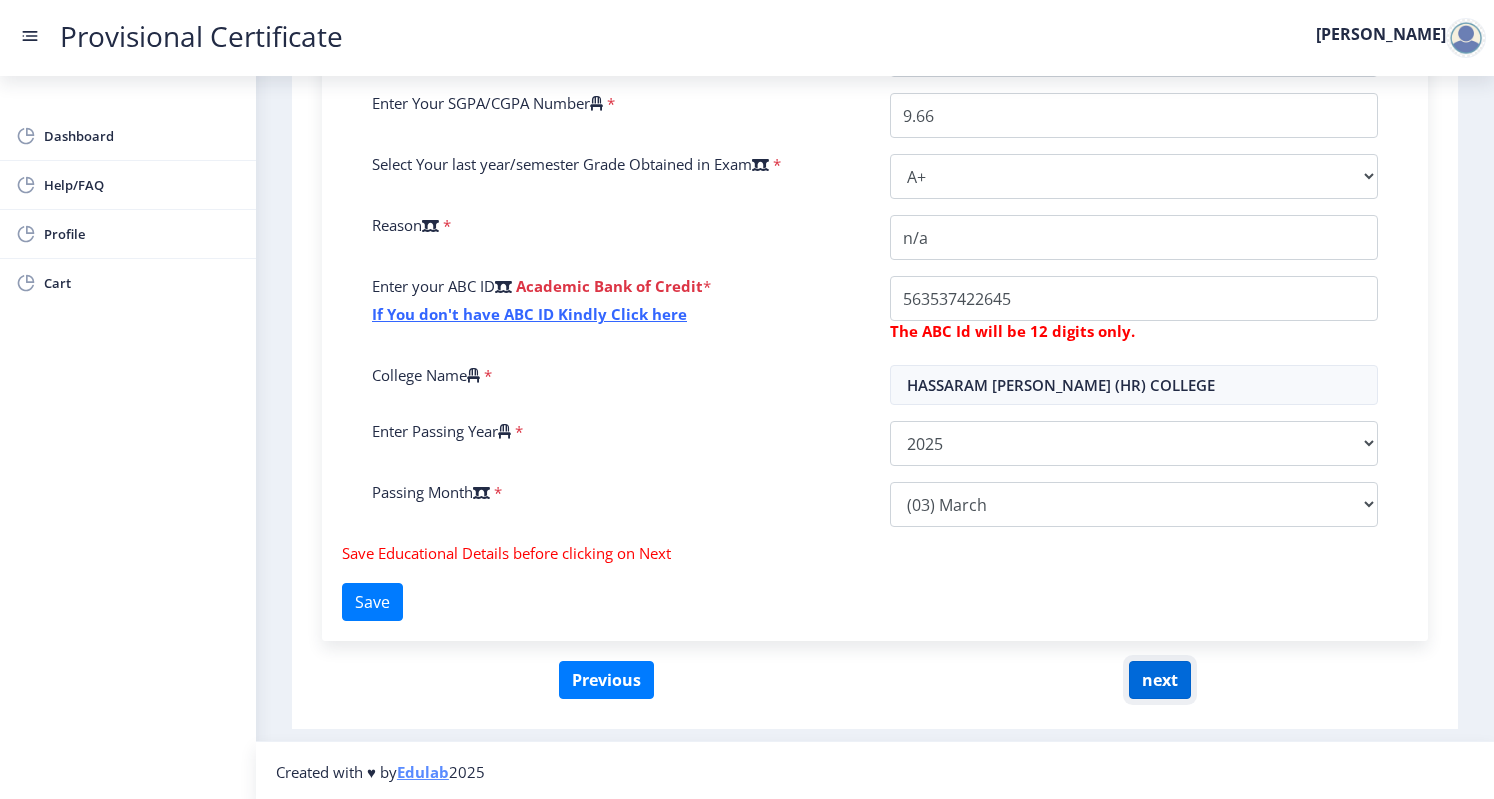 click on "next" 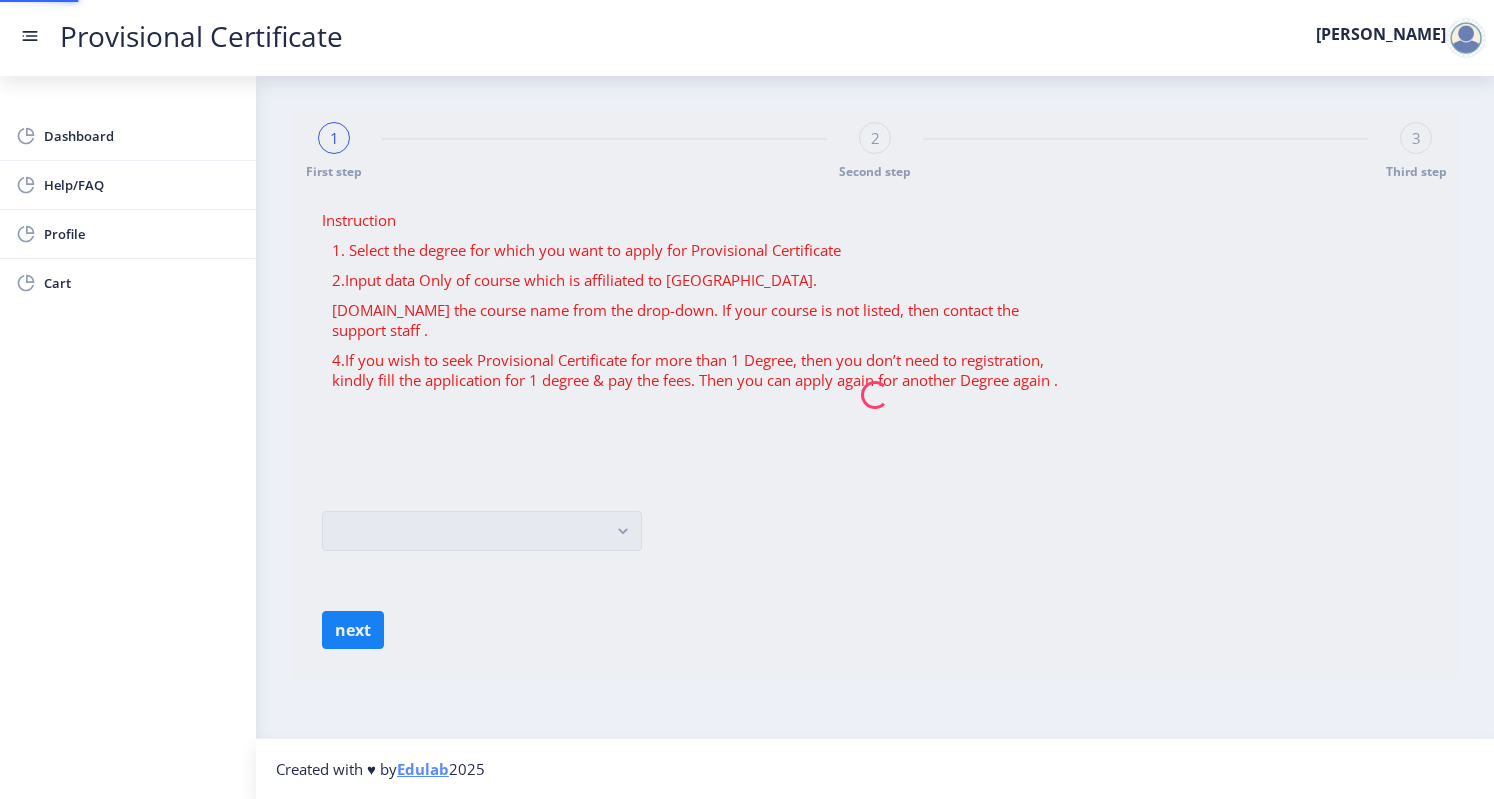 scroll, scrollTop: 0, scrollLeft: 0, axis: both 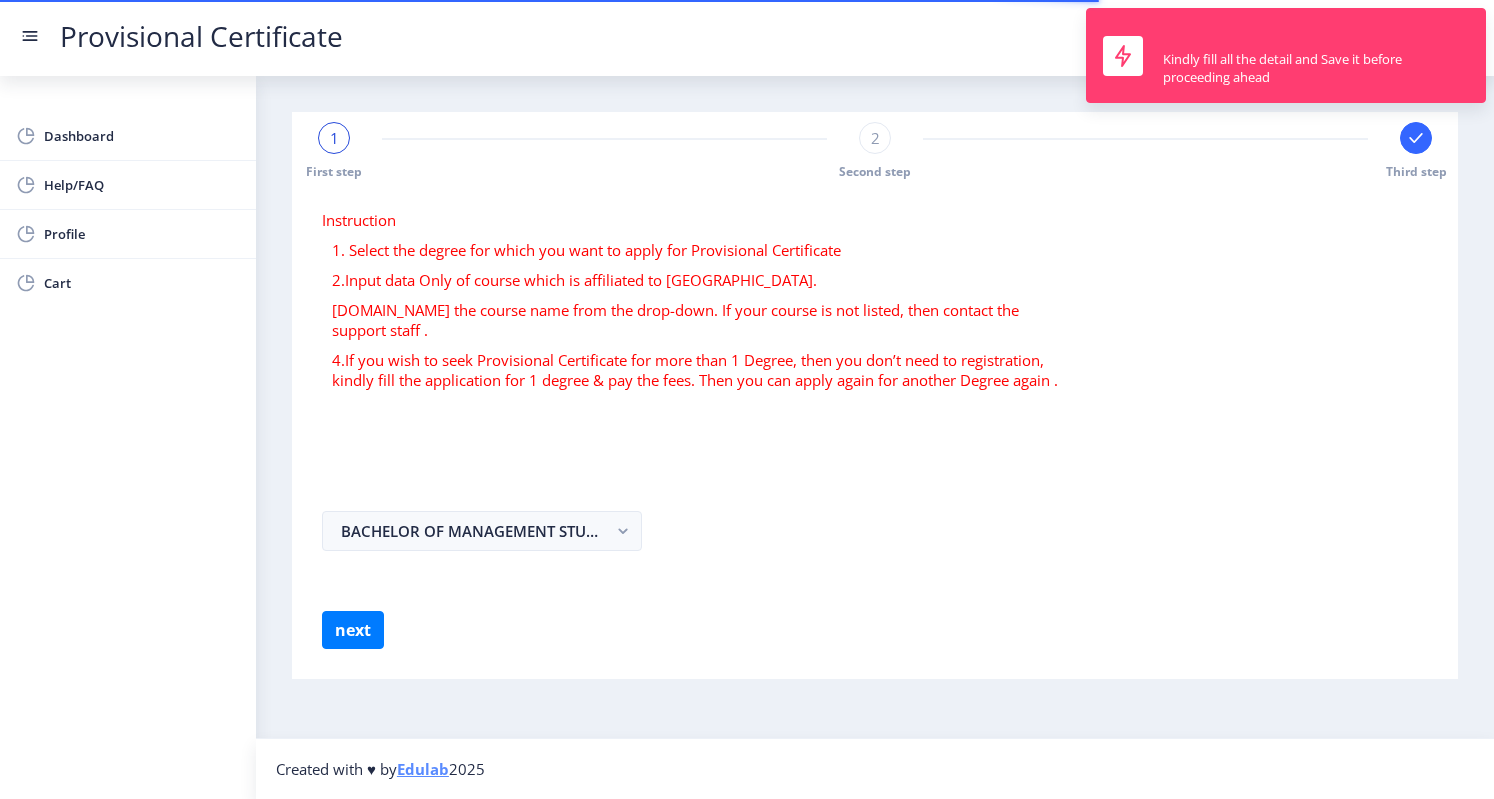 select 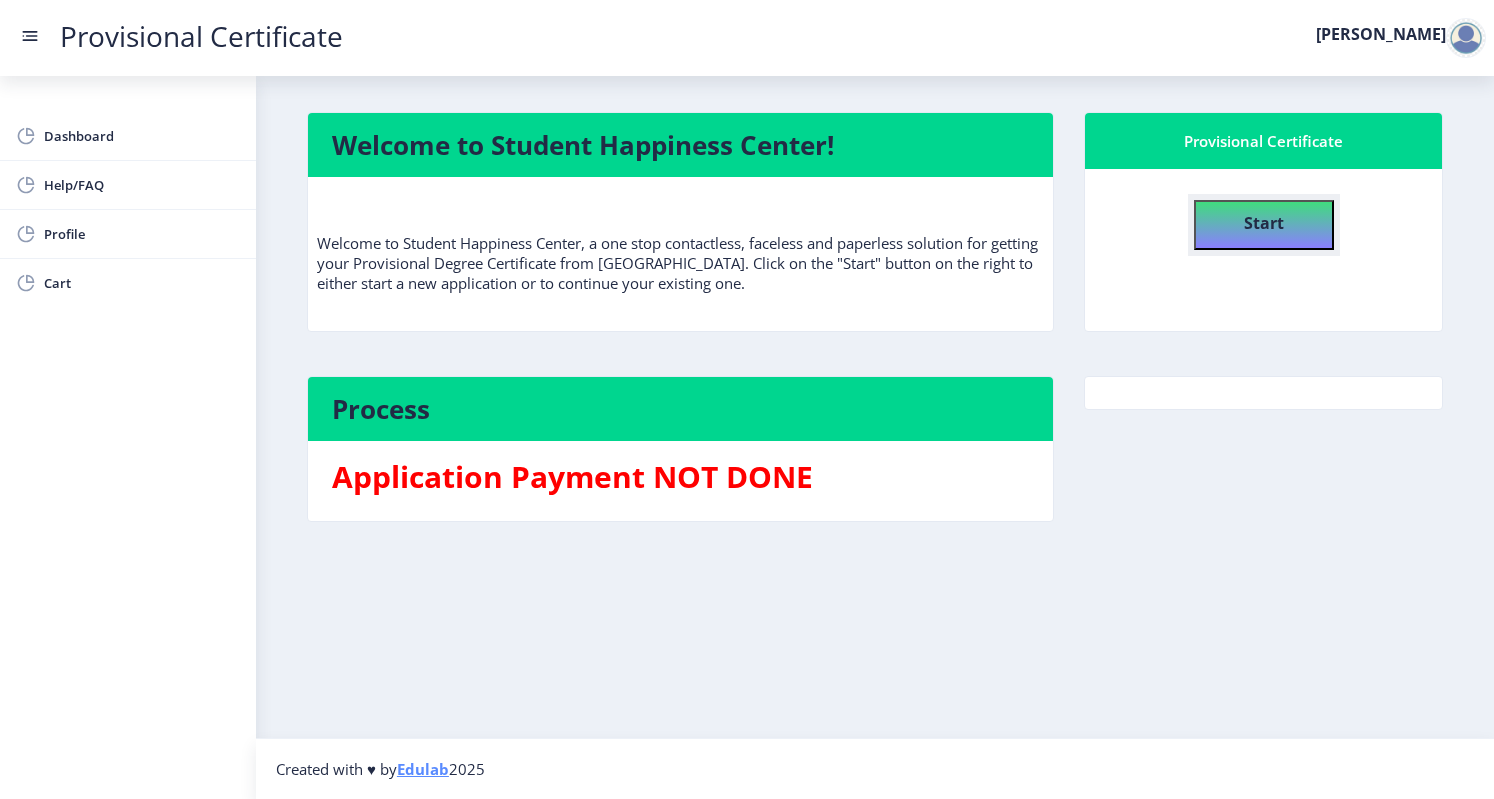 click on "Start" 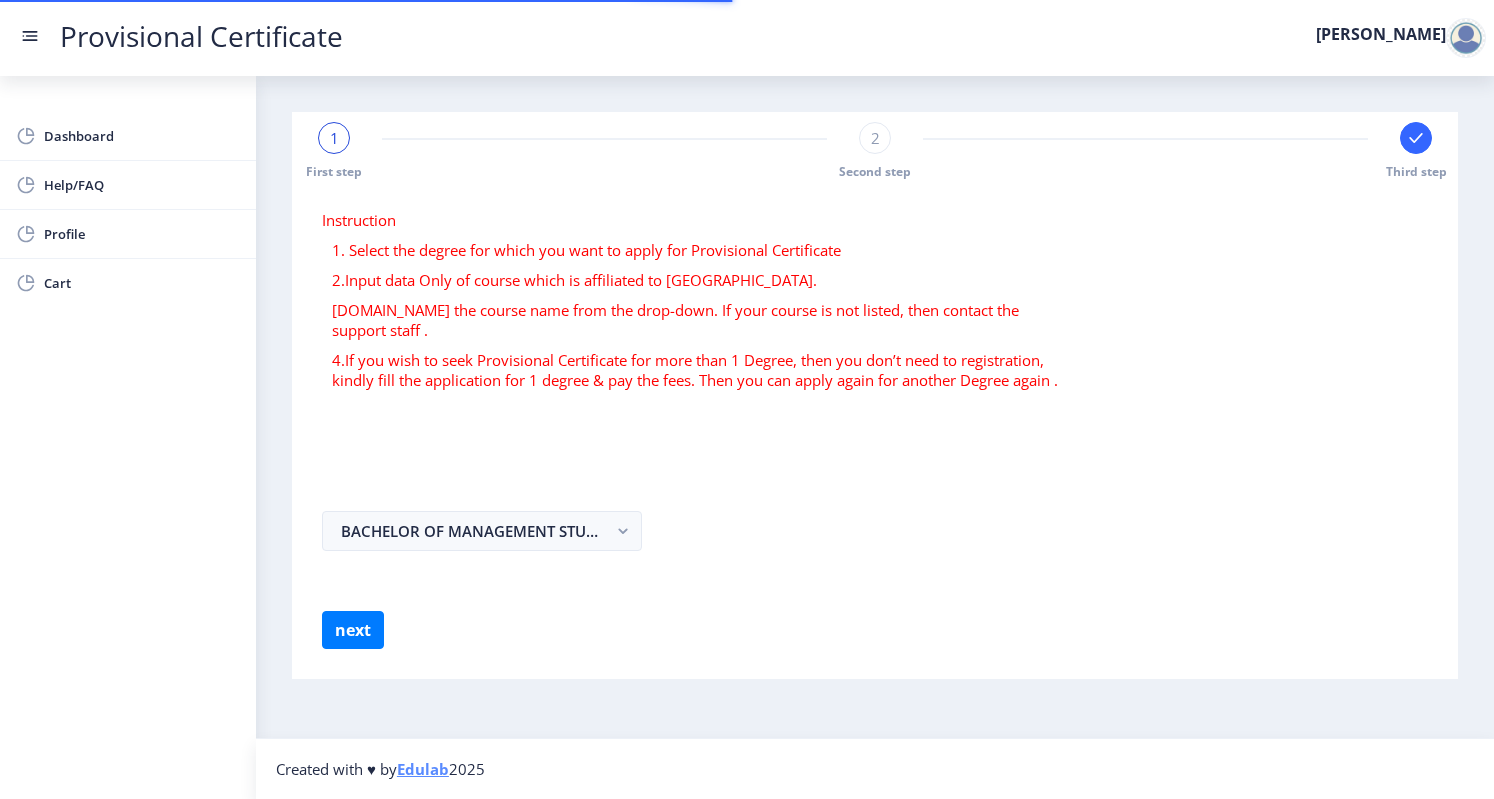 select 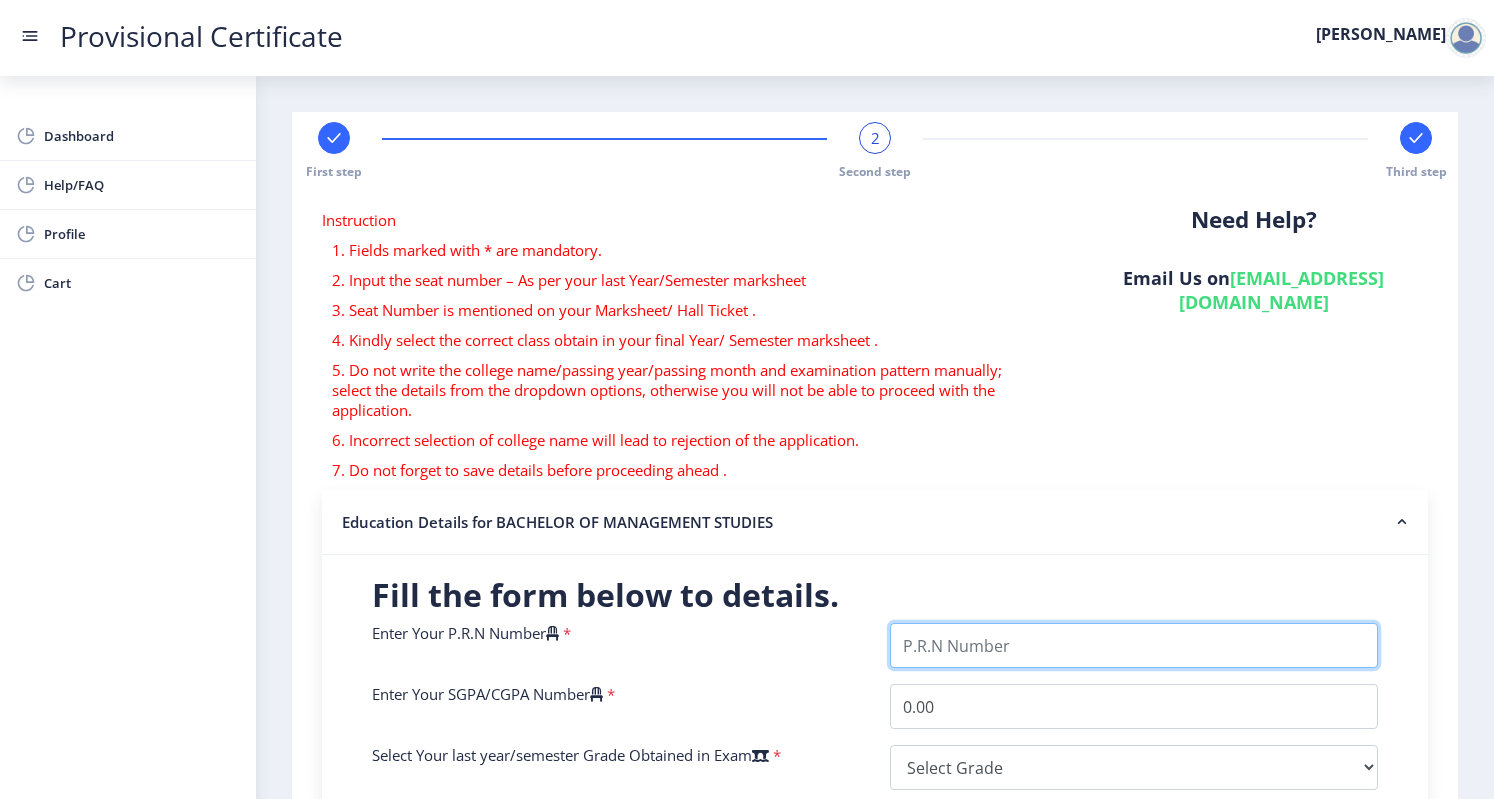 click on "Enter Your P.R.N Number" at bounding box center (1134, 645) 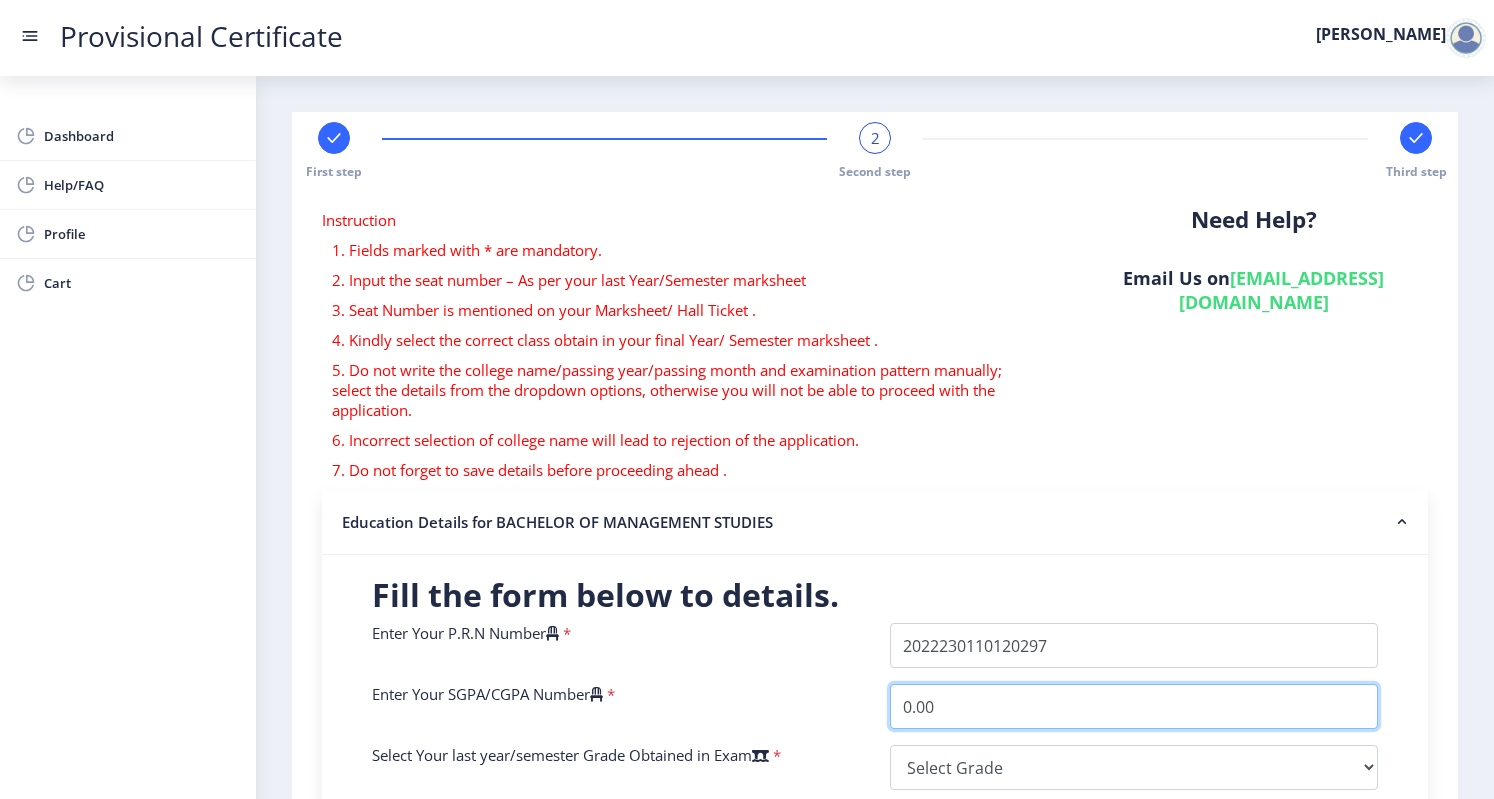 click on "0.00" at bounding box center [1134, 706] 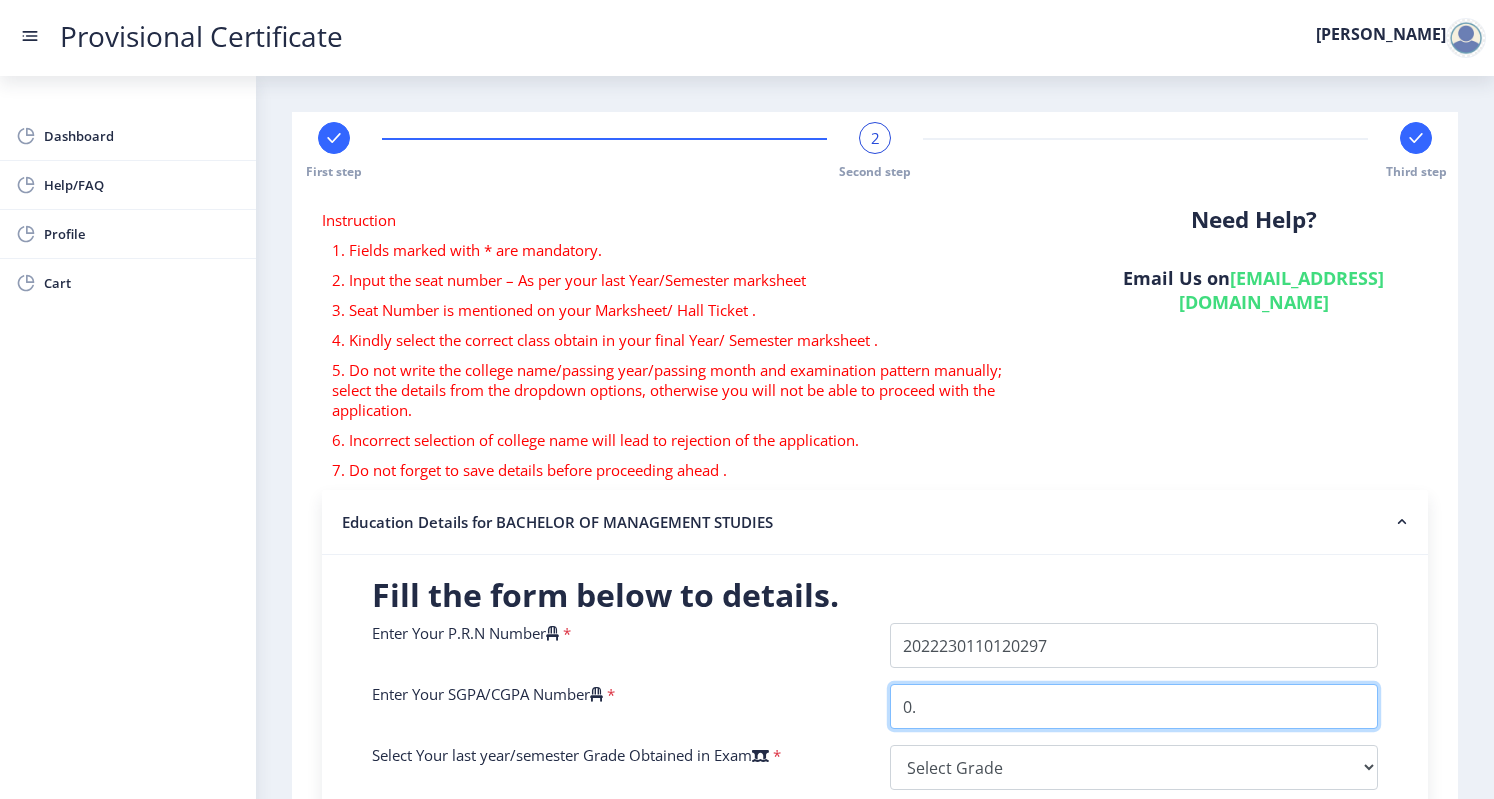 type on "0" 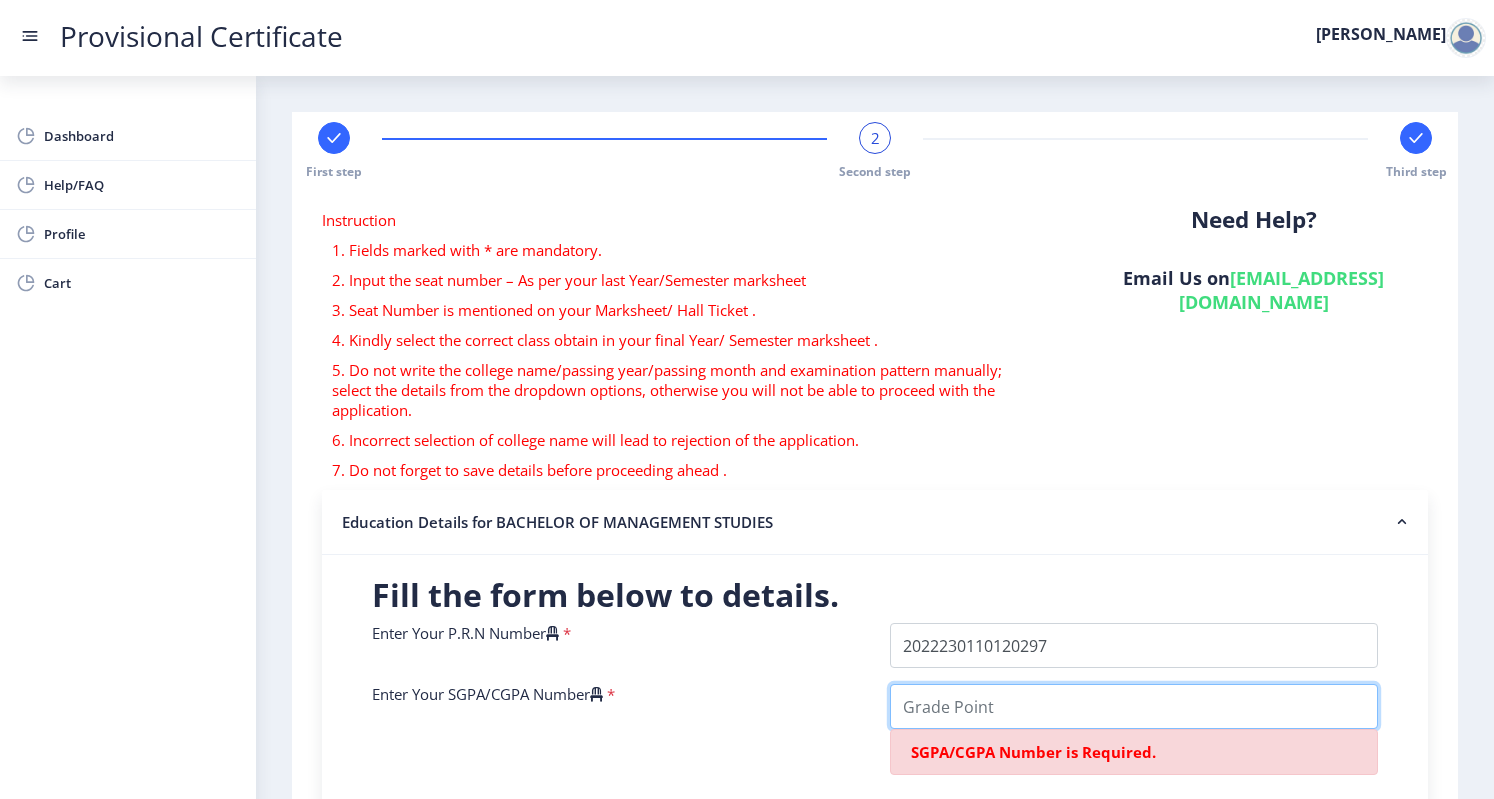 type on "8" 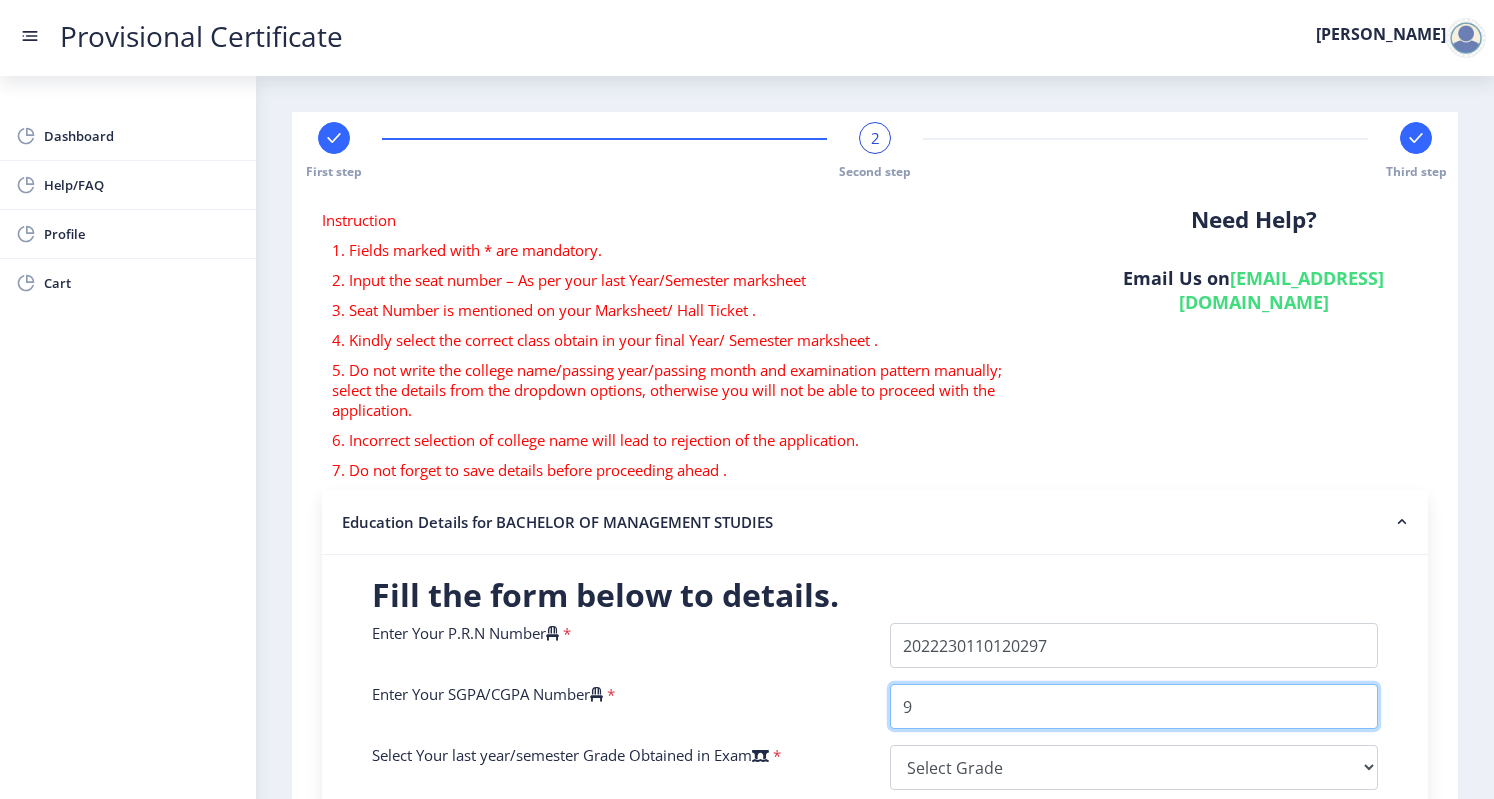 type on "9.66" 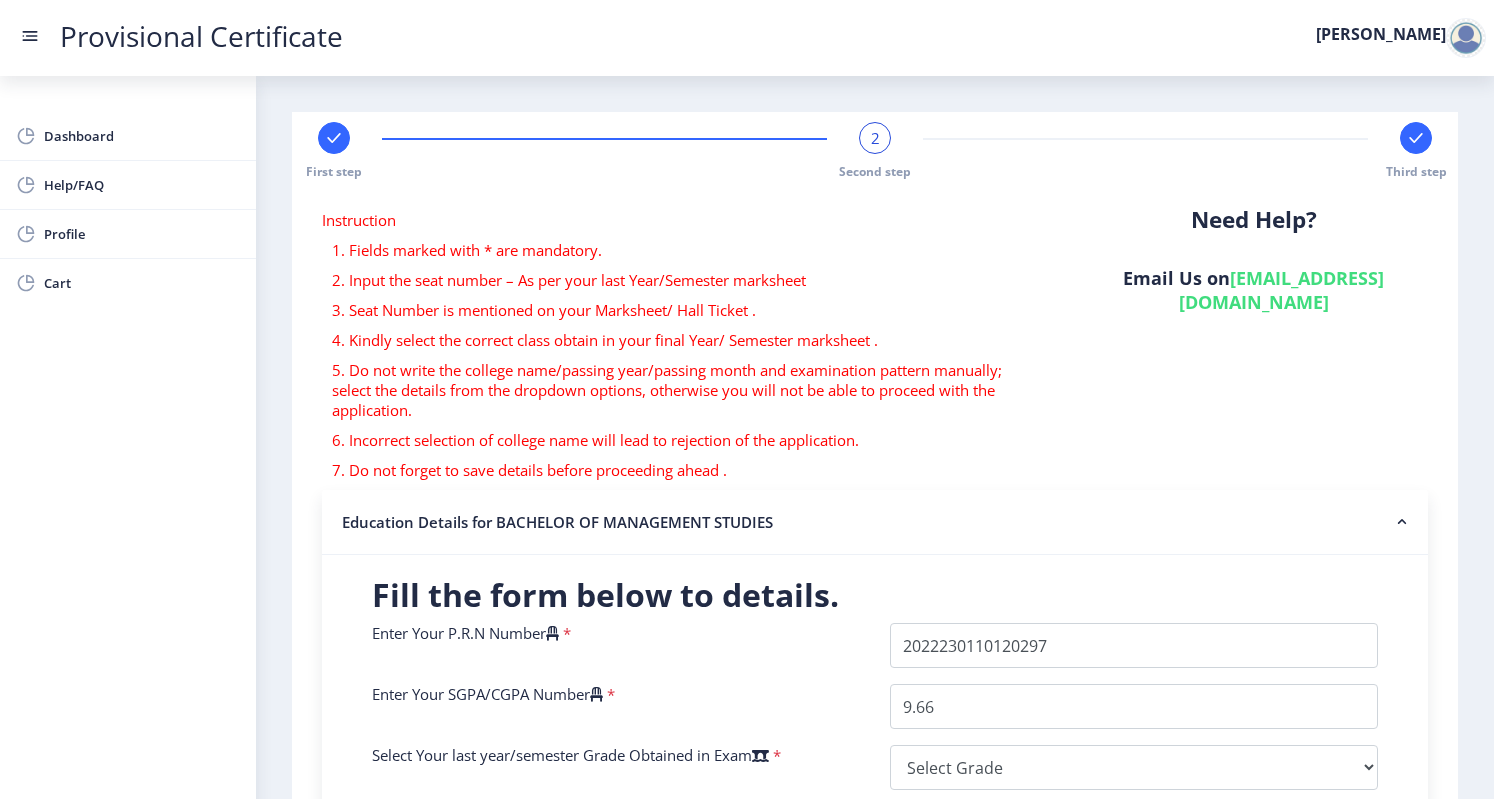 click on "Need Help? Email Us on   hsncpdc@studentscenter.in" 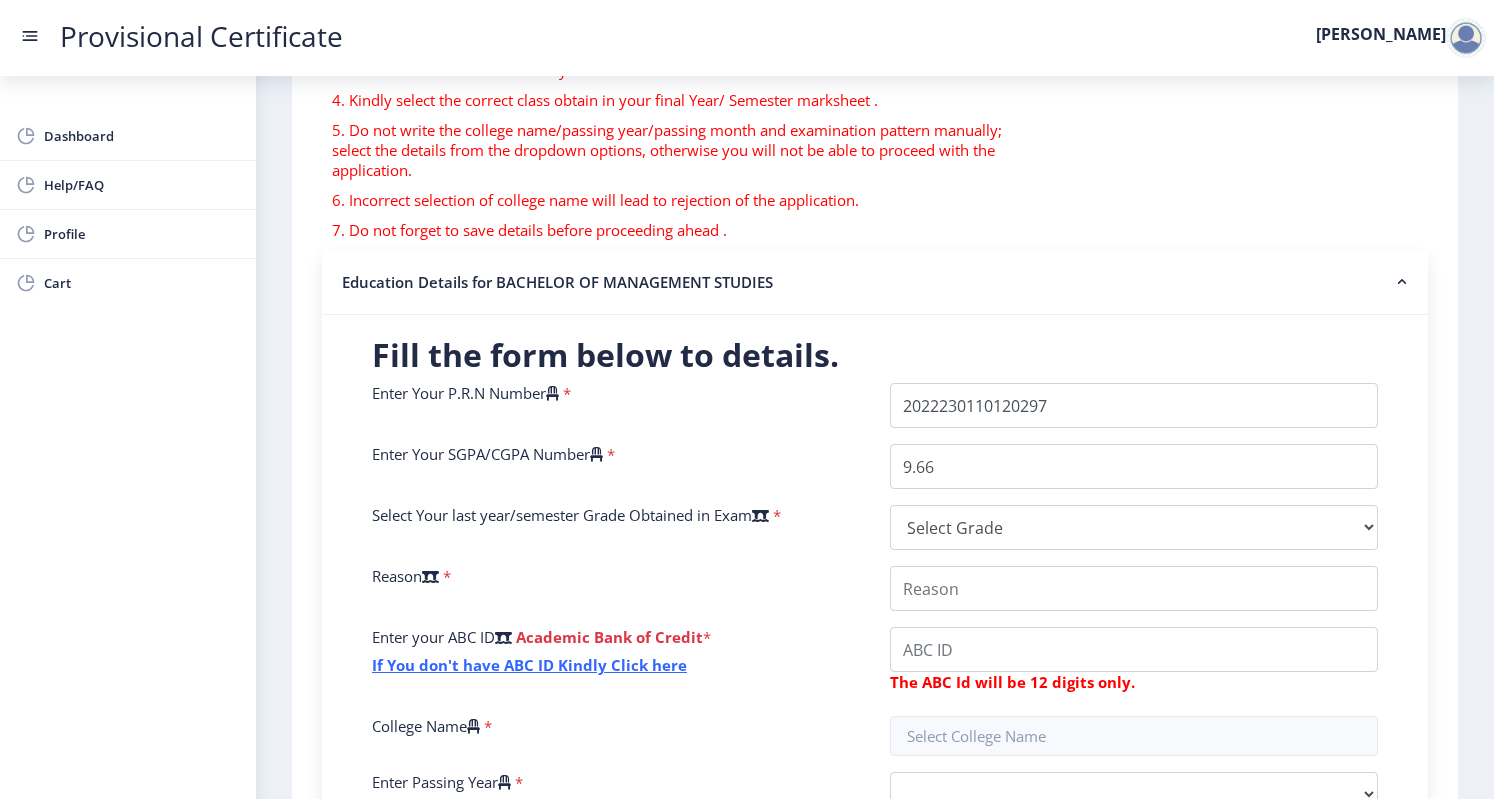 scroll, scrollTop: 480, scrollLeft: 0, axis: vertical 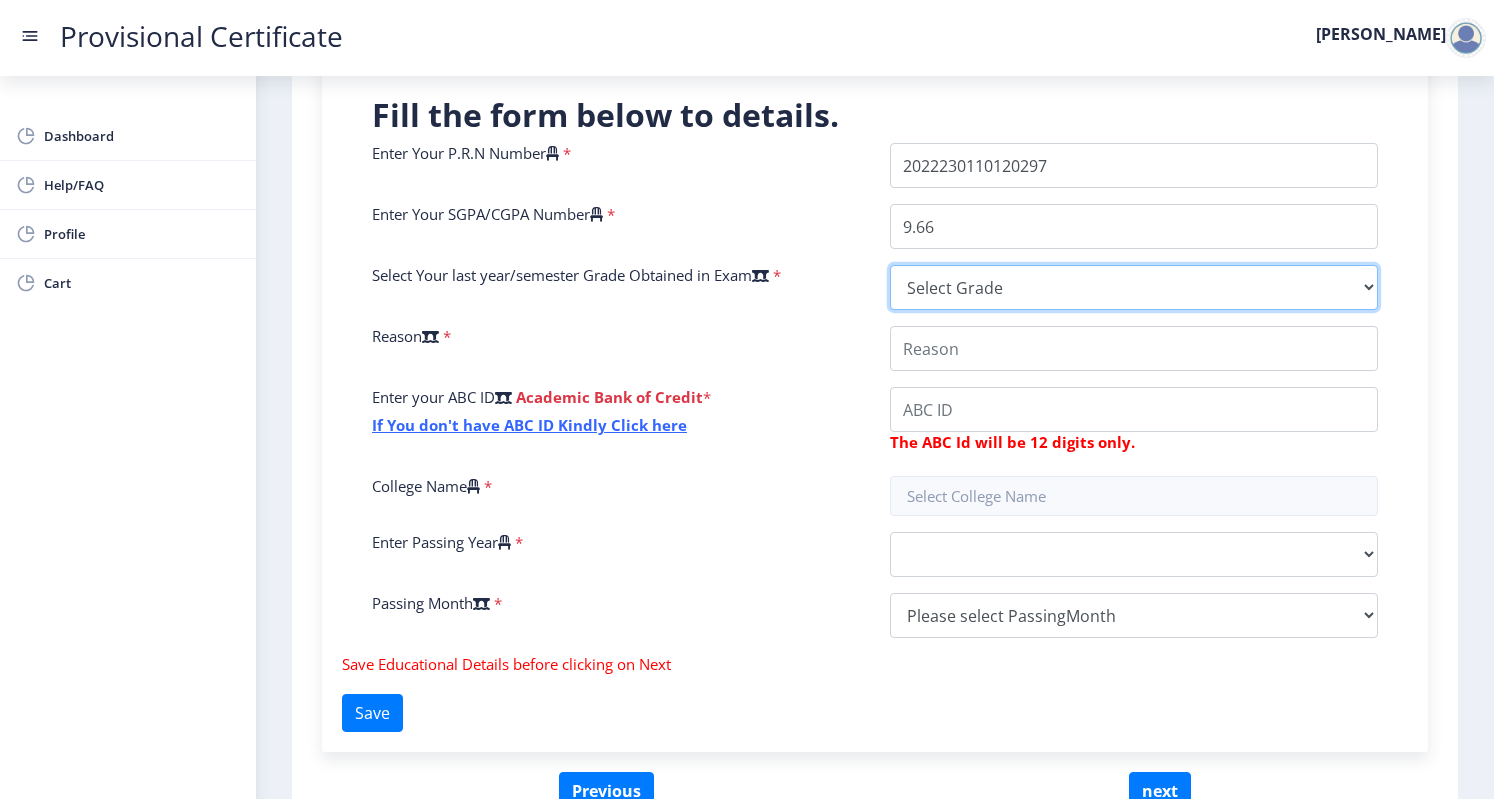 click on "Select Grade  O   A+   A   B+   B   C   D   F(Fail)" at bounding box center (1134, 287) 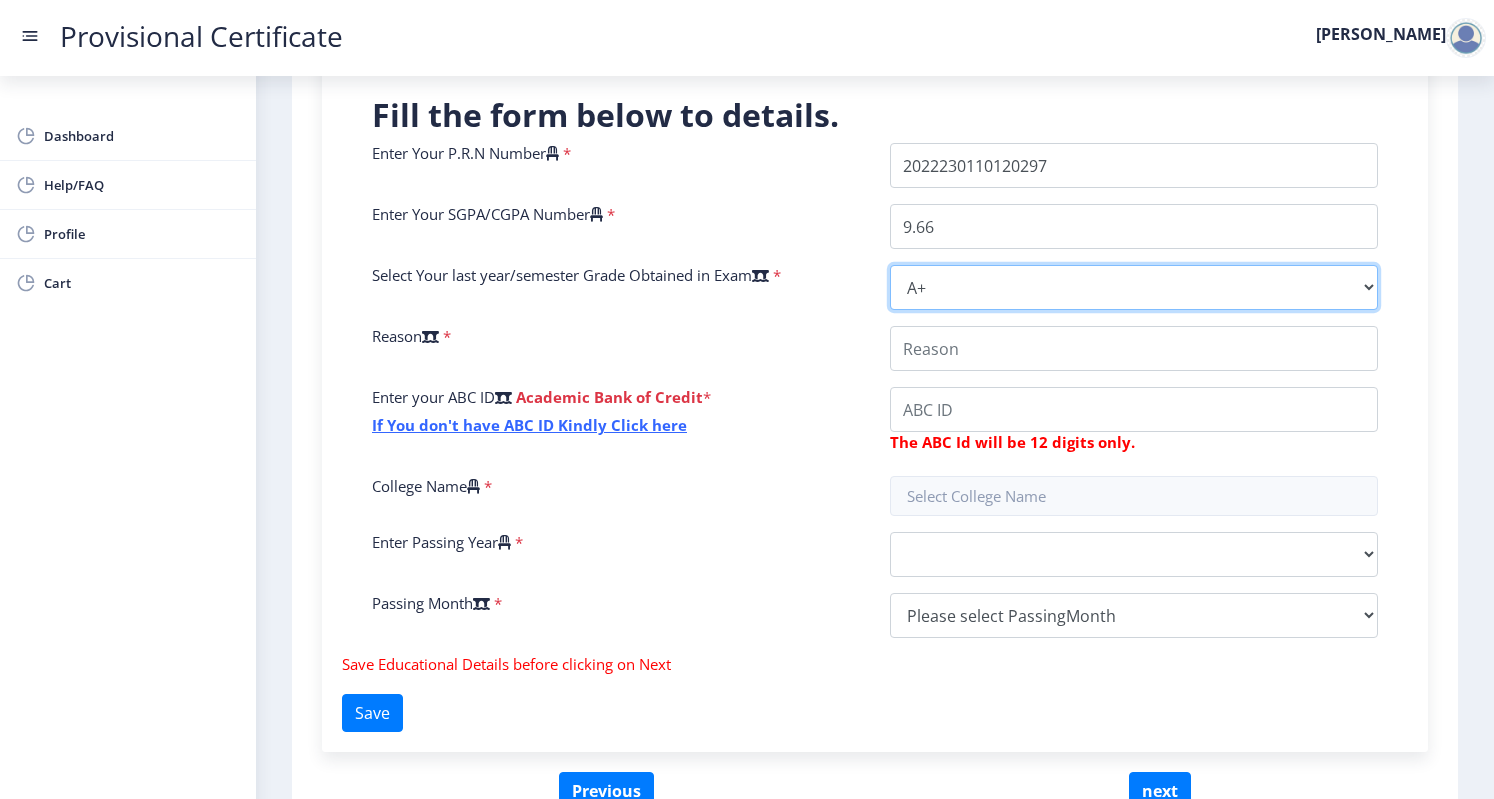click on "Select Grade  O   A+   A   B+   B   C   D   F(Fail)" at bounding box center (1134, 287) 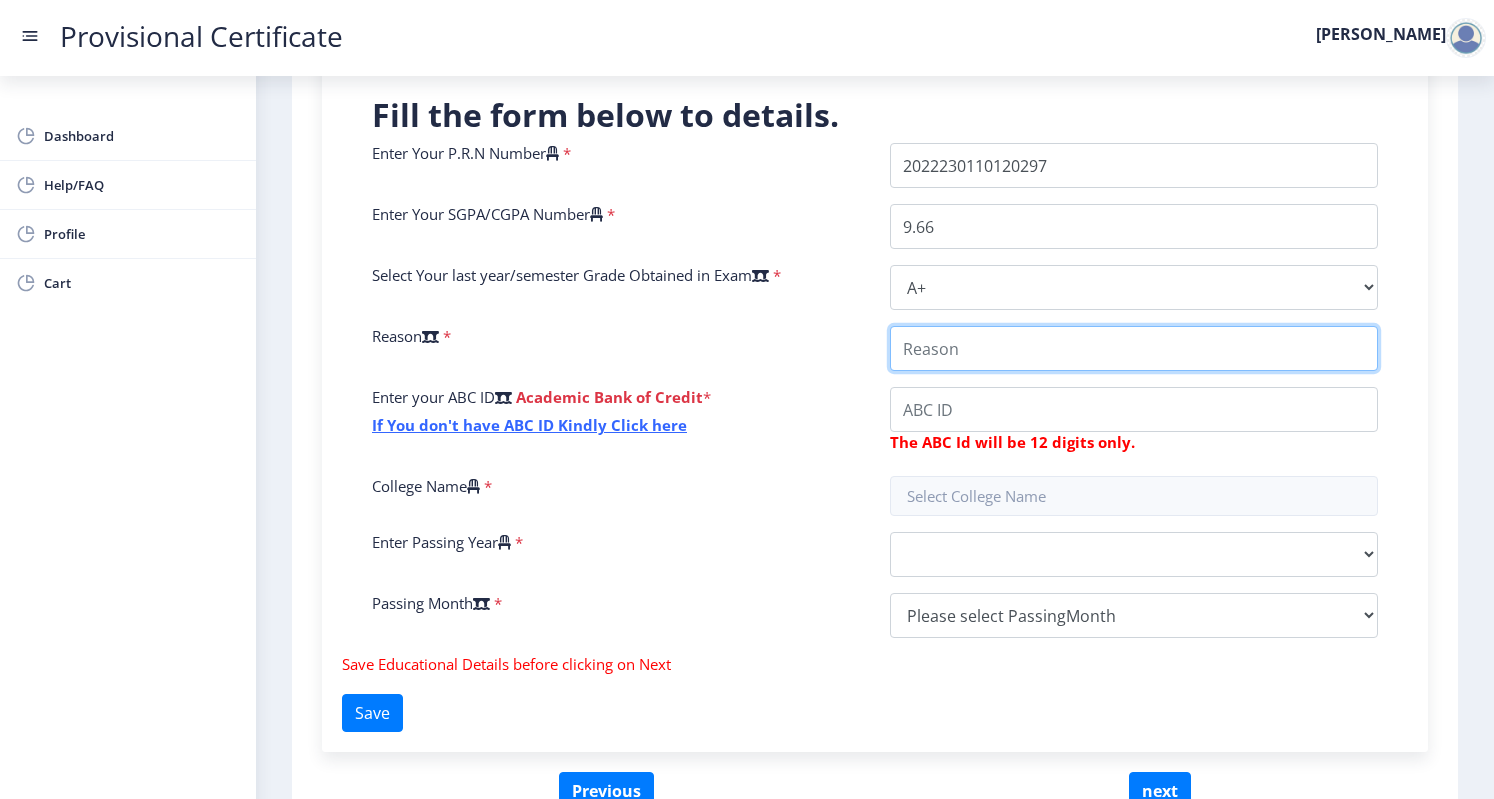 click on "College Name" at bounding box center [1134, 348] 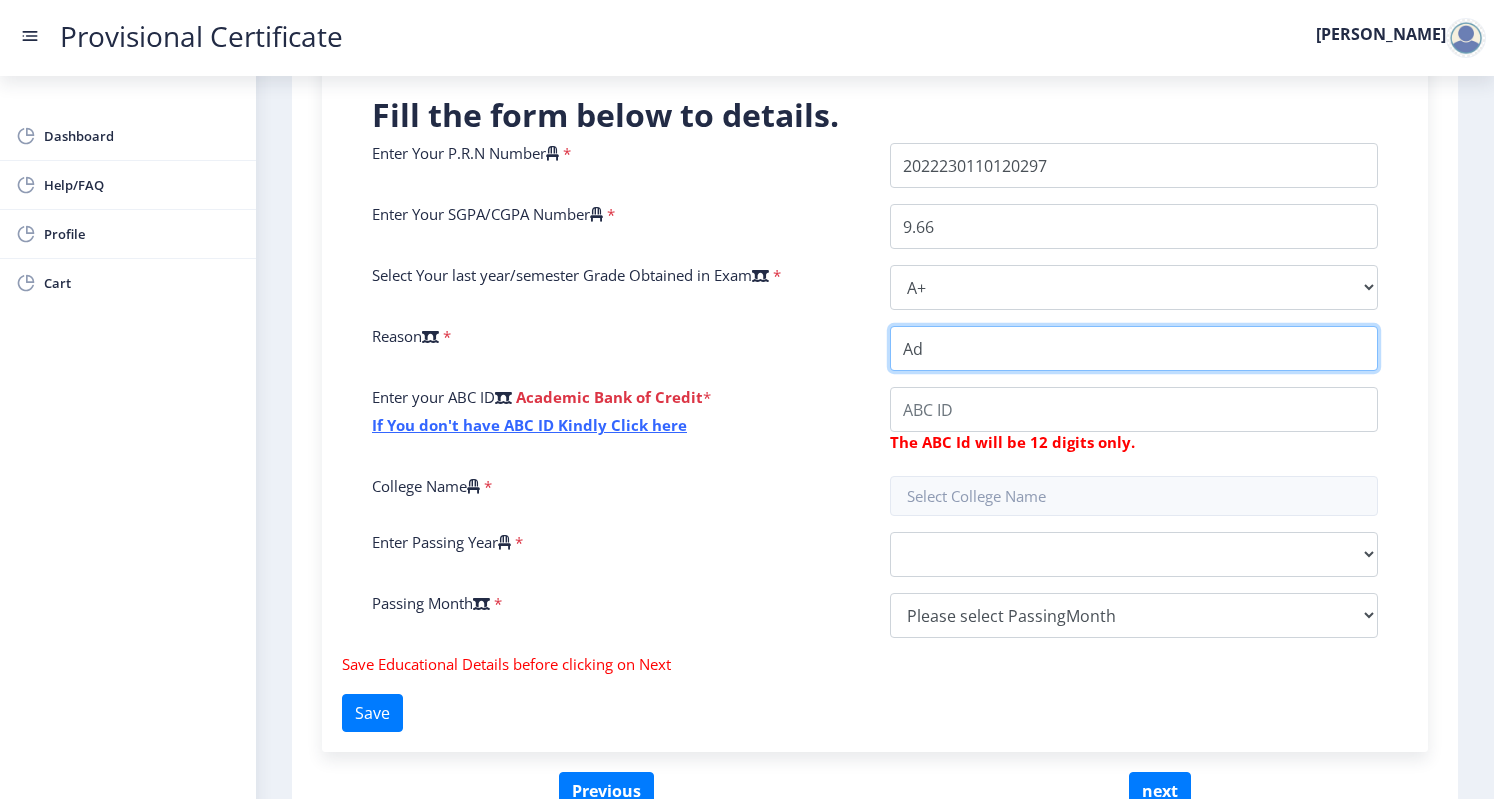type on "A" 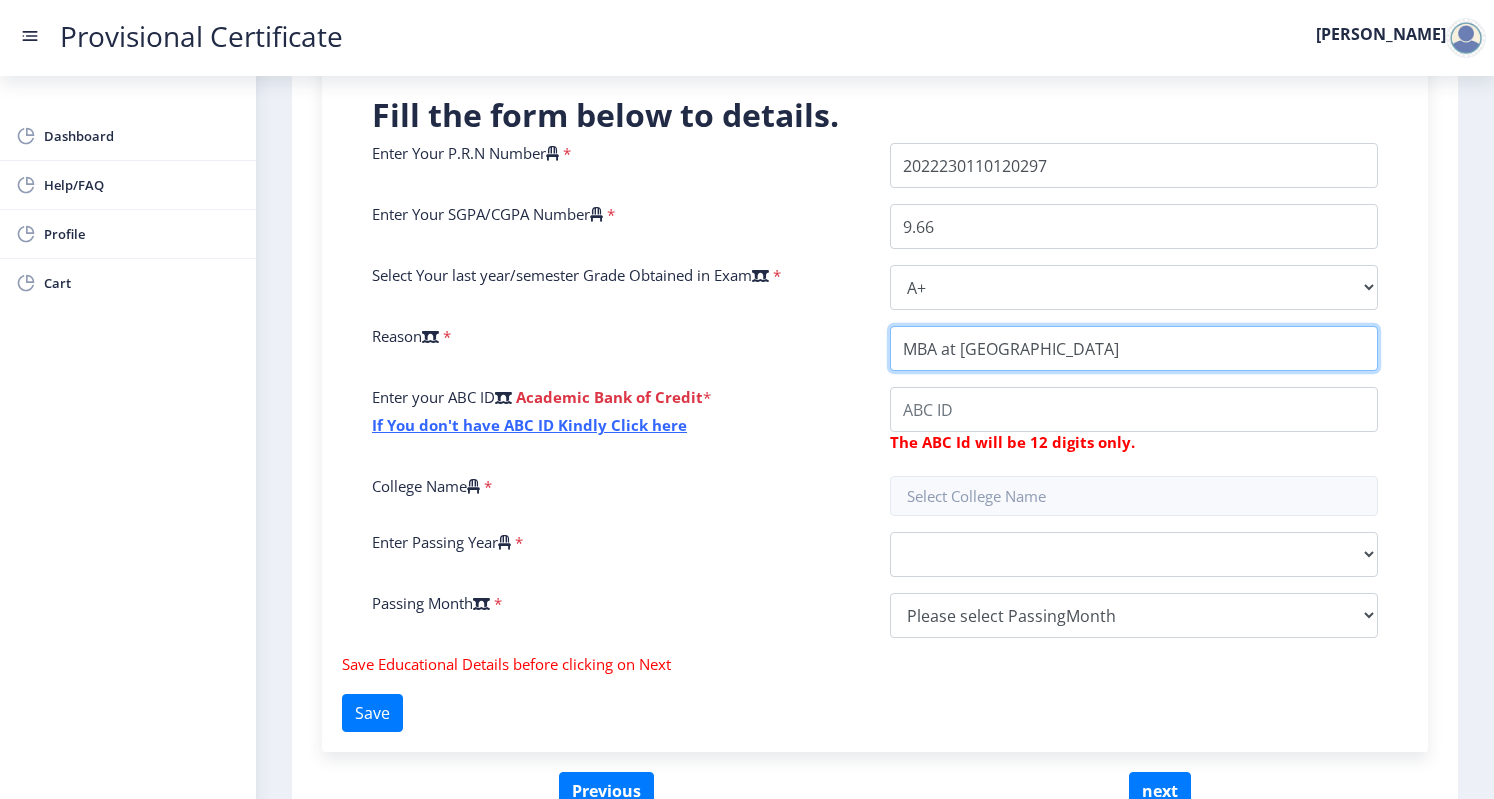 type on "MBA at Flame University" 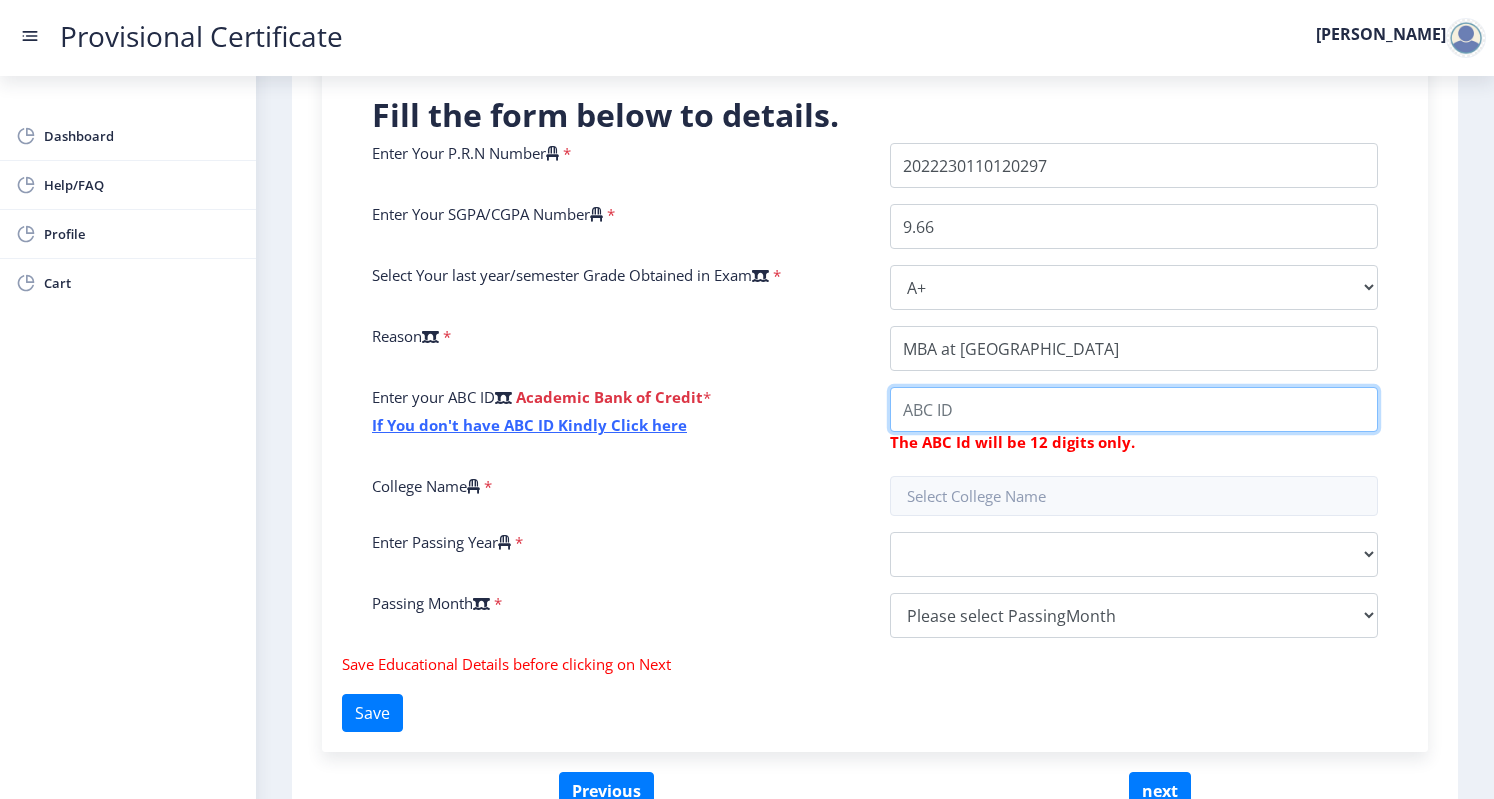 click on "College Name" at bounding box center [1134, 409] 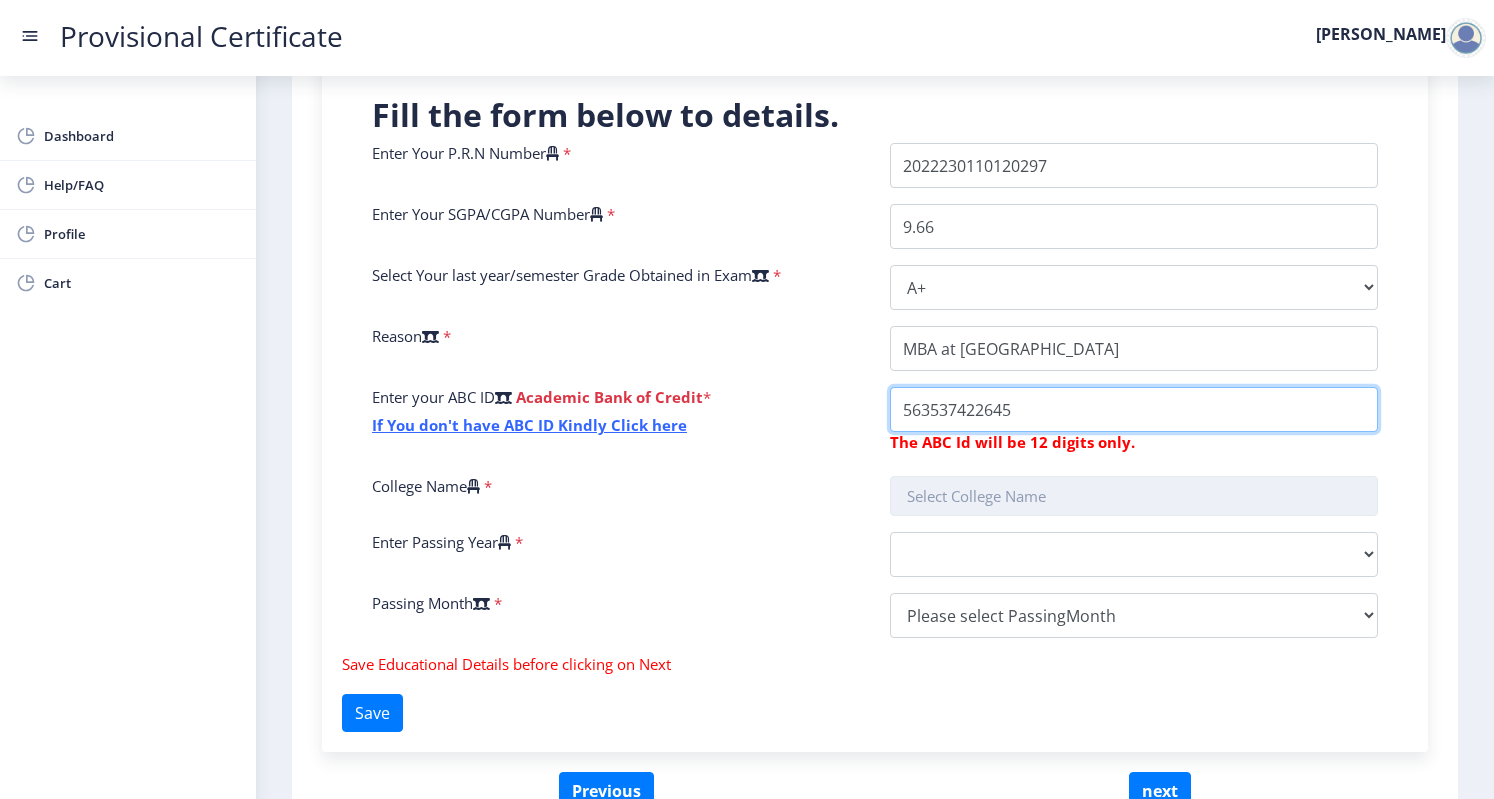 type on "563537422645" 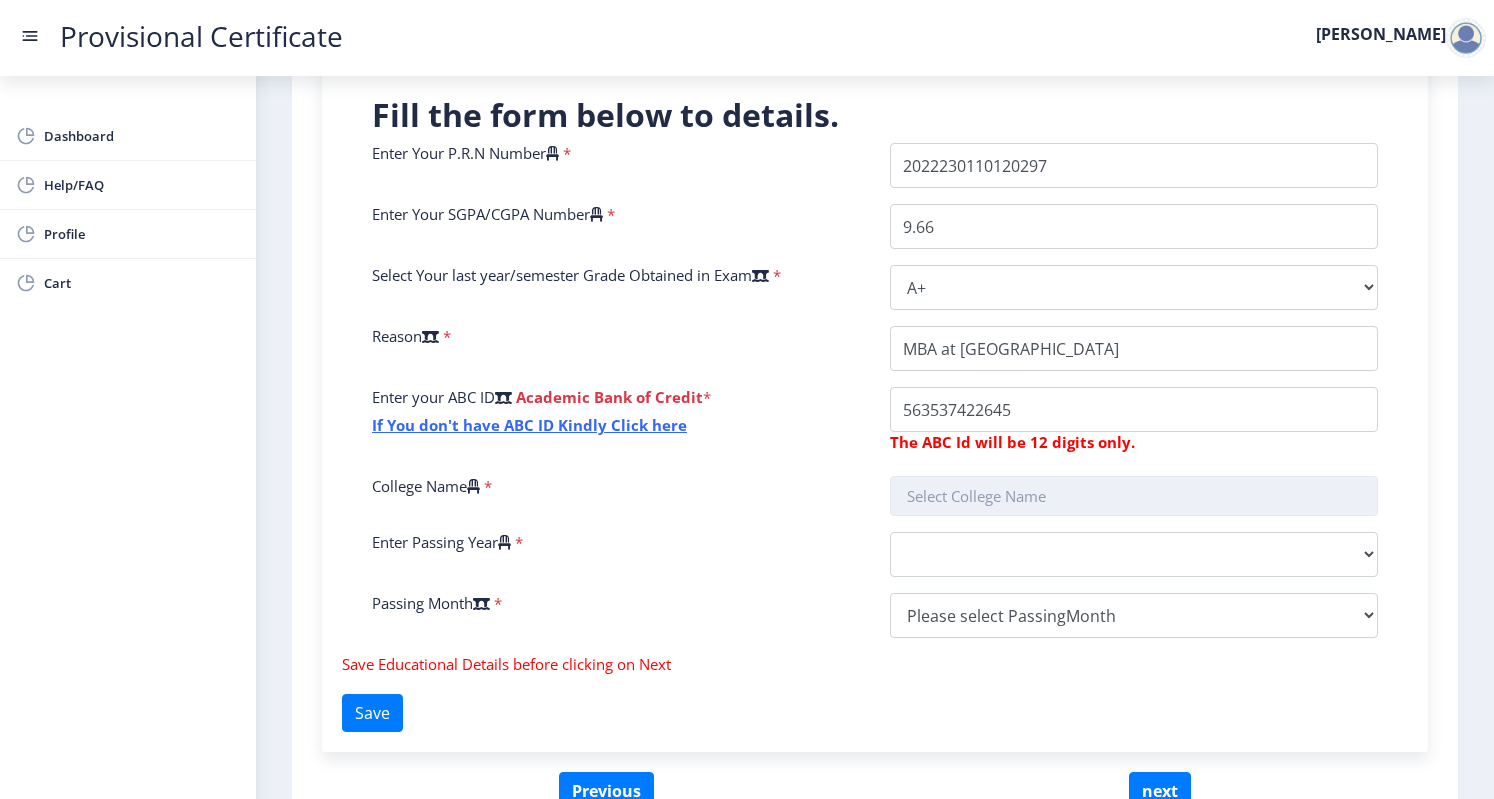 click 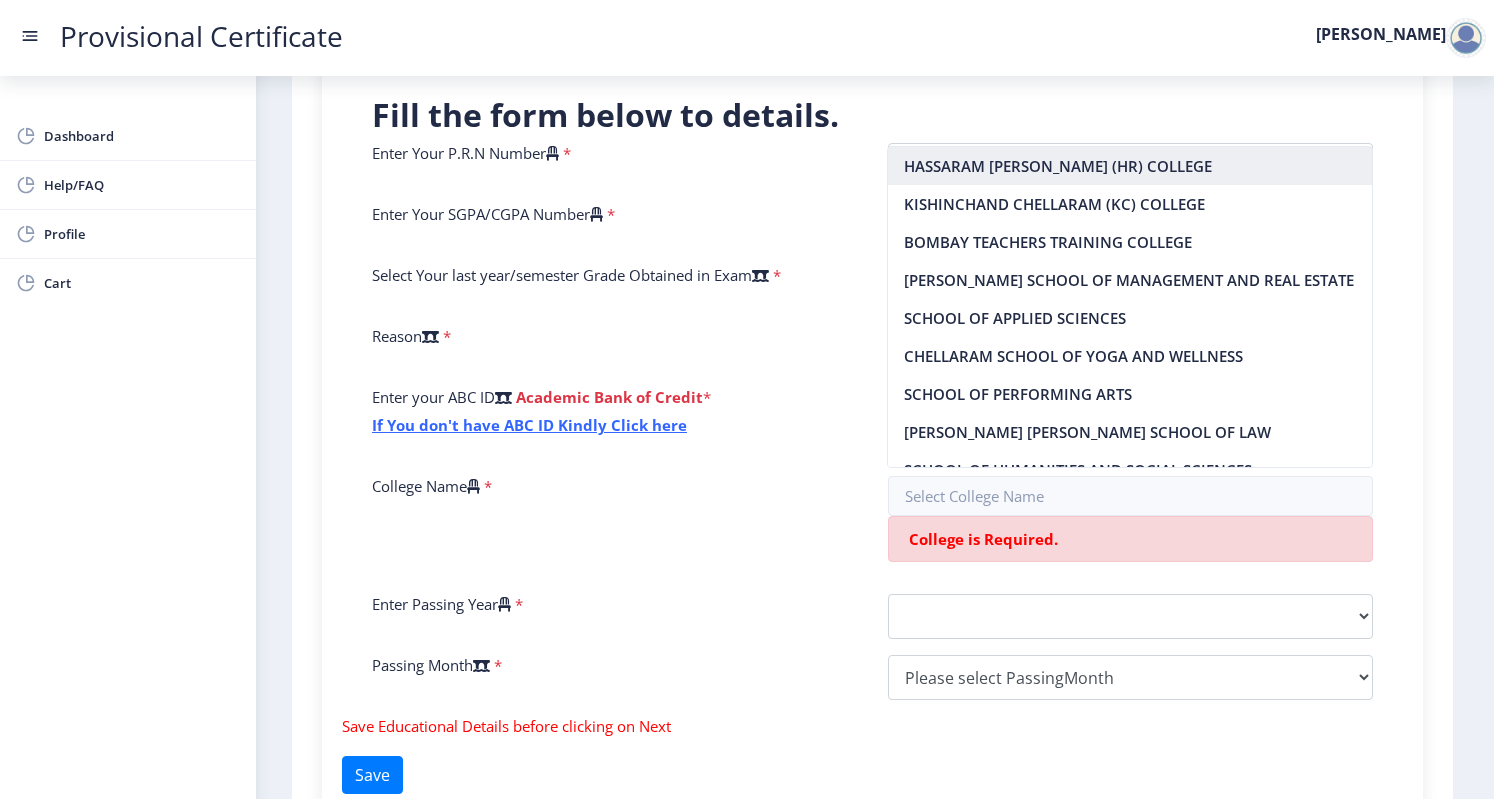 click on "HASSARAM RIJHUMAL (HR) COLLEGE" at bounding box center (1130, 166) 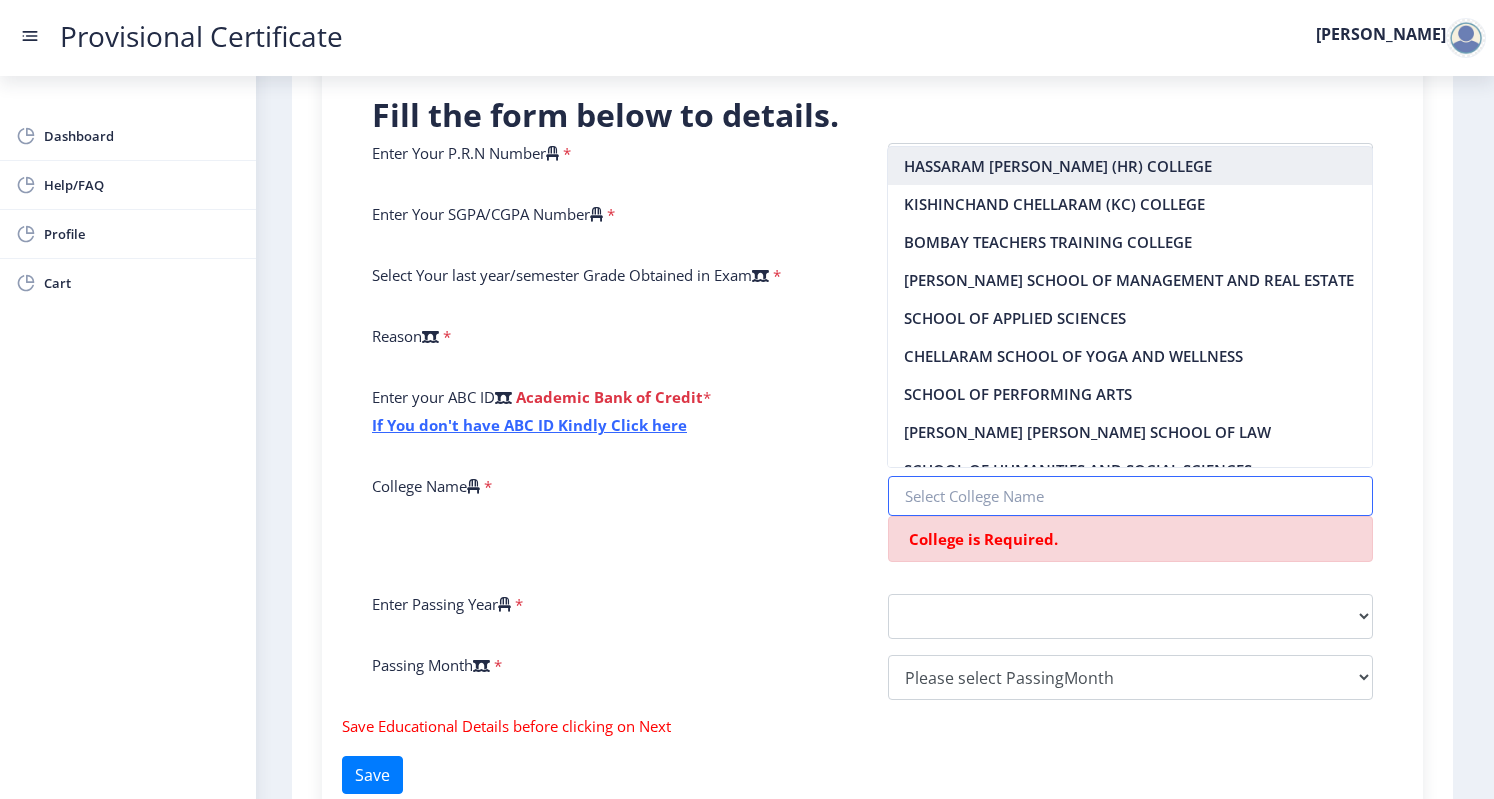 type on "HASSARAM RIJHUMAL (HR) COLLEGE" 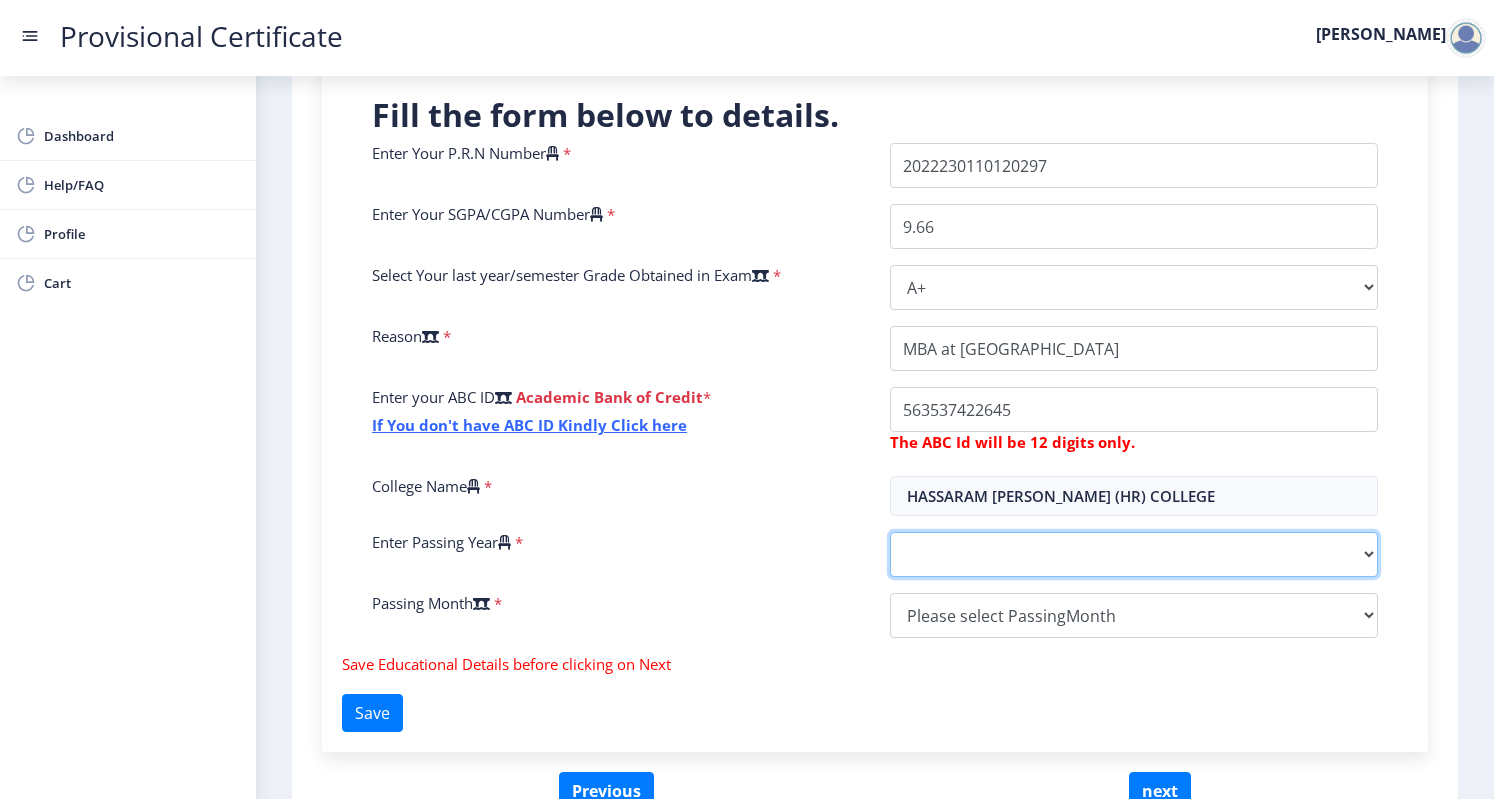 click on "2025   2024   2023   2022   2021   2020   2019   2018   2017   2016   2015   2014   2013   2012   2011   2010   2009   2008   2007   2006   2005   2004   2003   2002   2001   2000   1999   1998   1997   1996   1995   1994   1993   1992   1991   1990   1989   1988   1987   1986   1985   1984   1983   1982   1981   1980   1979   1978   1977   1976   1975   1974   1973   1972   1971   1970   1969   1968   1967" 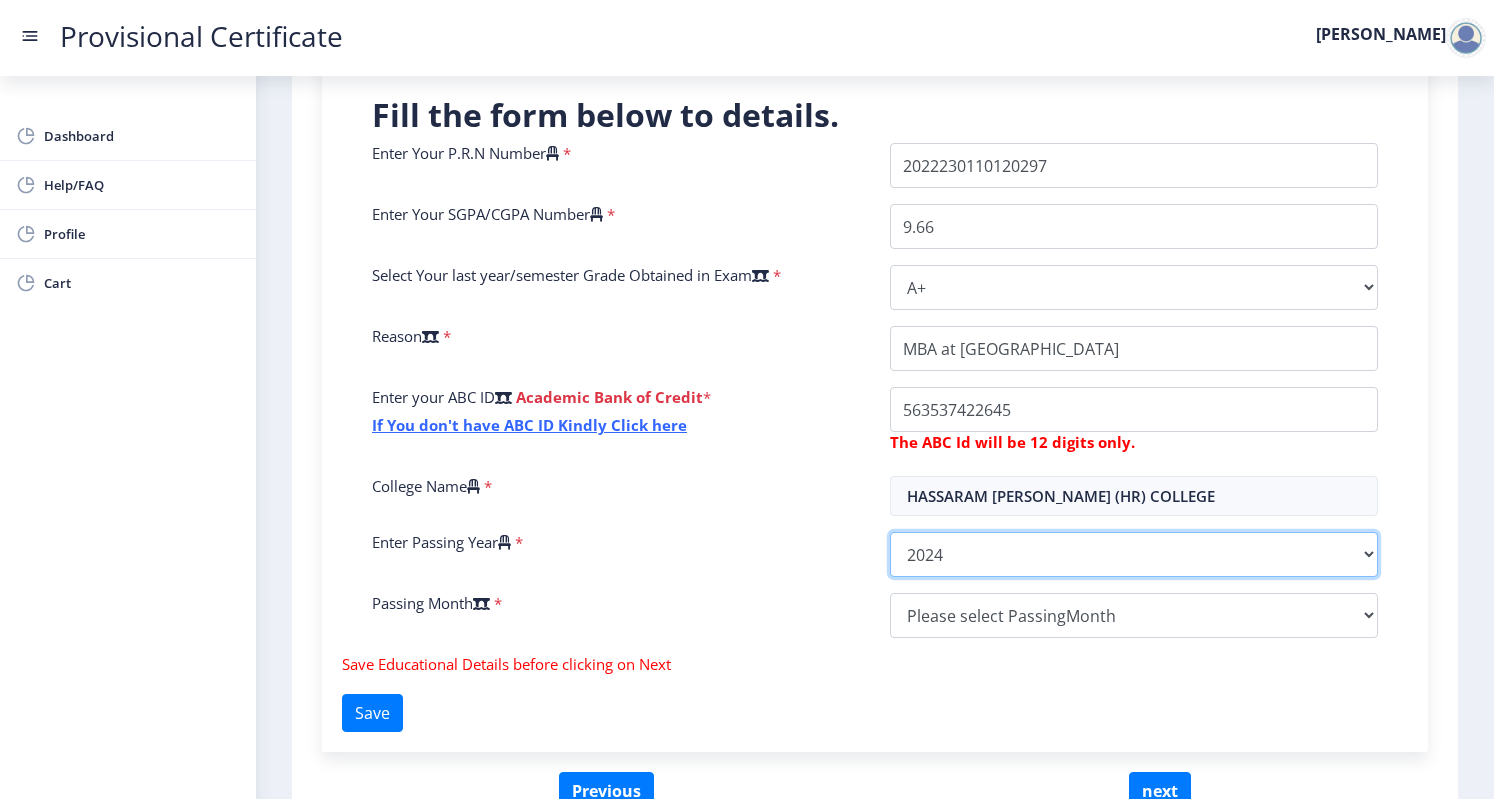 click on "2025   2024   2023   2022   2021   2020   2019   2018   2017   2016   2015   2014   2013   2012   2011   2010   2009   2008   2007   2006   2005   2004   2003   2002   2001   2000   1999   1998   1997   1996   1995   1994   1993   1992   1991   1990   1989   1988   1987   1986   1985   1984   1983   1982   1981   1980   1979   1978   1977   1976   1975   1974   1973   1972   1971   1970   1969   1968   1967" 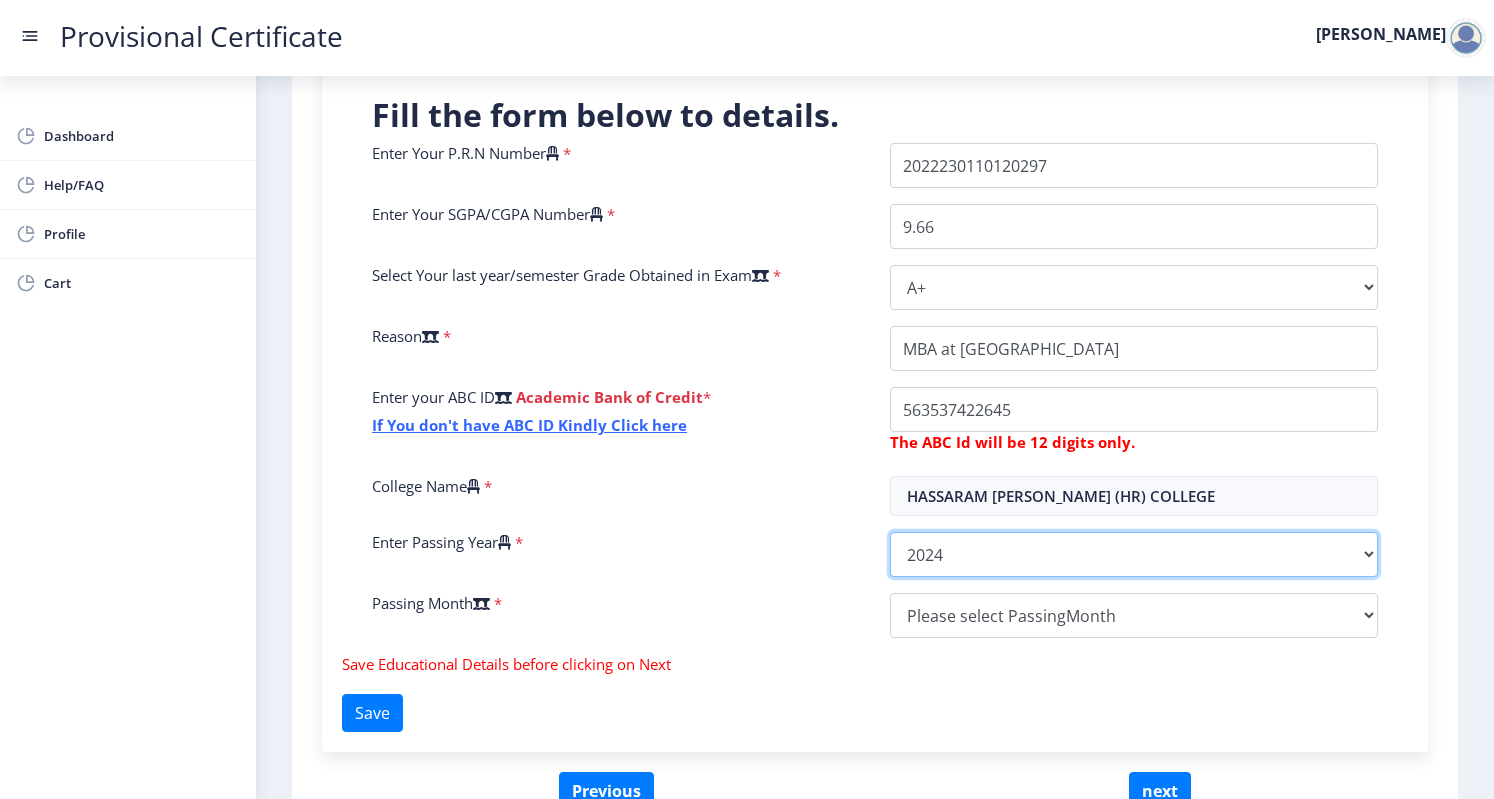 click on "2025   2024   2023   2022   2021   2020   2019   2018   2017   2016   2015   2014   2013   2012   2011   2010   2009   2008   2007   2006   2005   2004   2003   2002   2001   2000   1999   1998   1997   1996   1995   1994   1993   1992   1991   1990   1989   1988   1987   1986   1985   1984   1983   1982   1981   1980   1979   1978   1977   1976   1975   1974   1973   1972   1971   1970   1969   1968   1967" 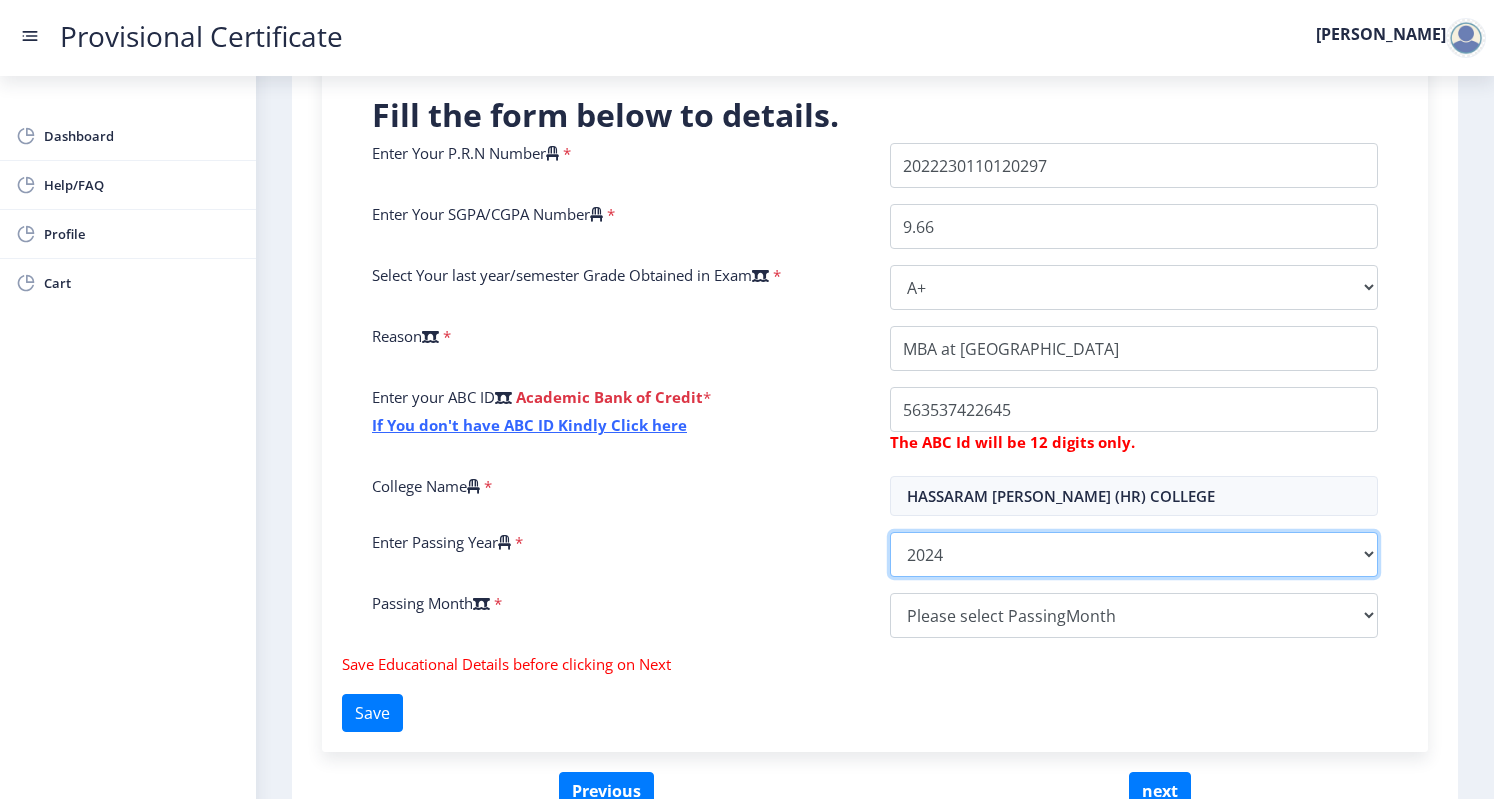 select on "2025" 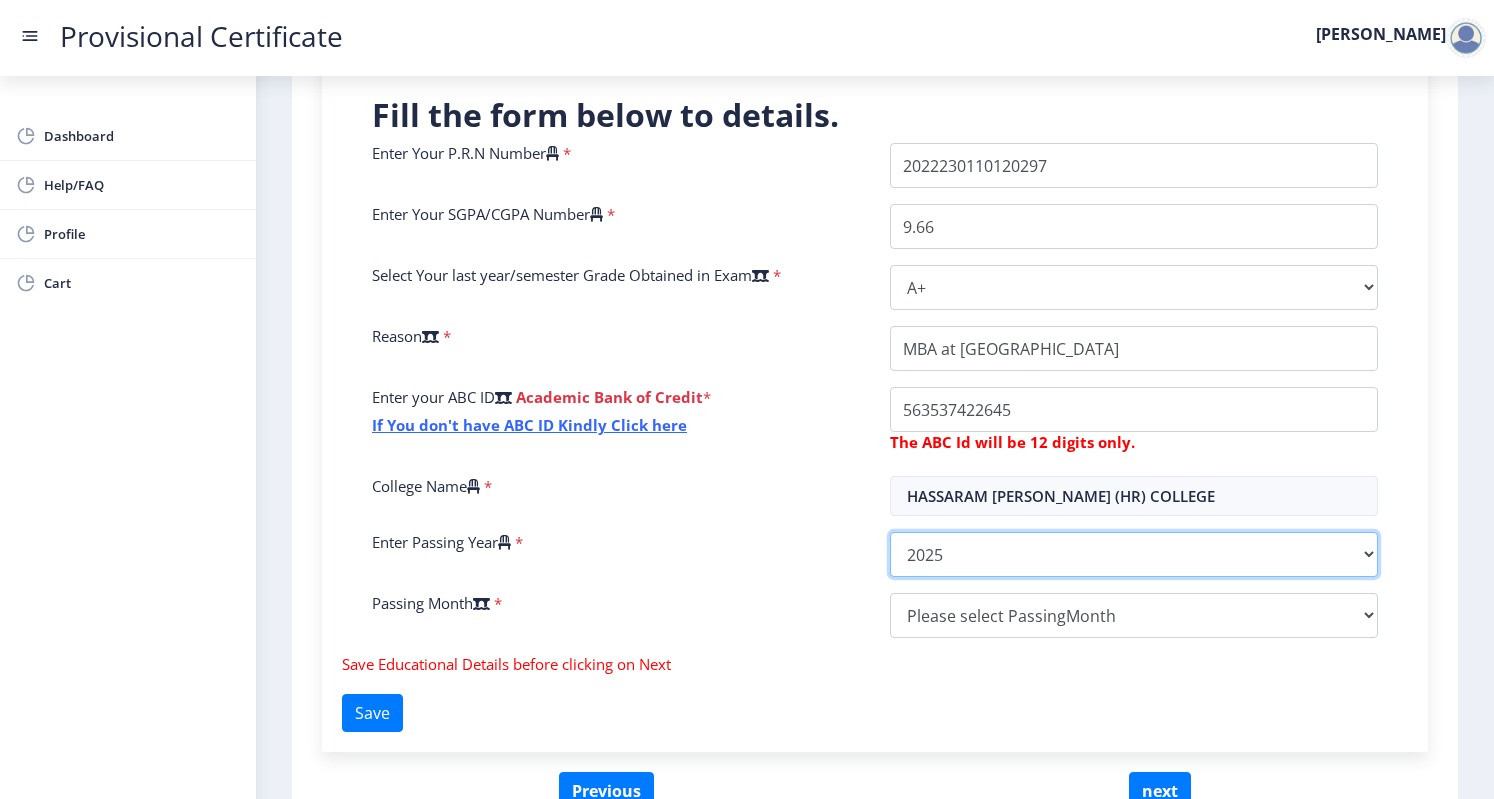 click on "2025   2024   2023   2022   2021   2020   2019   2018   2017   2016   2015   2014   2013   2012   2011   2010   2009   2008   2007   2006   2005   2004   2003   2002   2001   2000   1999   1998   1997   1996   1995   1994   1993   1992   1991   1990   1989   1988   1987   1986   1985   1984   1983   1982   1981   1980   1979   1978   1977   1976   1975   1974   1973   1972   1971   1970   1969   1968   1967" 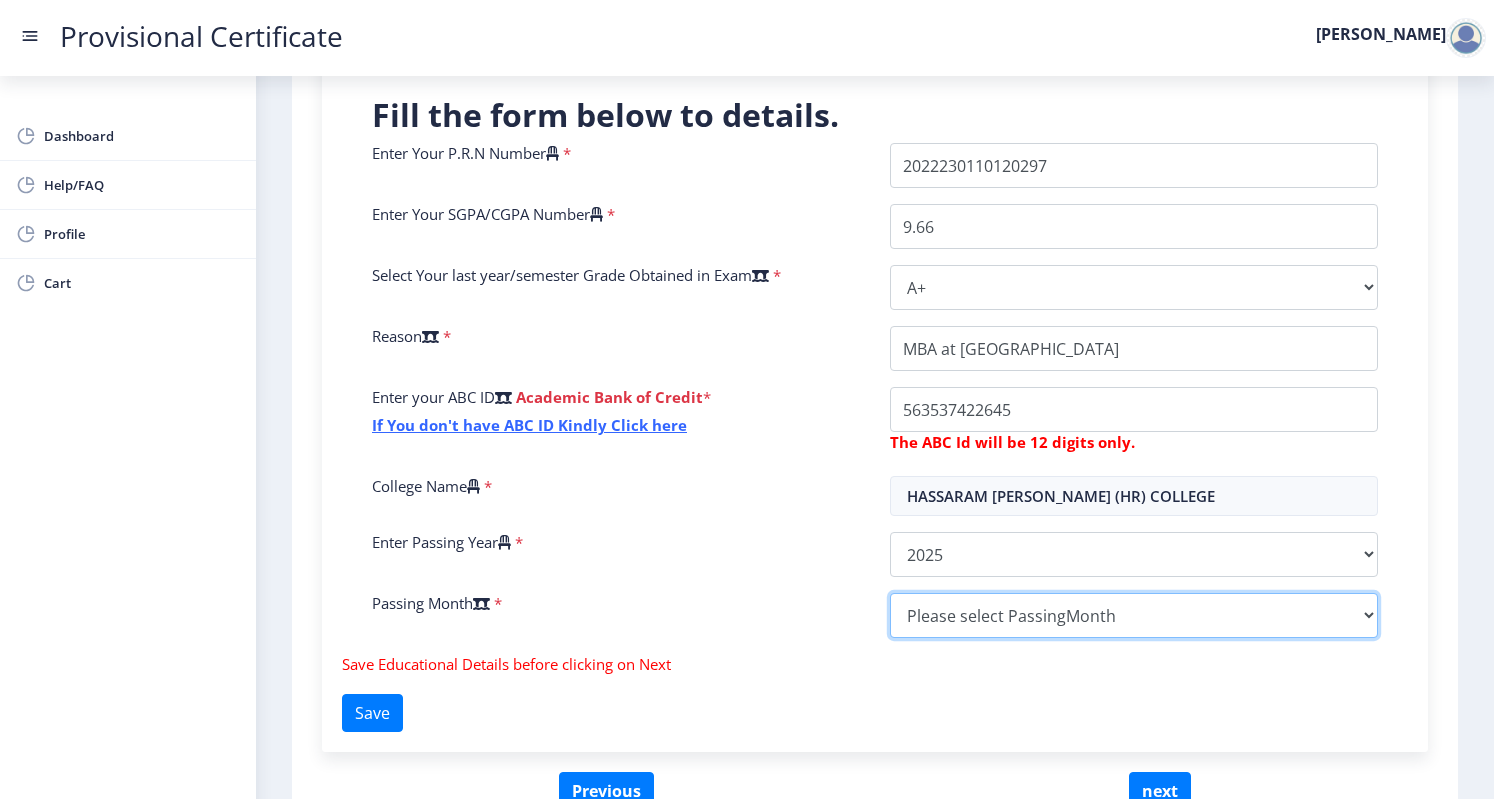 click on "Please select PassingMonth  (01) January (02) February (03) March (04) April (05) May (06) June (07) July (08) August (09) September (10) October (11) November (12) December" at bounding box center (1134, 615) 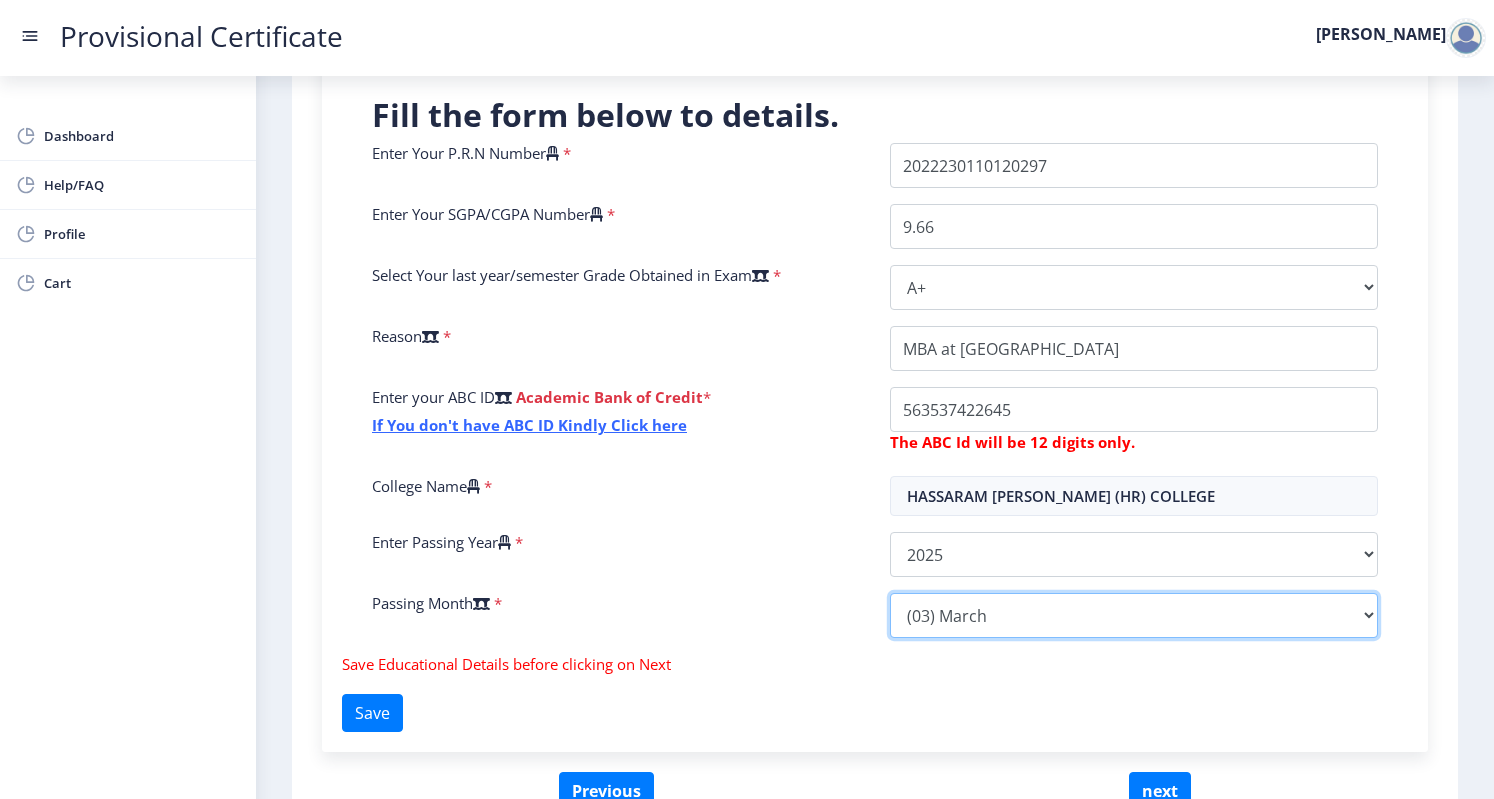 click on "Please select PassingMonth  (01) January (02) February (03) March (04) April (05) May (06) June (07) July (08) August (09) September (10) October (11) November (12) December" at bounding box center [1134, 615] 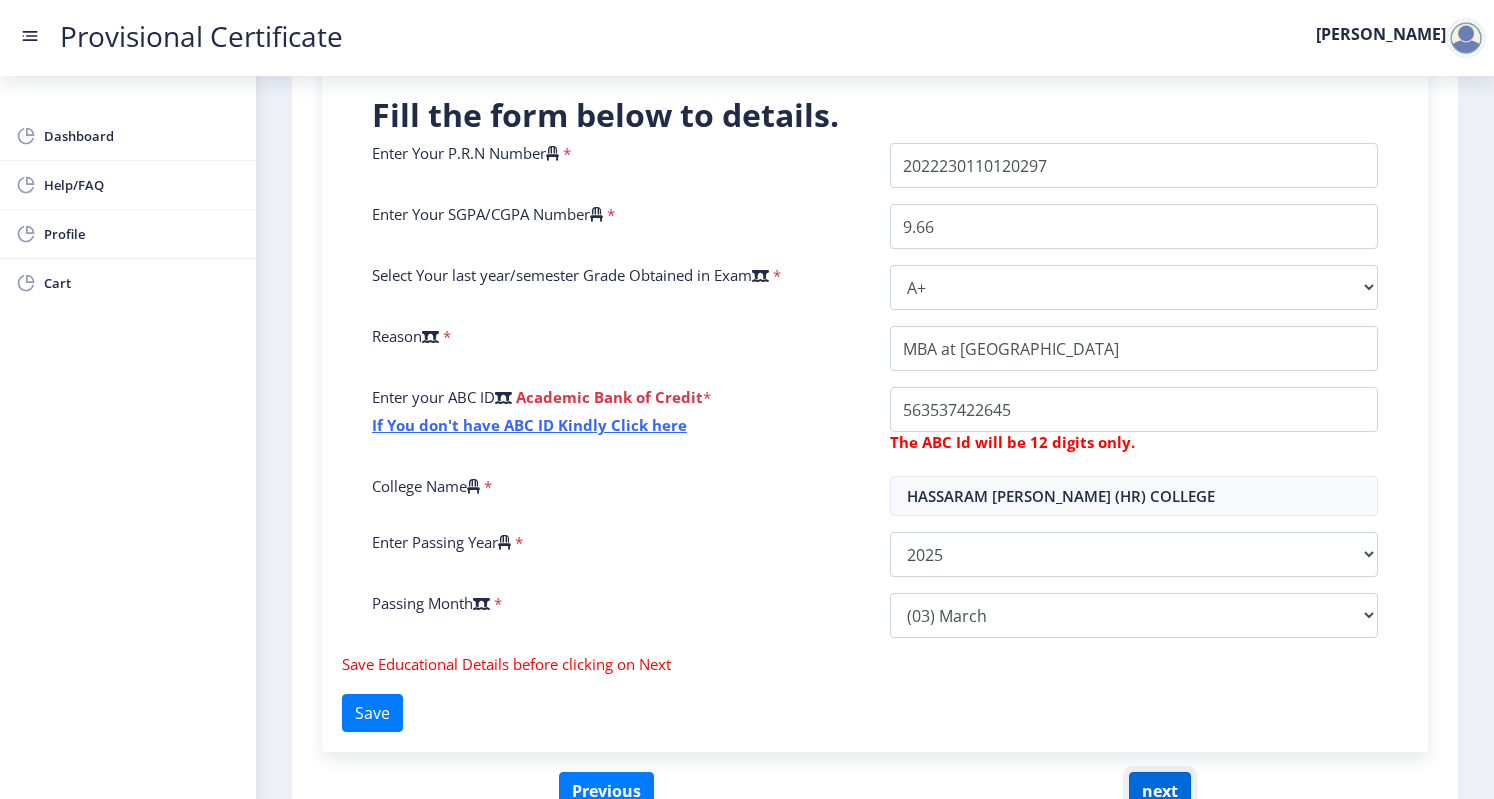 click on "next" 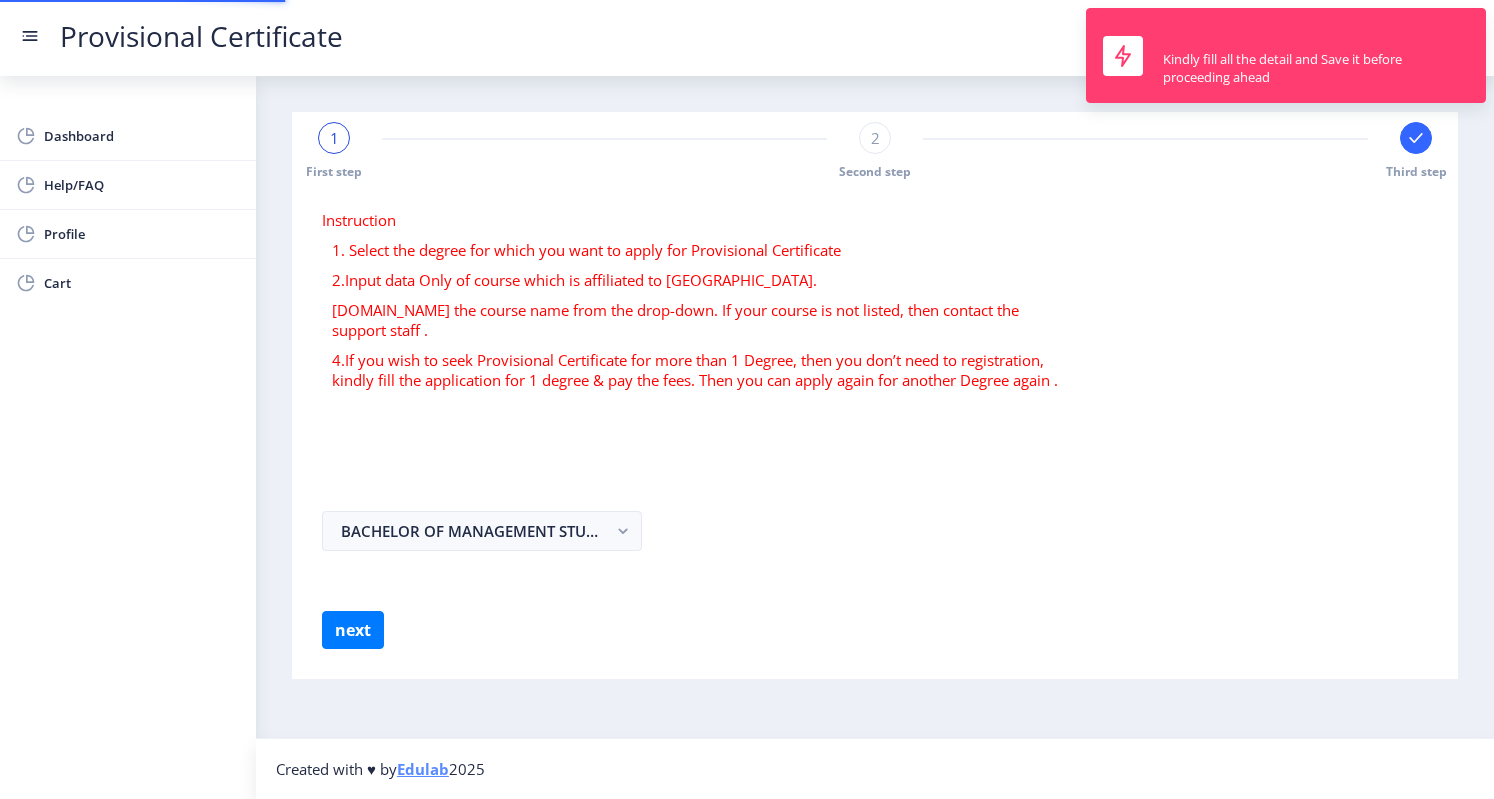 scroll, scrollTop: 0, scrollLeft: 0, axis: both 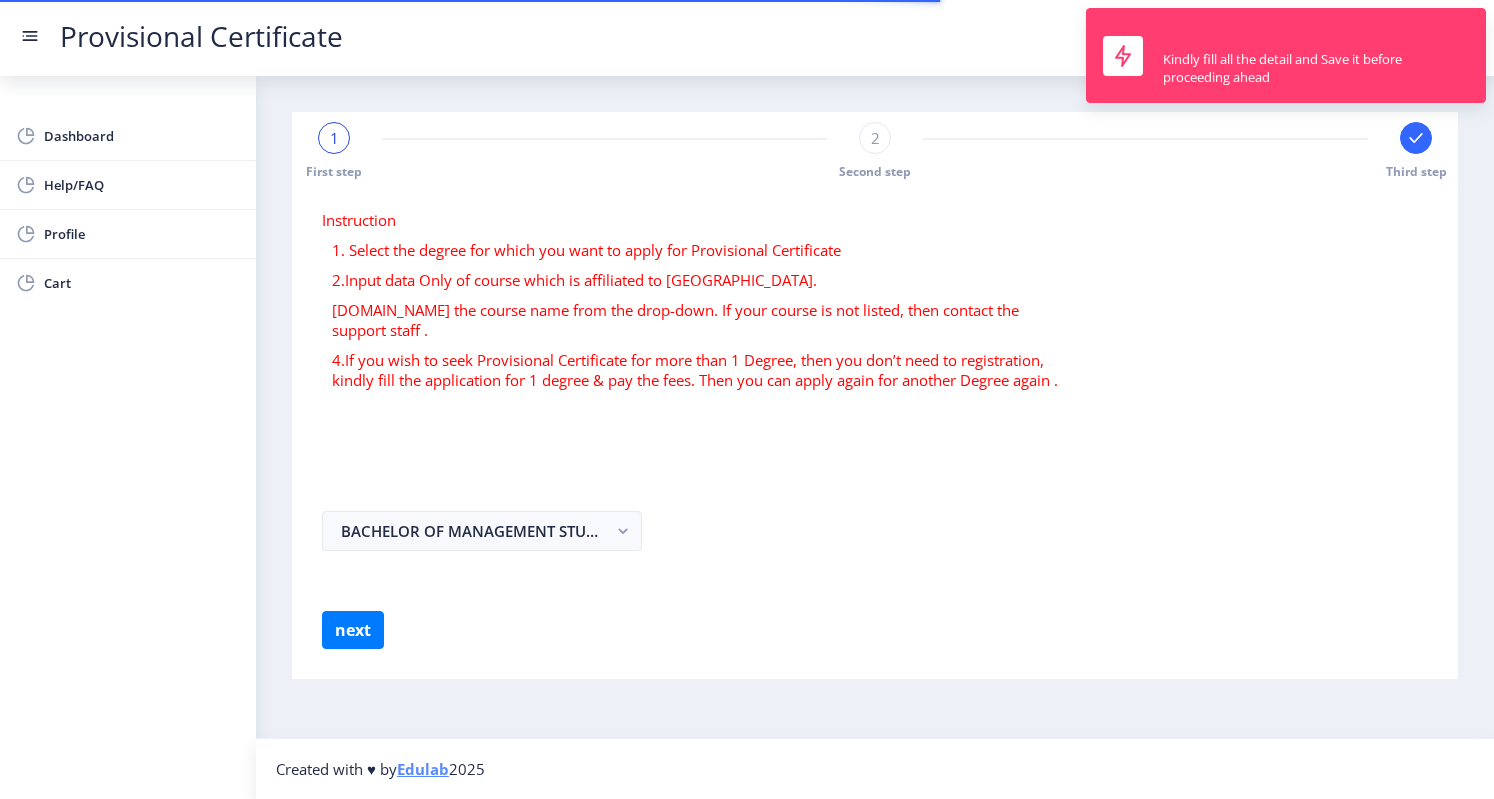select 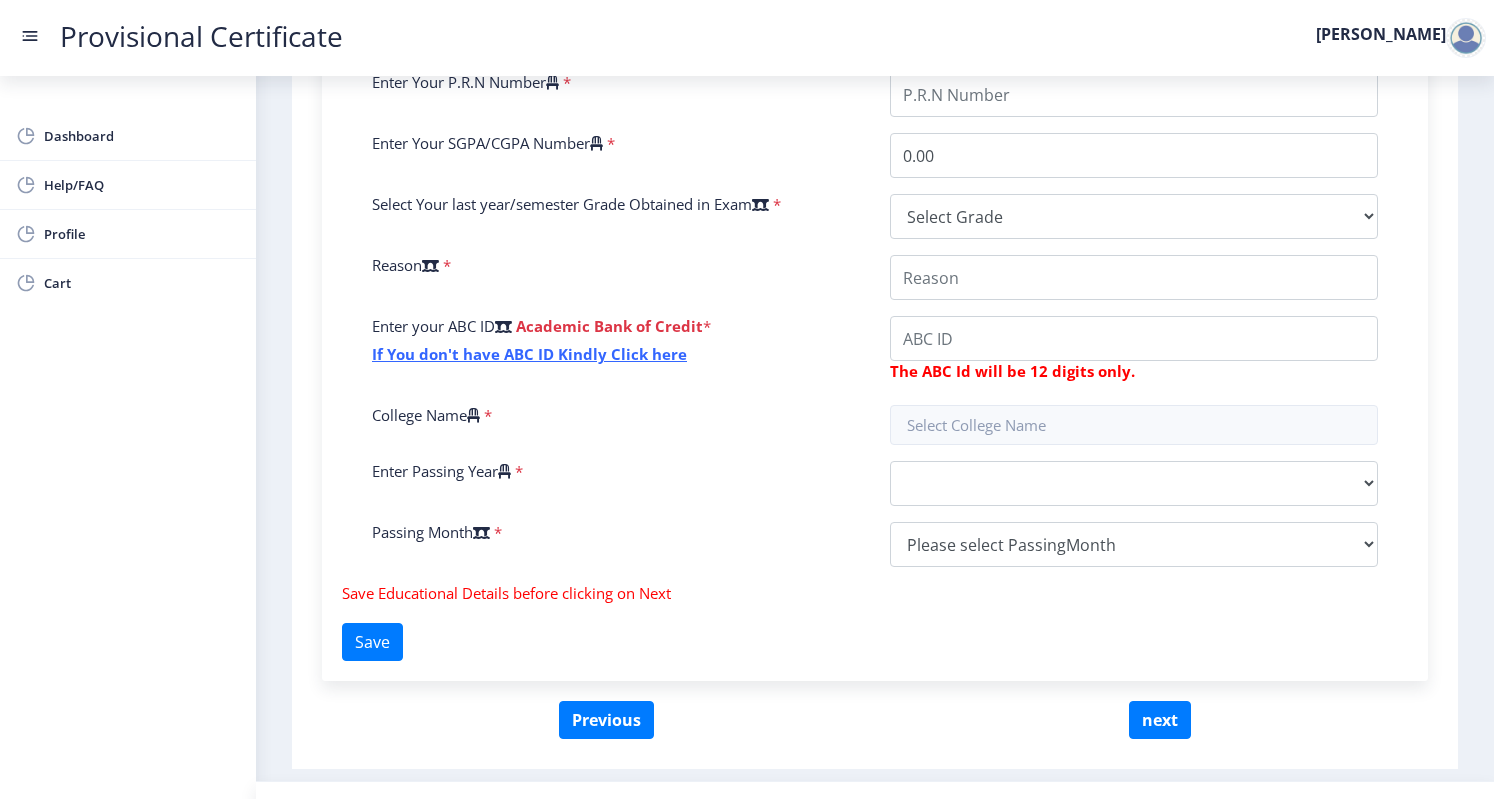 scroll, scrollTop: 391, scrollLeft: 0, axis: vertical 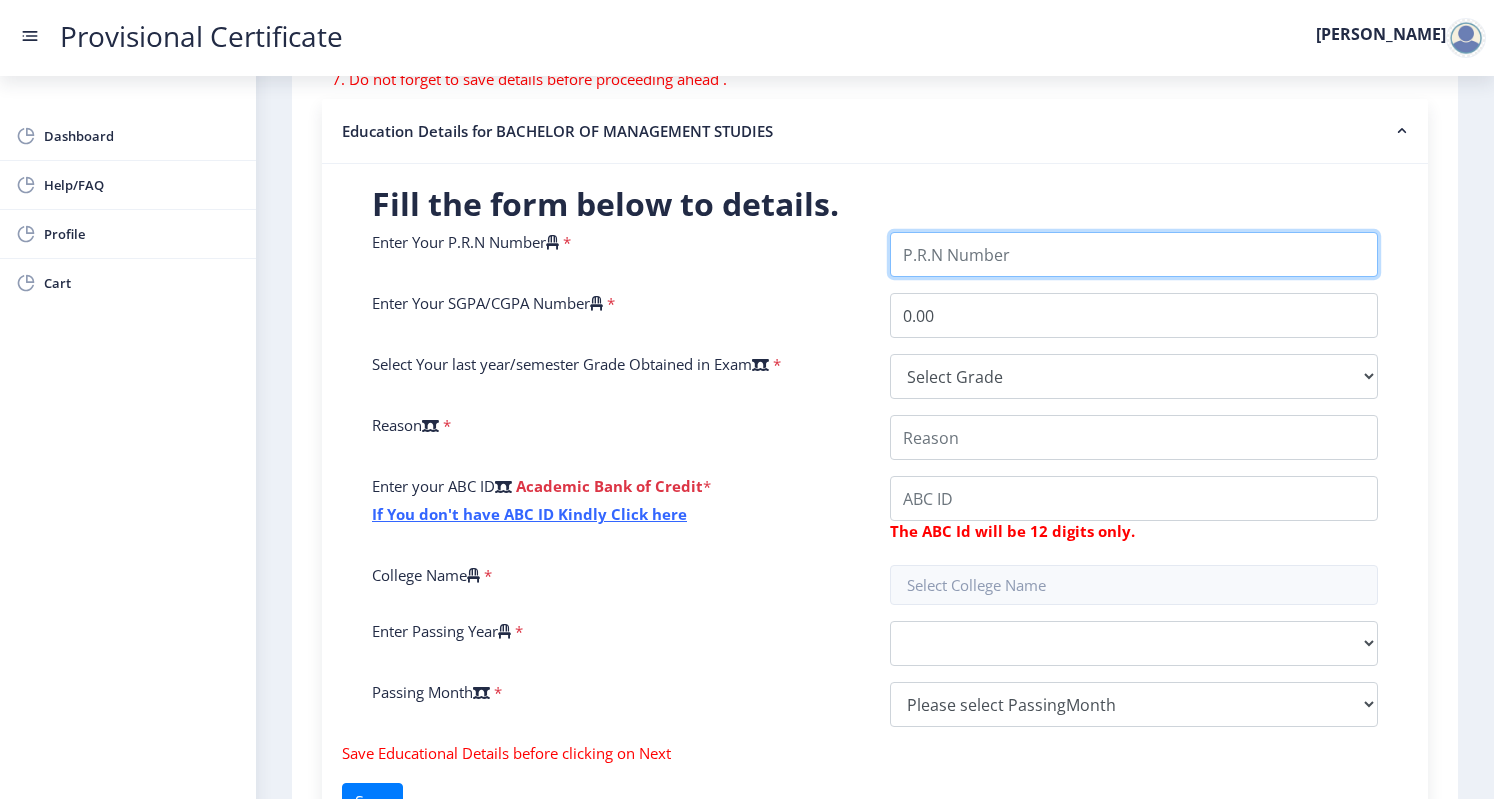 click on "Enter Your P.R.N Number" at bounding box center (1134, 254) 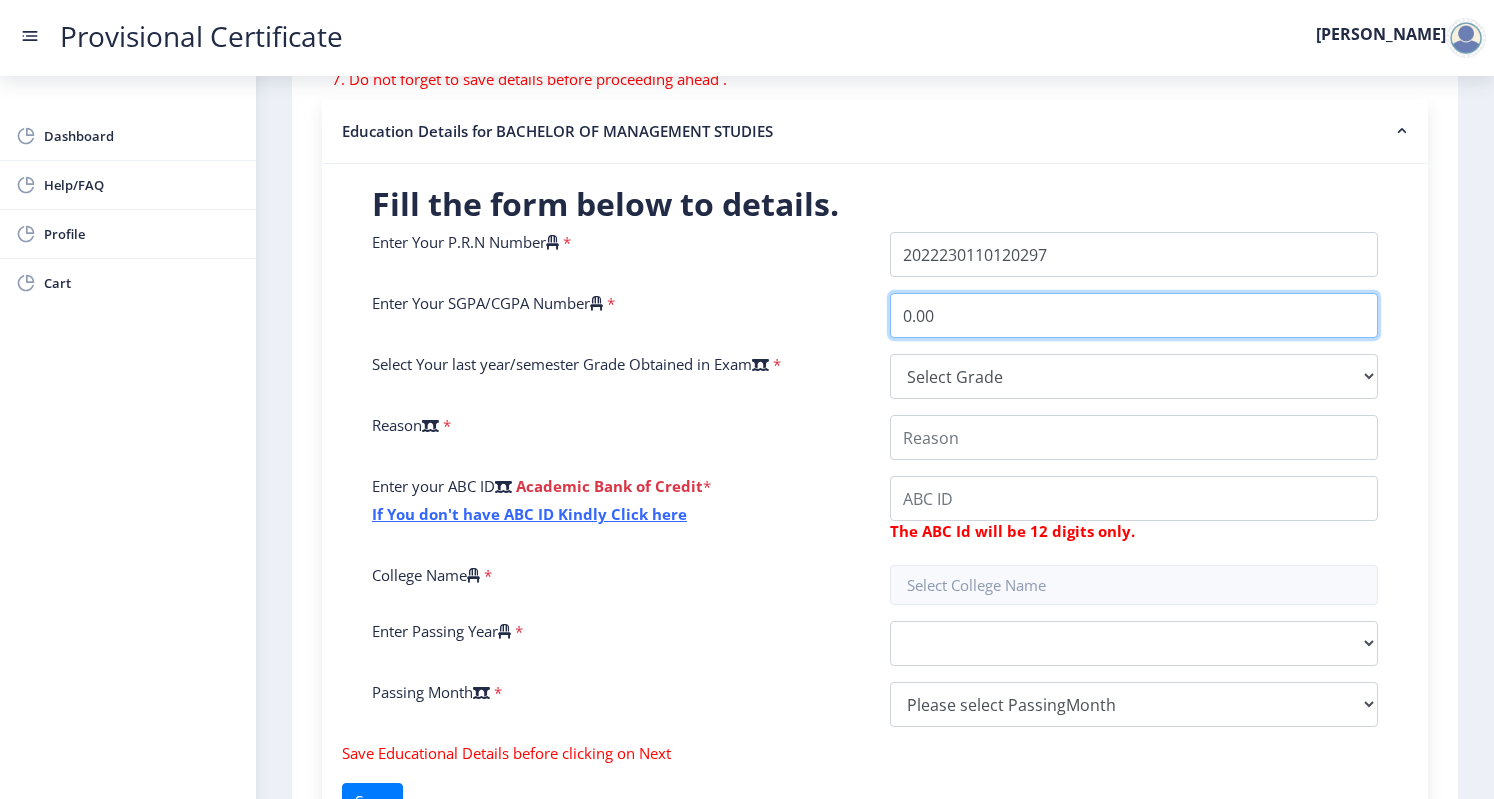 click on "0.00" at bounding box center [1134, 315] 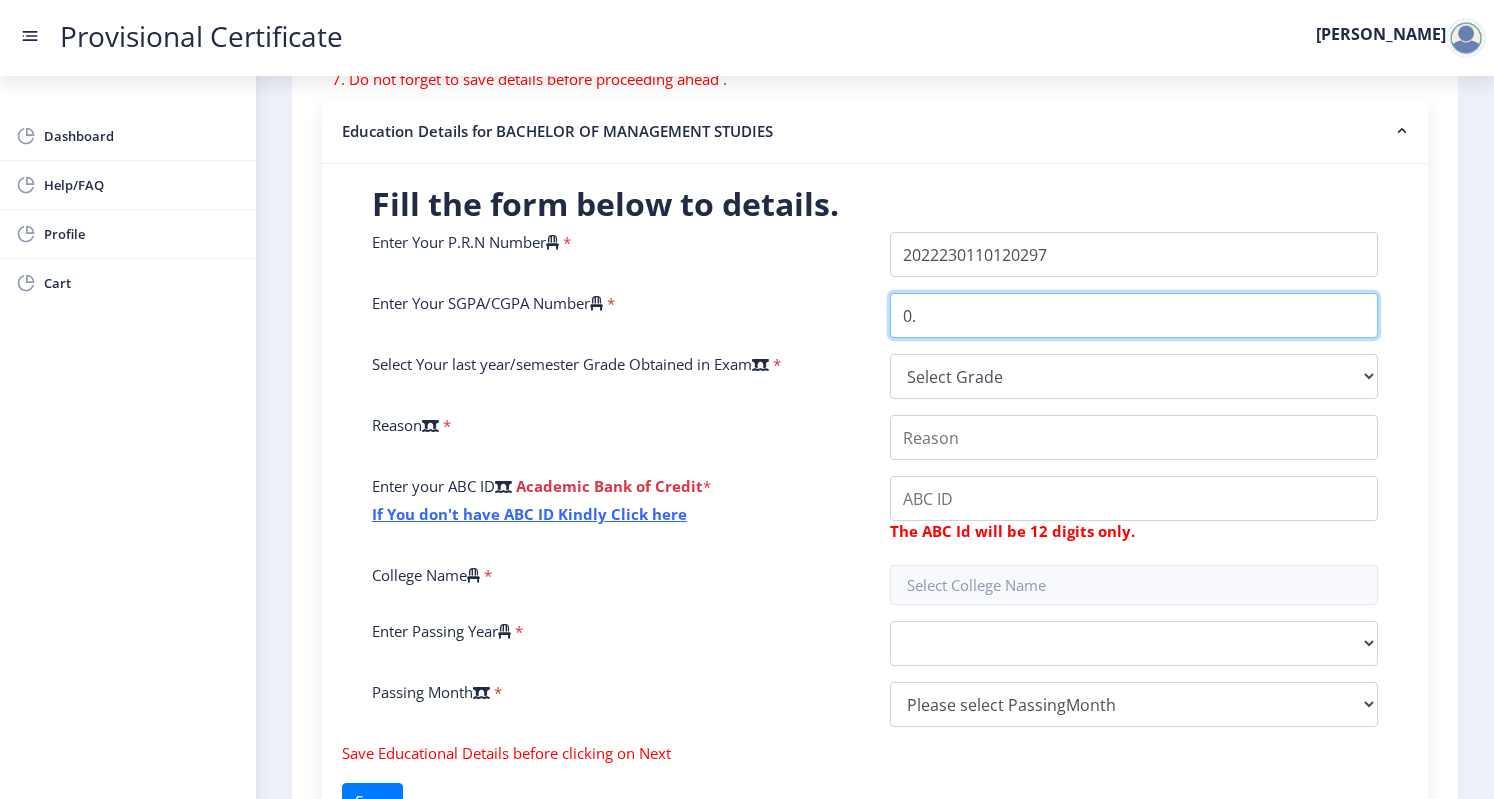 type on "0" 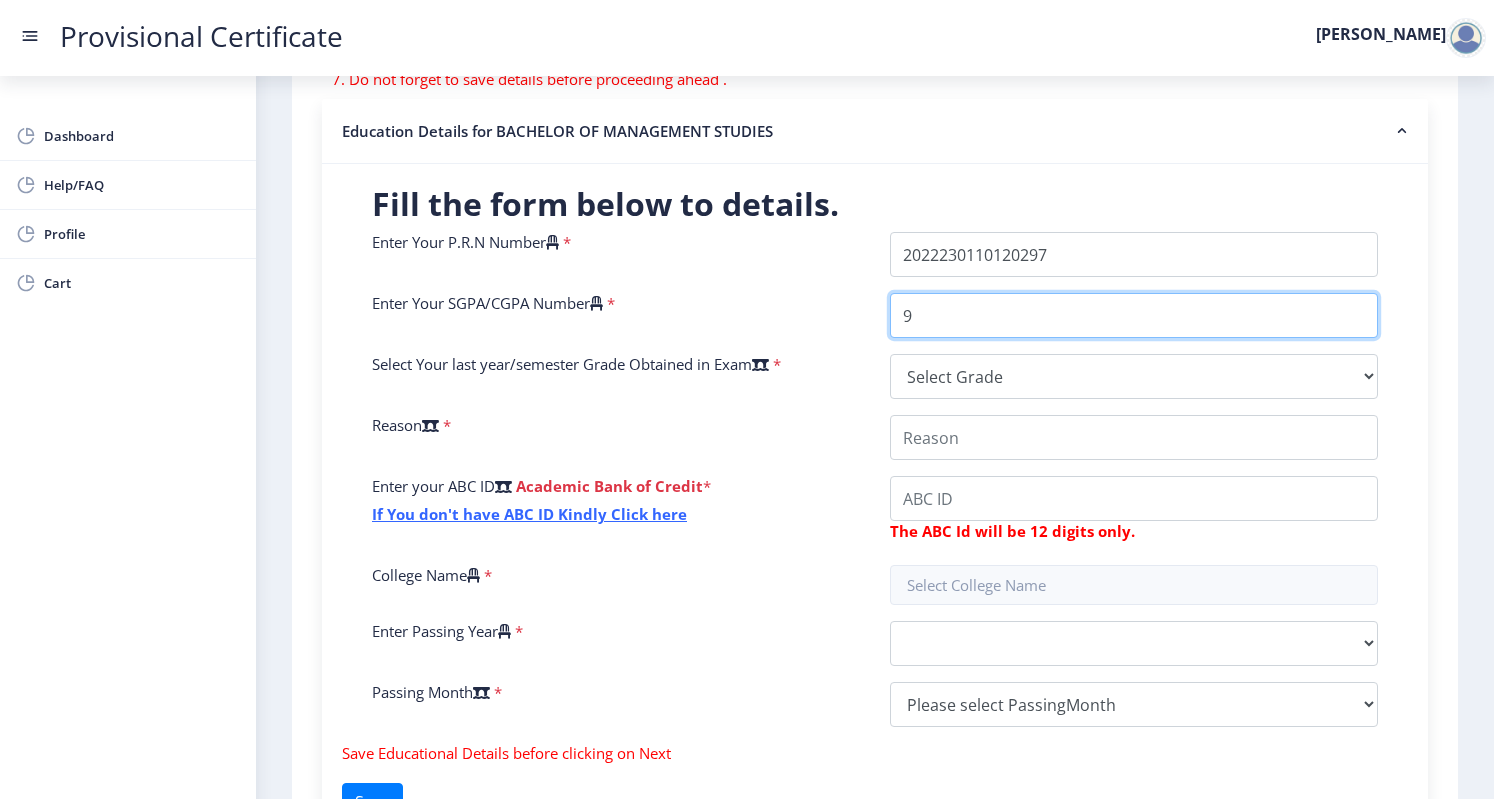 type on "9.66" 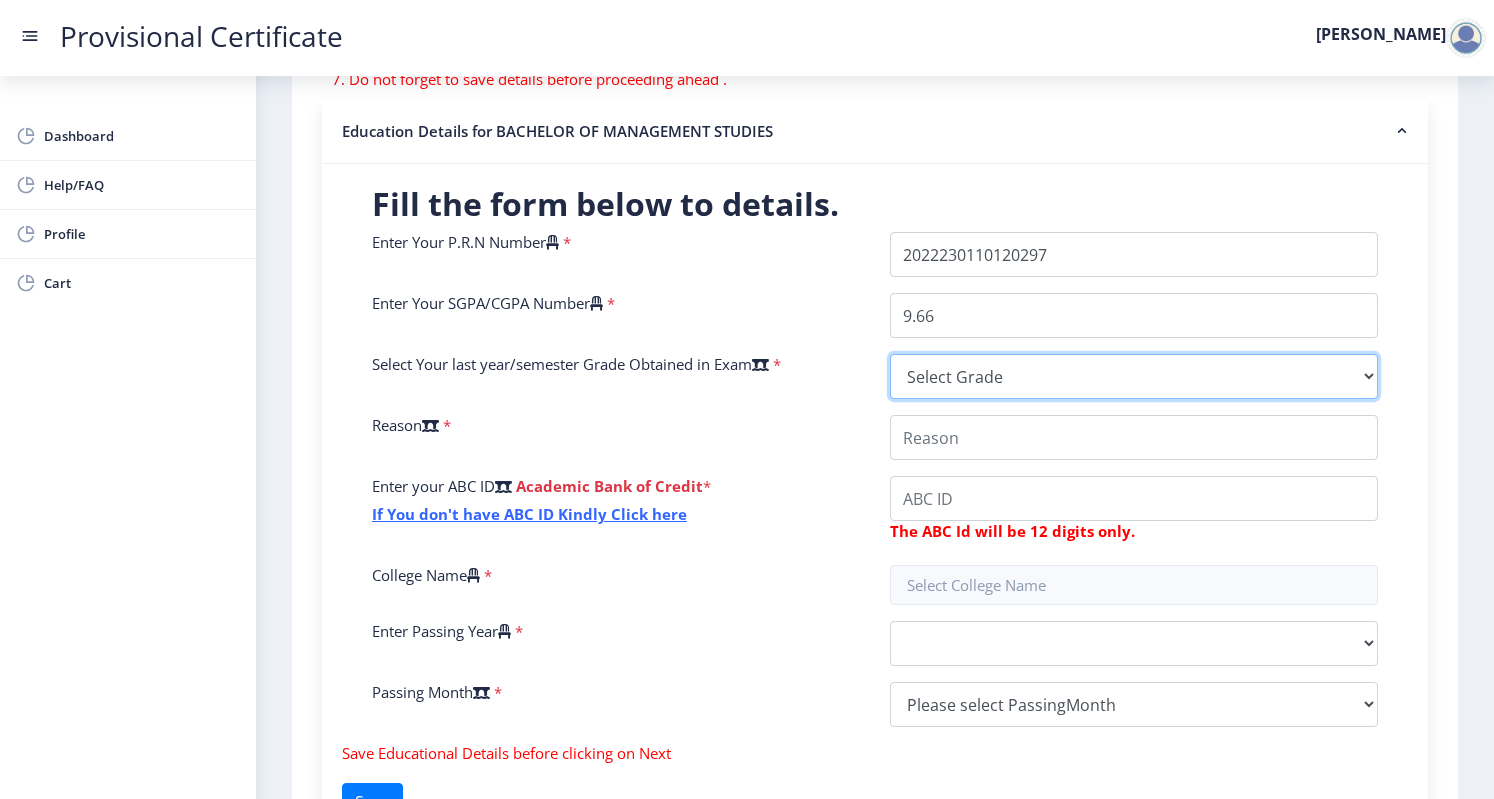 click on "Select Grade  O   A+   A   B+   B   C   D   F(Fail)" at bounding box center [1134, 376] 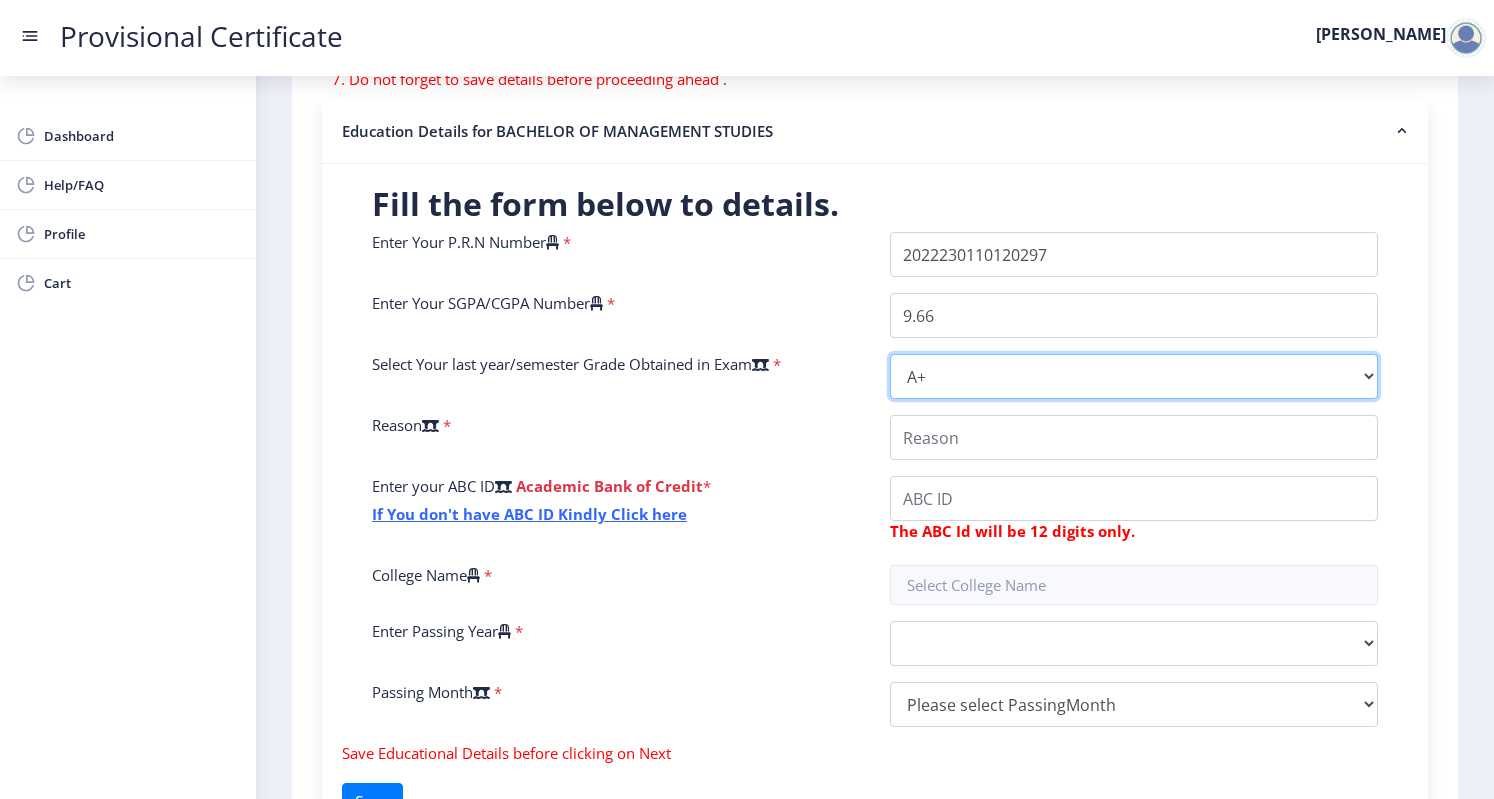 click on "Select Grade  O   A+   A   B+   B   C   D   F(Fail)" at bounding box center [1134, 376] 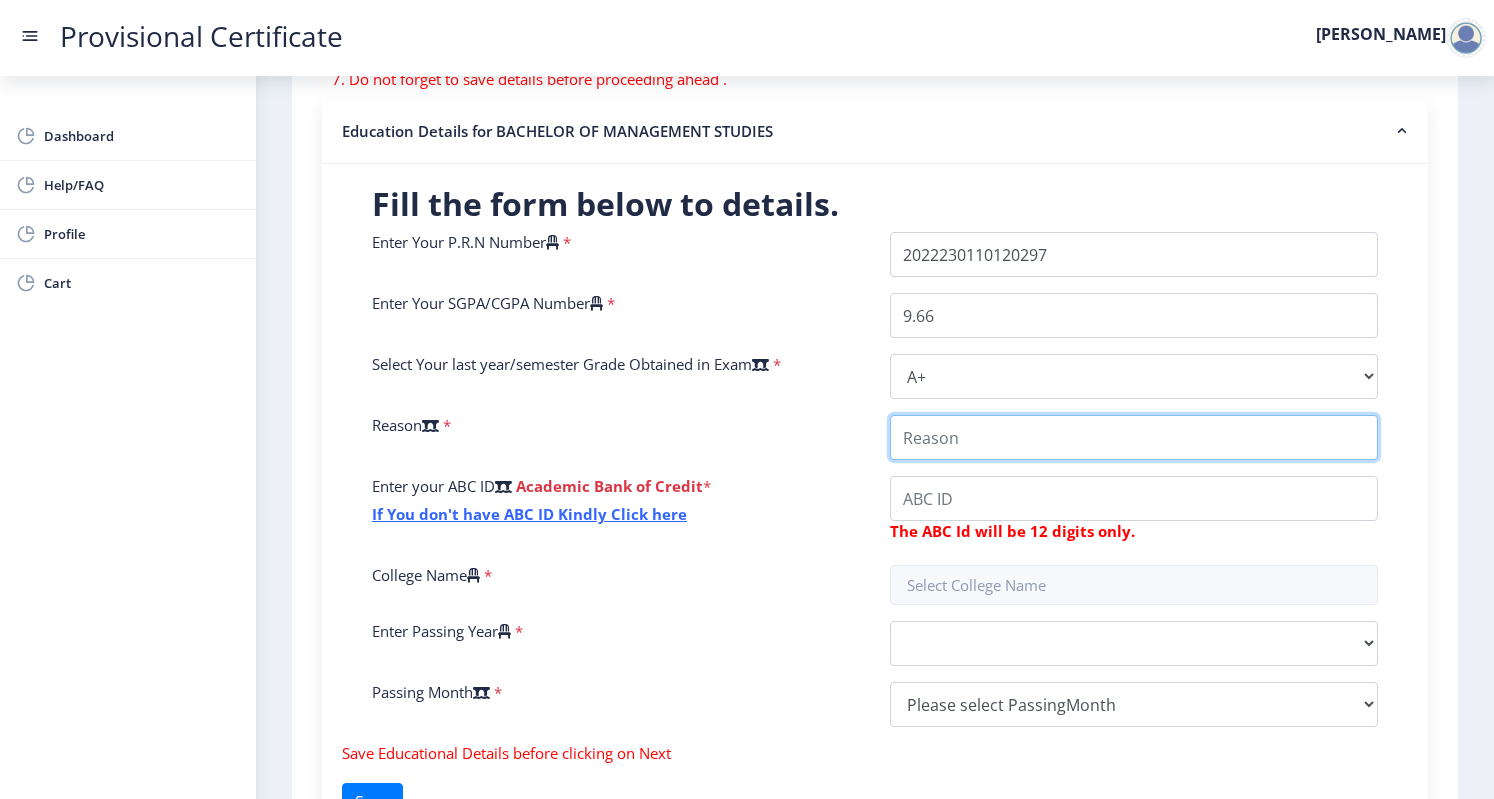 click on "College Name" at bounding box center (1134, 437) 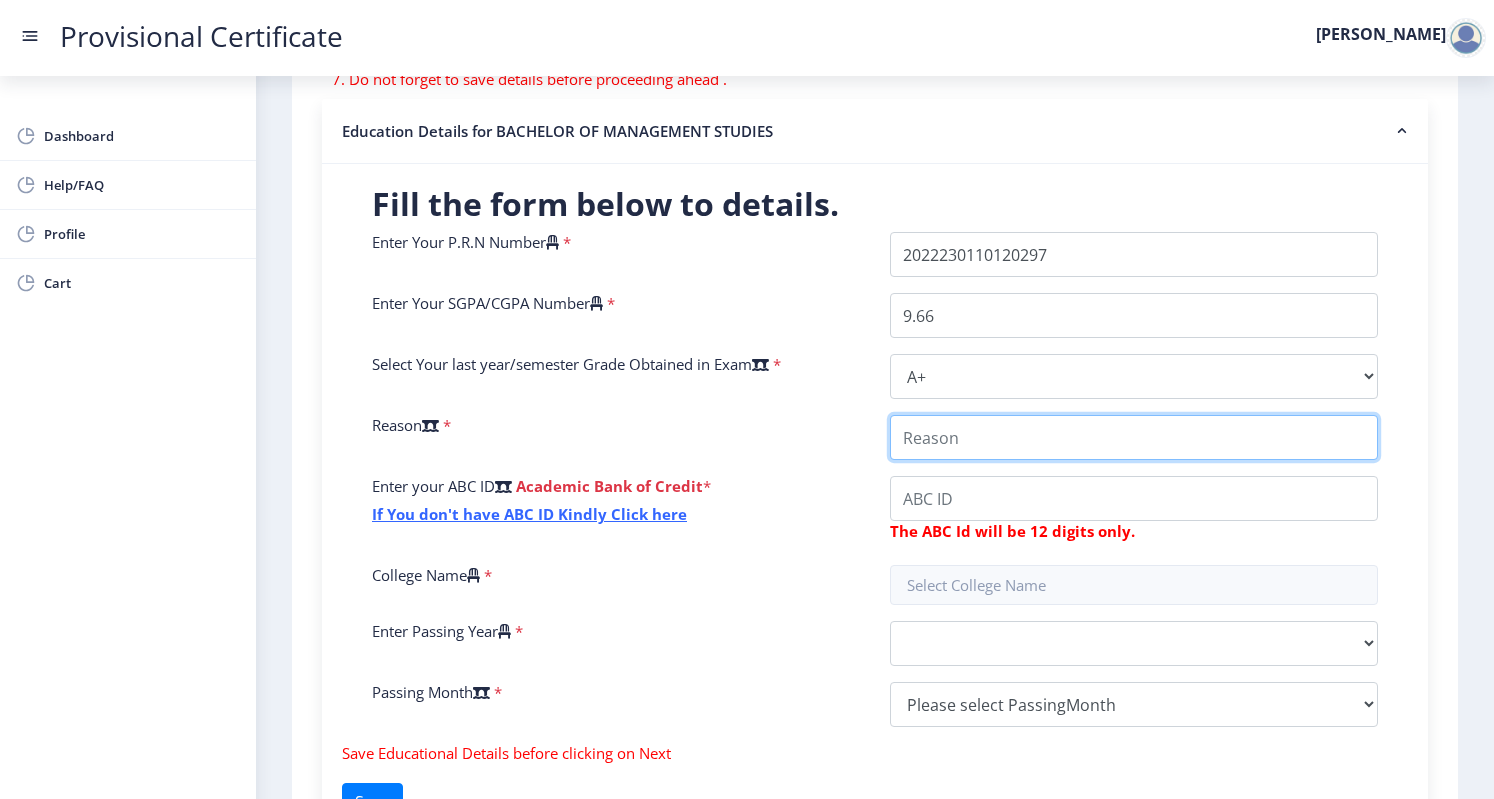 type on "MBA at Flame University" 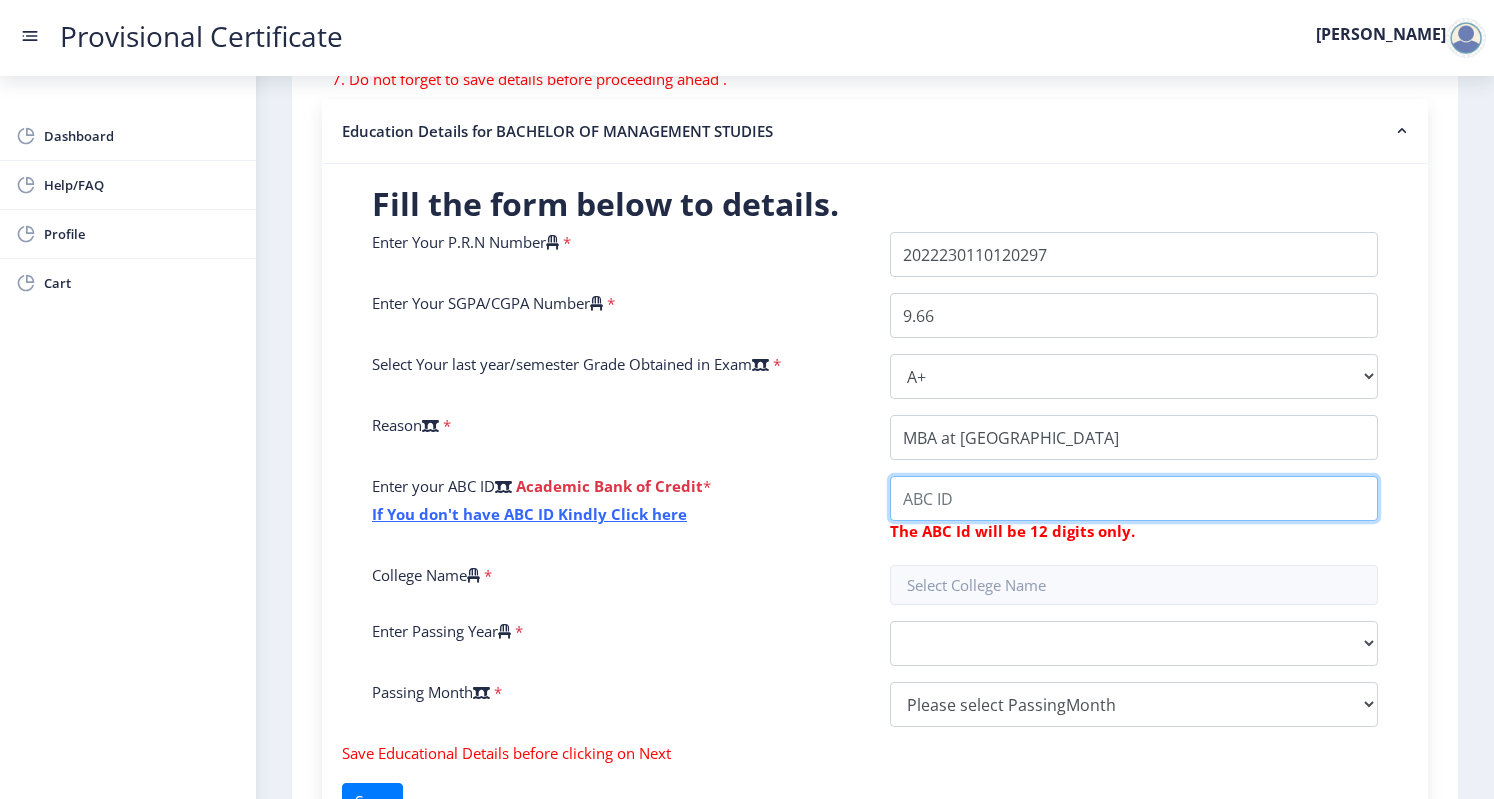 click on "College Name" at bounding box center (1134, 498) 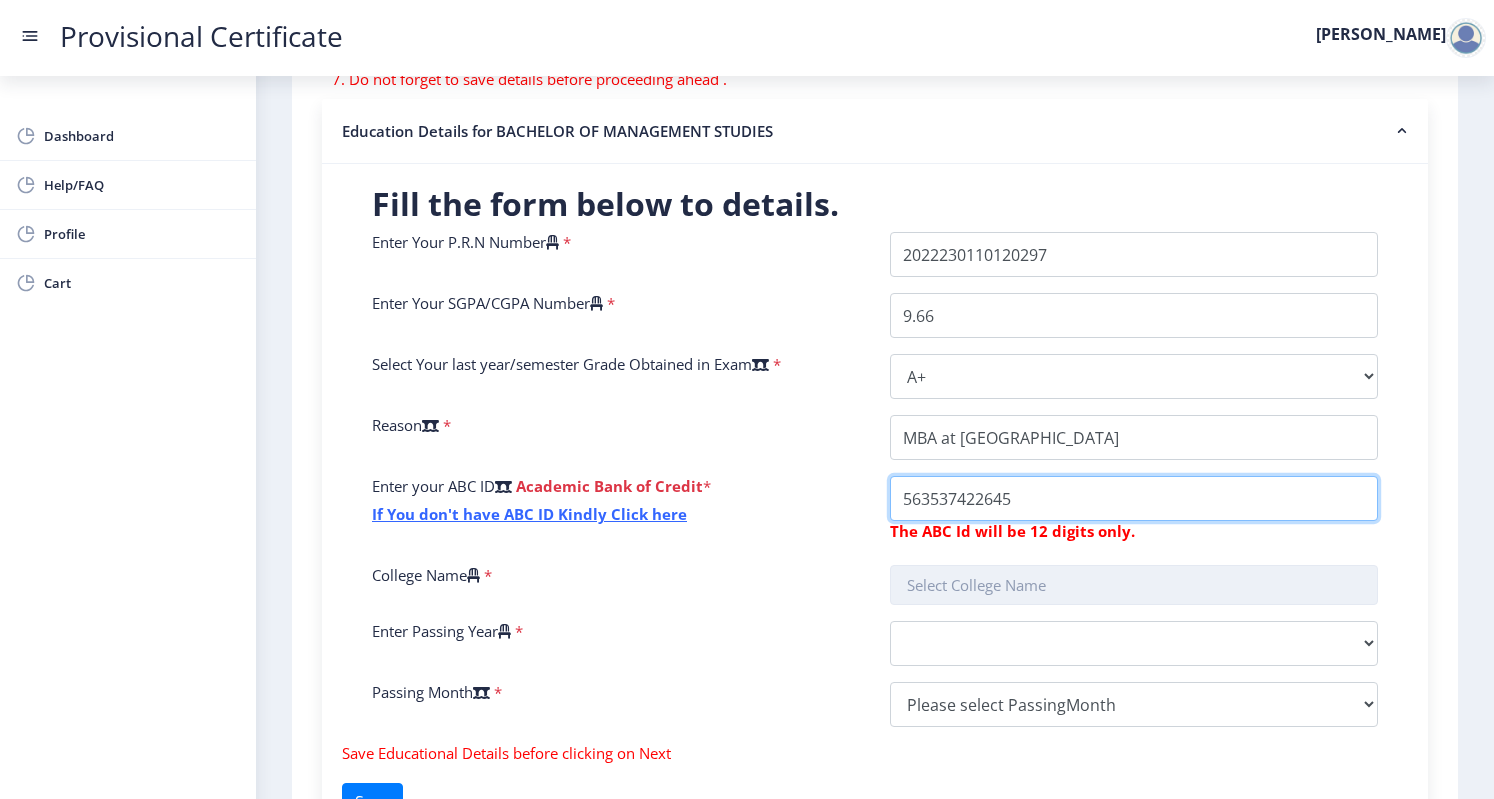 type on "563537422645" 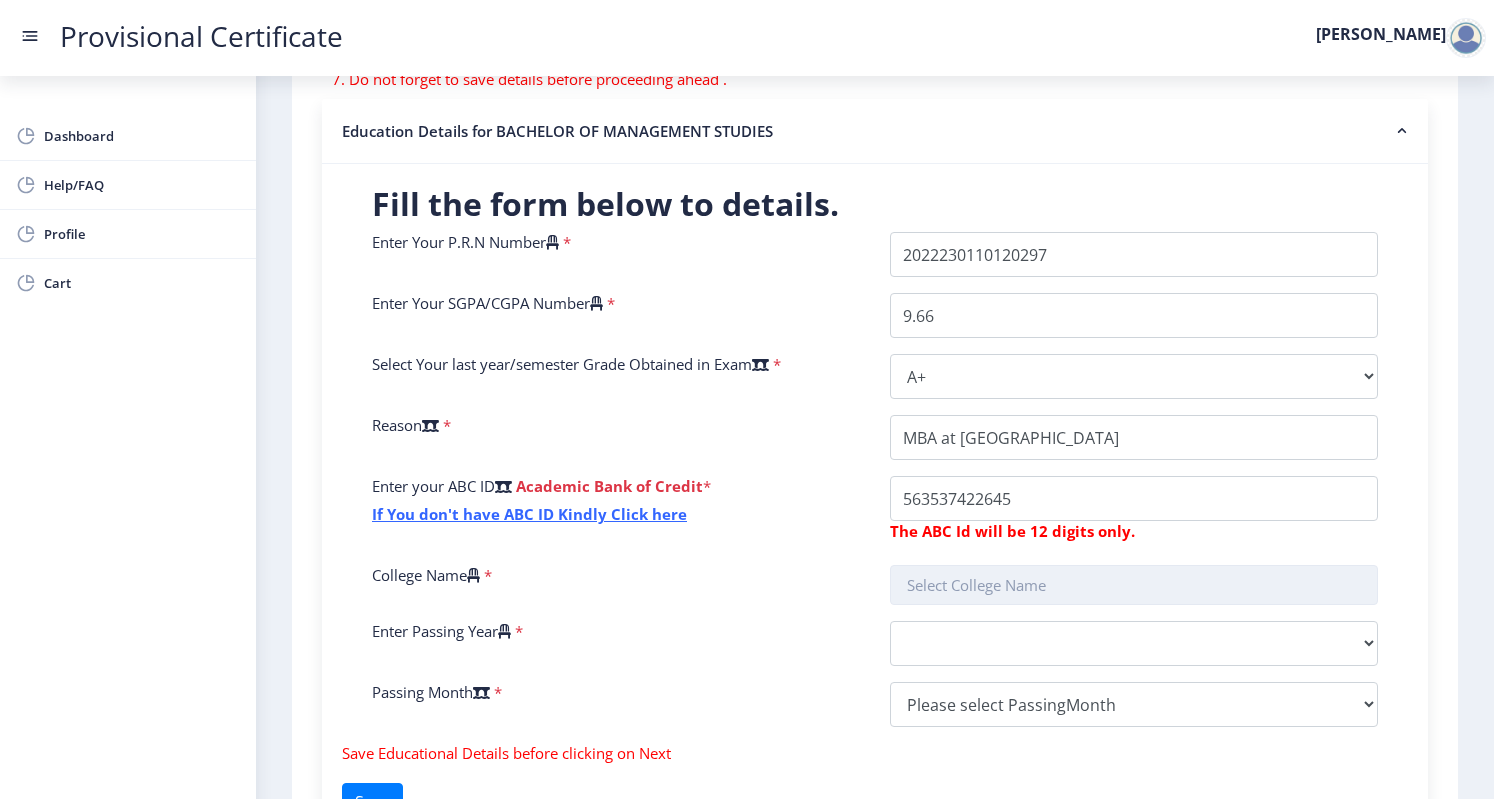 click 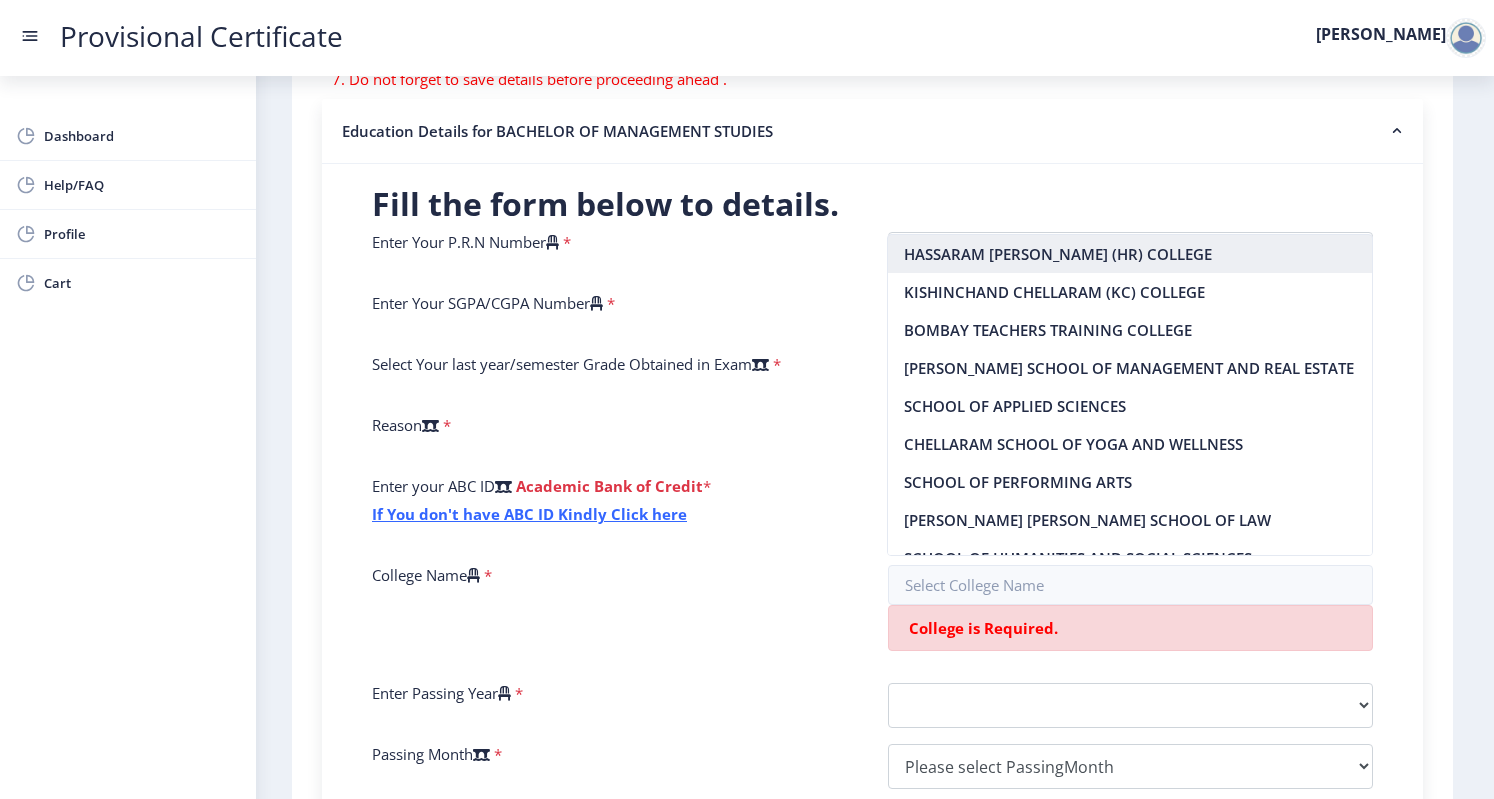click on "HASSARAM RIJHUMAL (HR) COLLEGE" at bounding box center (1130, 254) 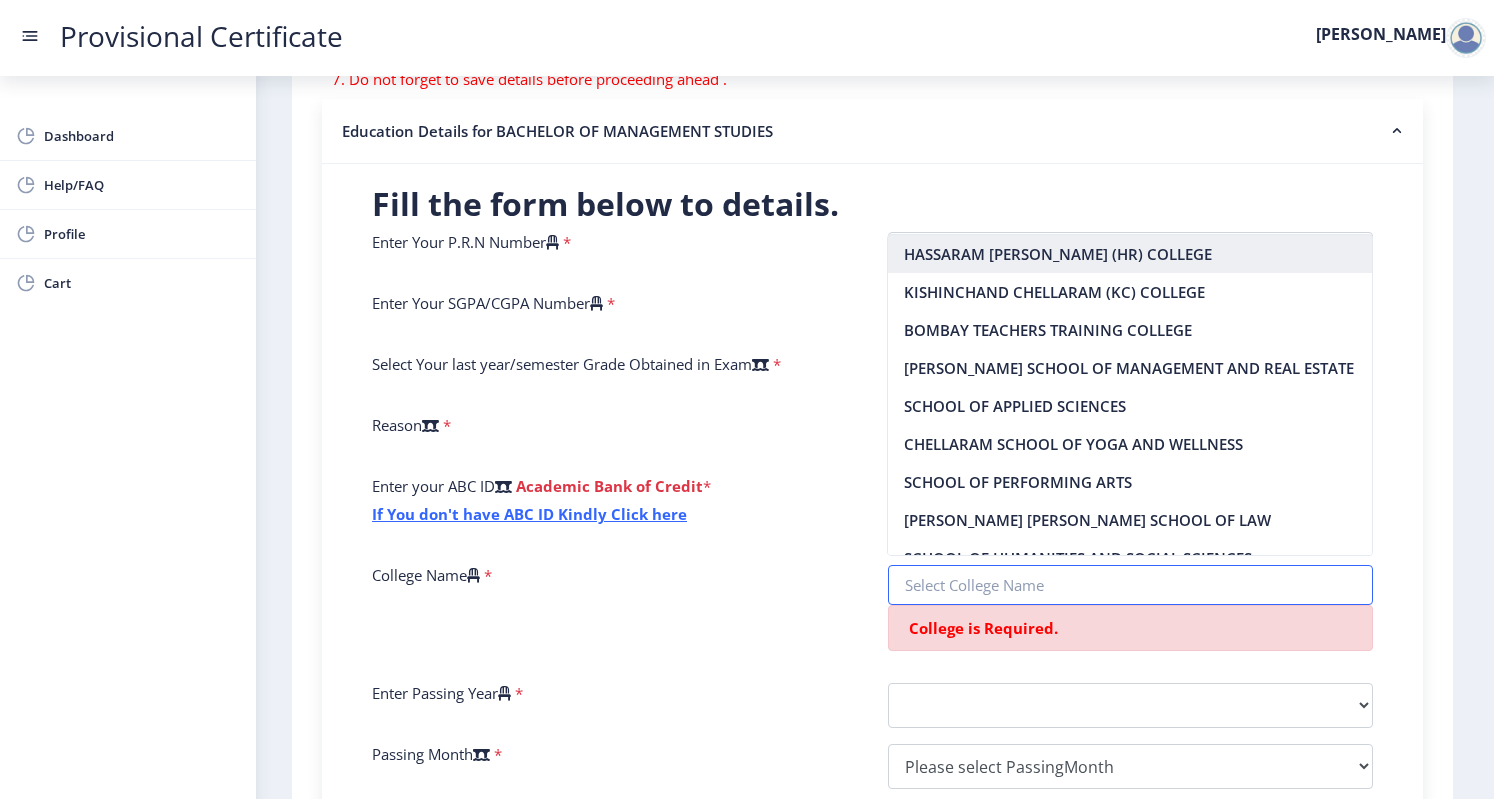 type on "HASSARAM RIJHUMAL (HR) COLLEGE" 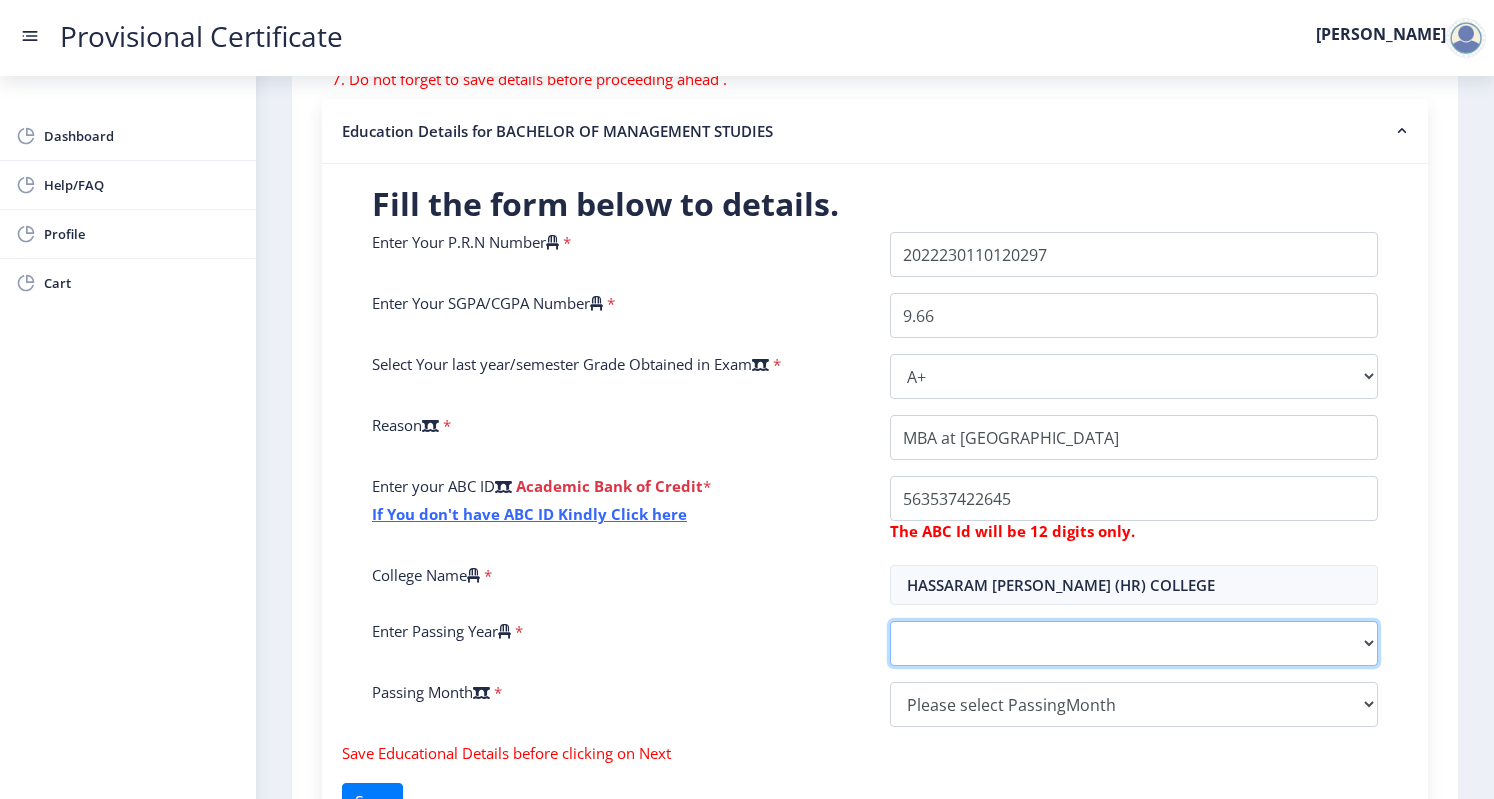 click on "2025   2024   2023   2022   2021   2020   2019   2018   2017   2016   2015   2014   2013   2012   2011   2010   2009   2008   2007   2006   2005   2004   2003   2002   2001   2000   1999   1998   1997   1996   1995   1994   1993   1992   1991   1990   1989   1988   1987   1986   1985   1984   1983   1982   1981   1980   1979   1978   1977   1976   1975   1974   1973   1972   1971   1970   1969   1968   1967" 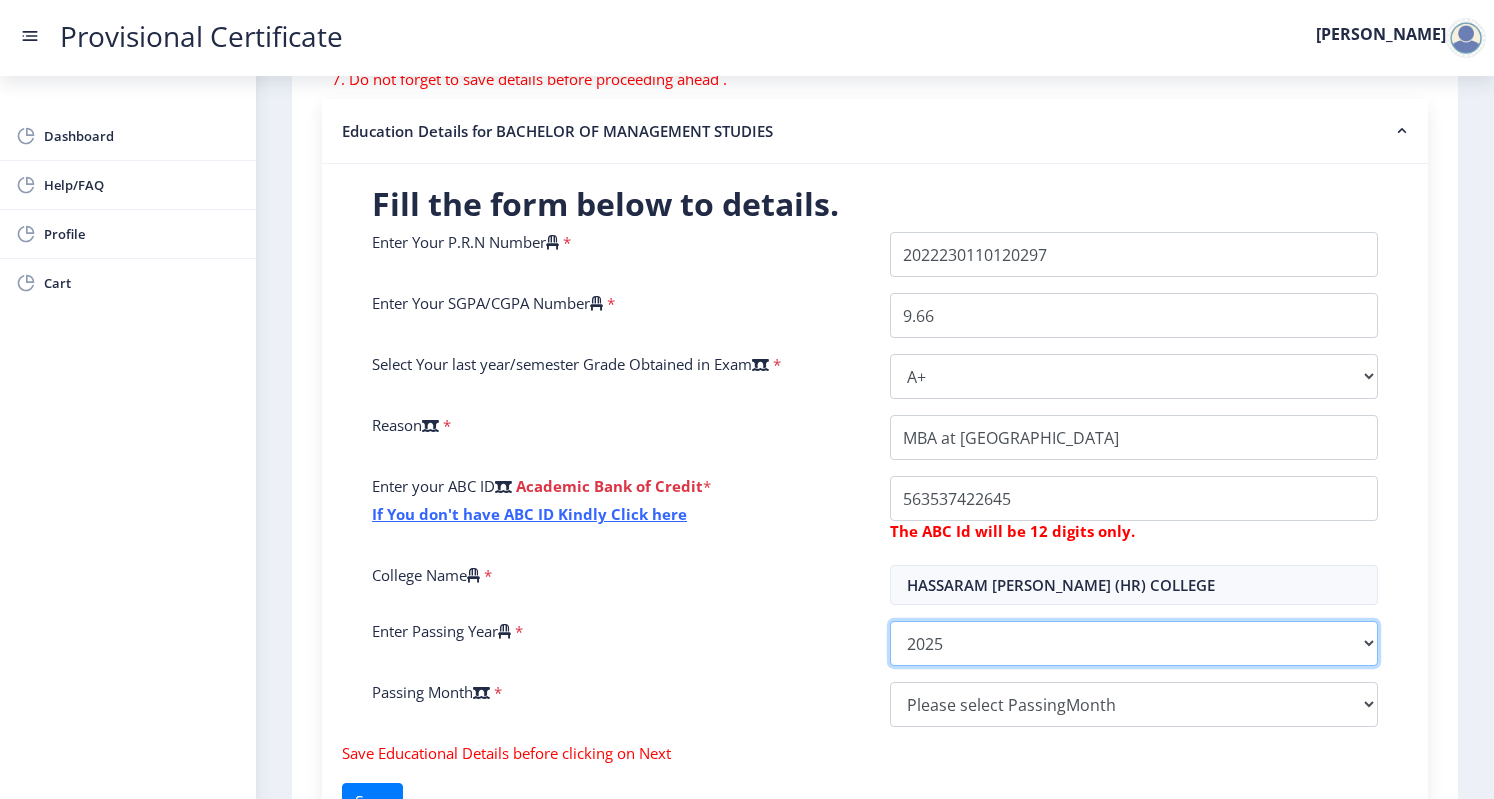 click on "2025   2024   2023   2022   2021   2020   2019   2018   2017   2016   2015   2014   2013   2012   2011   2010   2009   2008   2007   2006   2005   2004   2003   2002   2001   2000   1999   1998   1997   1996   1995   1994   1993   1992   1991   1990   1989   1988   1987   1986   1985   1984   1983   1982   1981   1980   1979   1978   1977   1976   1975   1974   1973   1972   1971   1970   1969   1968   1967" 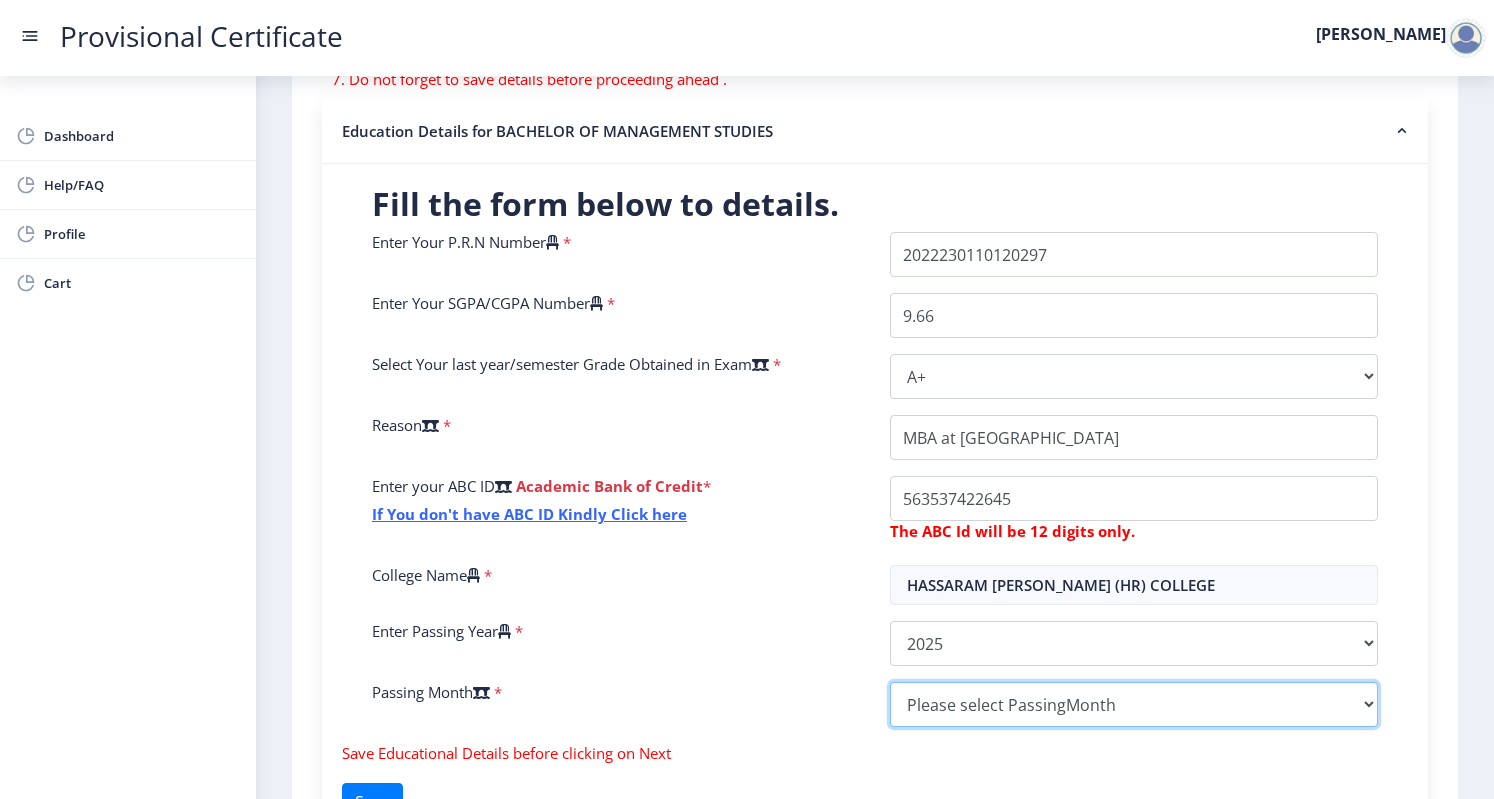 click on "Please select PassingMonth  (01) January (02) February (03) March (04) April (05) May (06) June (07) July (08) August (09) September (10) October (11) November (12) December" at bounding box center [1134, 704] 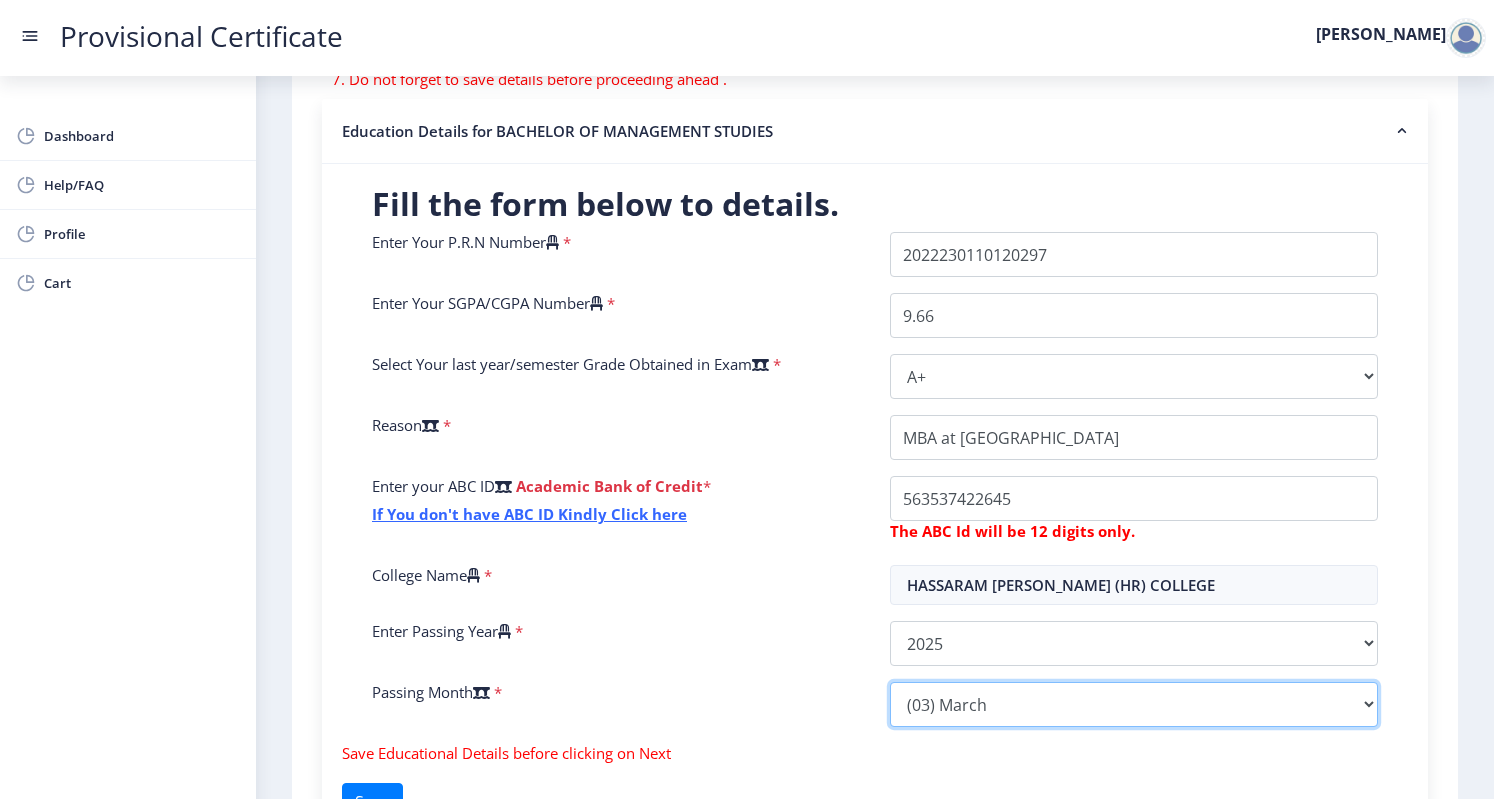 click on "Please select PassingMonth  (01) January (02) February (03) March (04) April (05) May (06) June (07) July (08) August (09) September (10) October (11) November (12) December" at bounding box center (1134, 704) 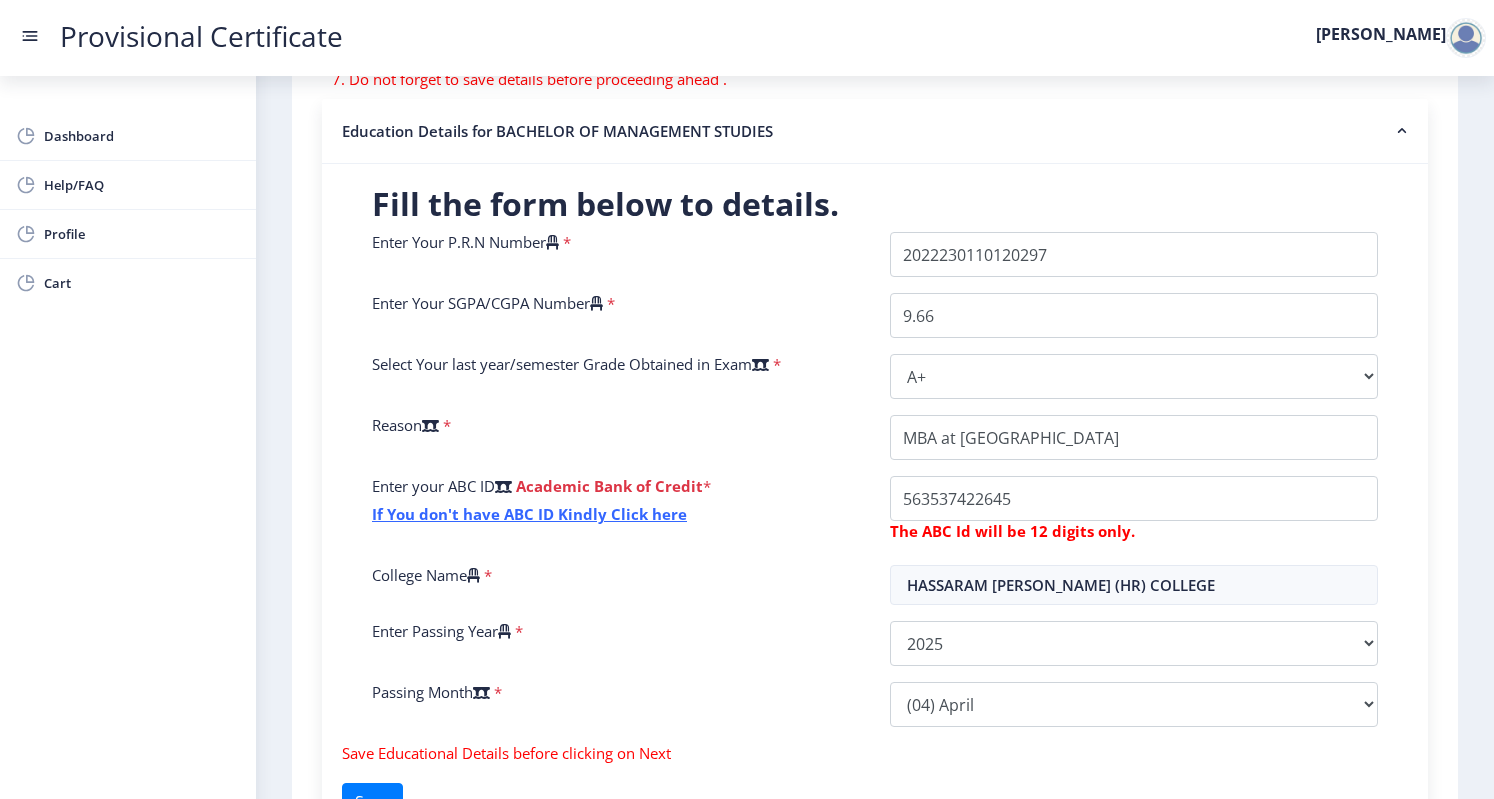 click on "Fill the form below to details.   Enter Your P.R.N Number   *  Enter Your SGPA/CGPA Number   * 9.66 Select Your last year/semester Grade Obtained in Exam   * Select Grade  O   A+   A   B+   B   C   D   F(Fail)  Reason   * Enter your ABC ID   Academic Bank of Credit  * If You don't have ABC ID Kindly Click here  The ABC Id will be 12 digits only.  College Name   * HASSARAM RIJHUMAL (HR) COLLEGE Enter Passing Year   *  2025   2024   2023   2022   2021   2020   2019   2018   2017   2016   2015   2014   2013   2012   2011   2010   2009   2008   2007   2006   2005   2004   2003   2002   2001   2000   1999   1998   1997   1996   1995   1994   1993   1992   1991   1990   1989   1988   1987   1986   1985   1984   1983   1982   1981   1980   1979   1978   1977   1976   1975   1974   1973   1972   1971   1970   1969   1968   1967  Passing Month   *  Please select PassingMonth  (01) January (02) February (03) March (04) April (05) May (06) June (07) July (08) August (09) September (10) October" 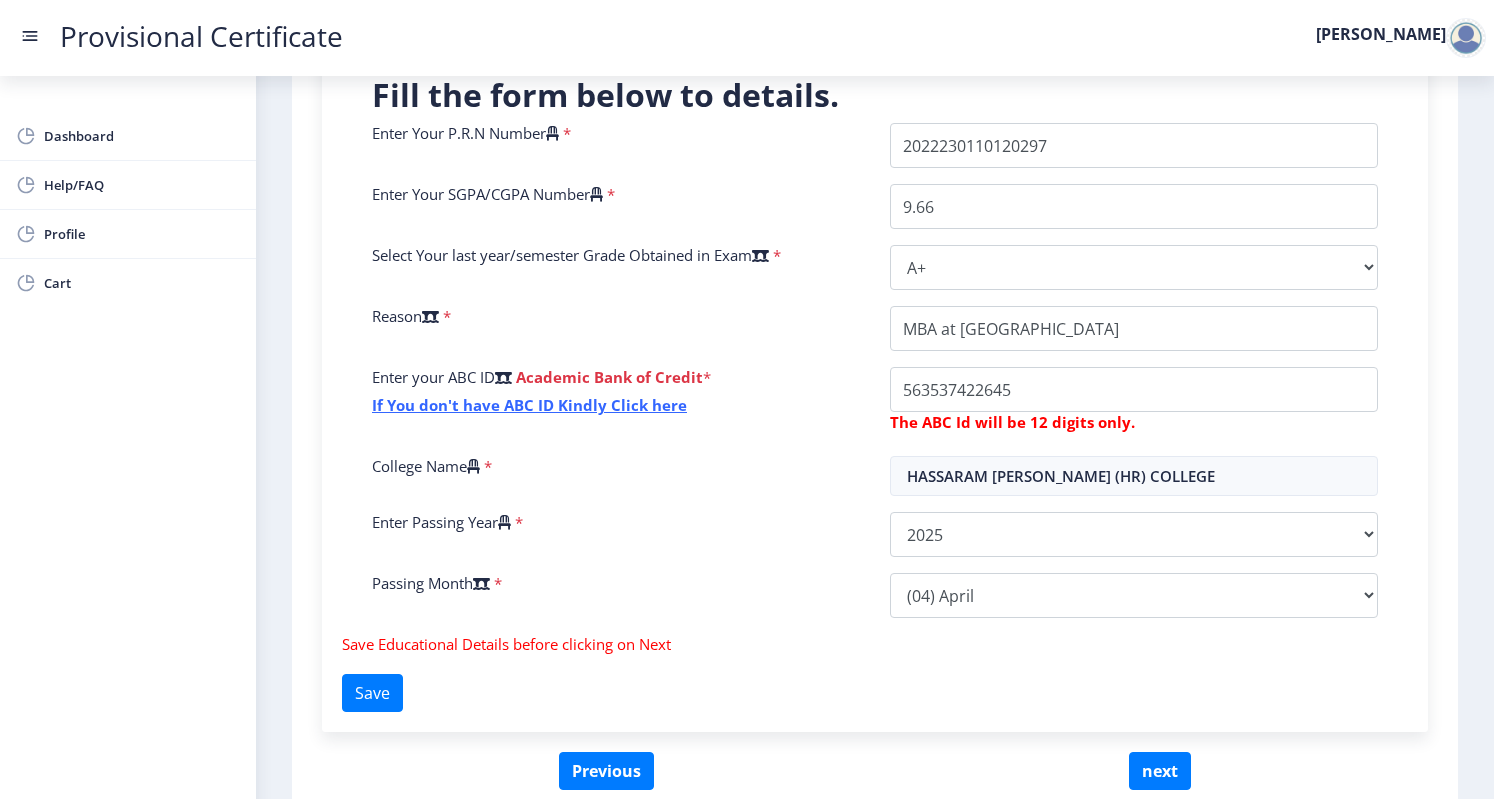 scroll, scrollTop: 591, scrollLeft: 0, axis: vertical 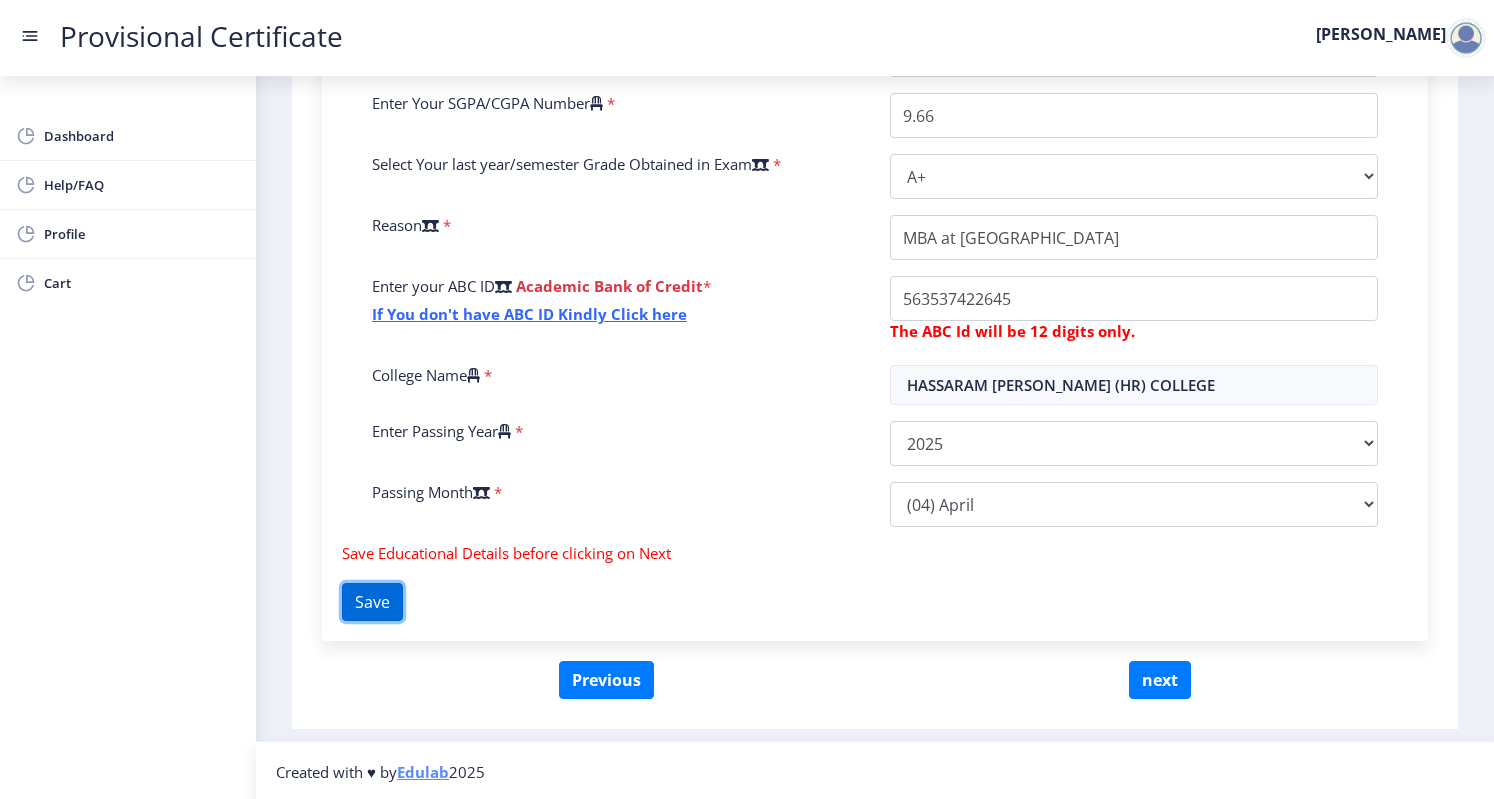 click on "Save" 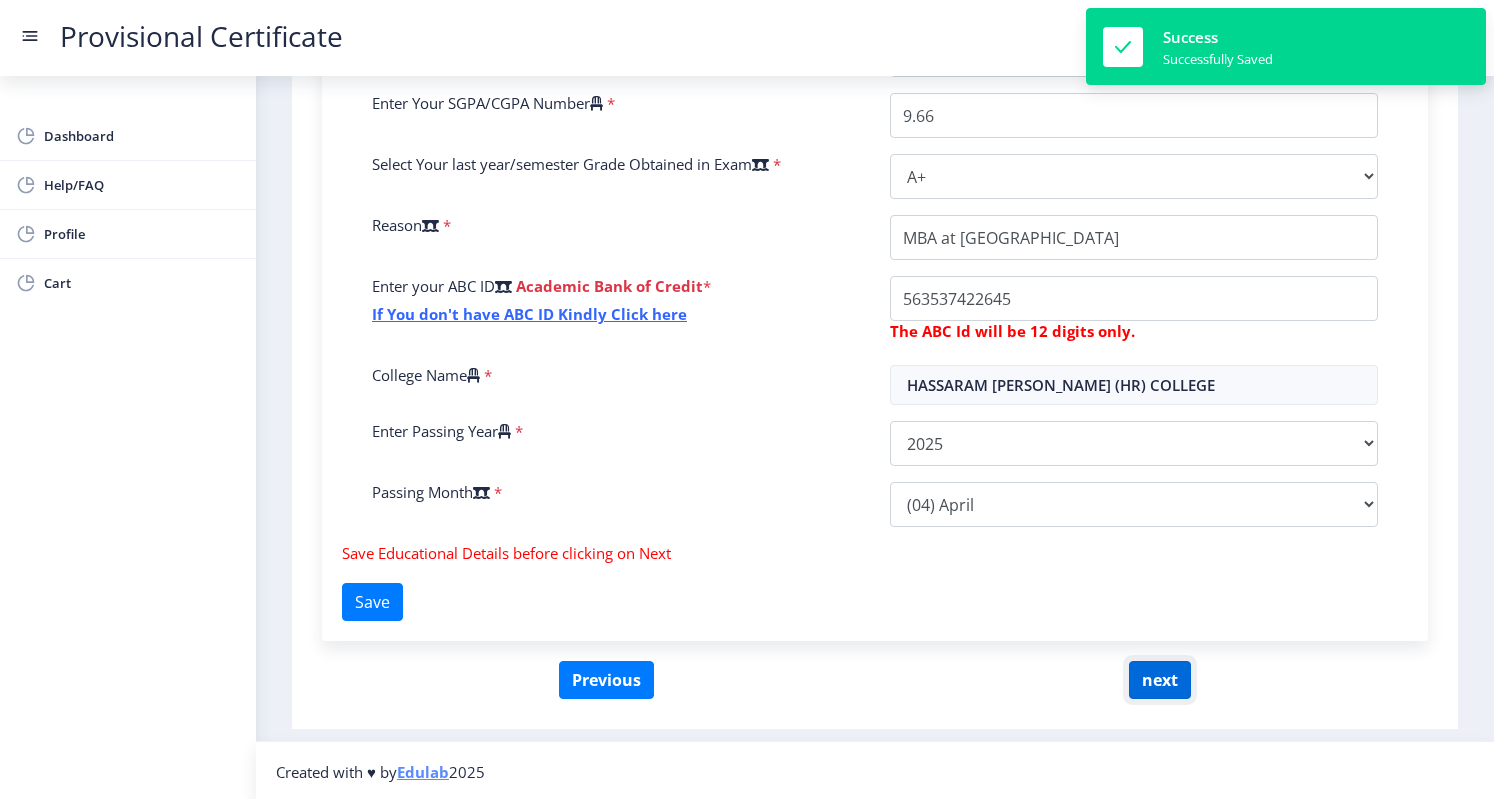 click on "next" 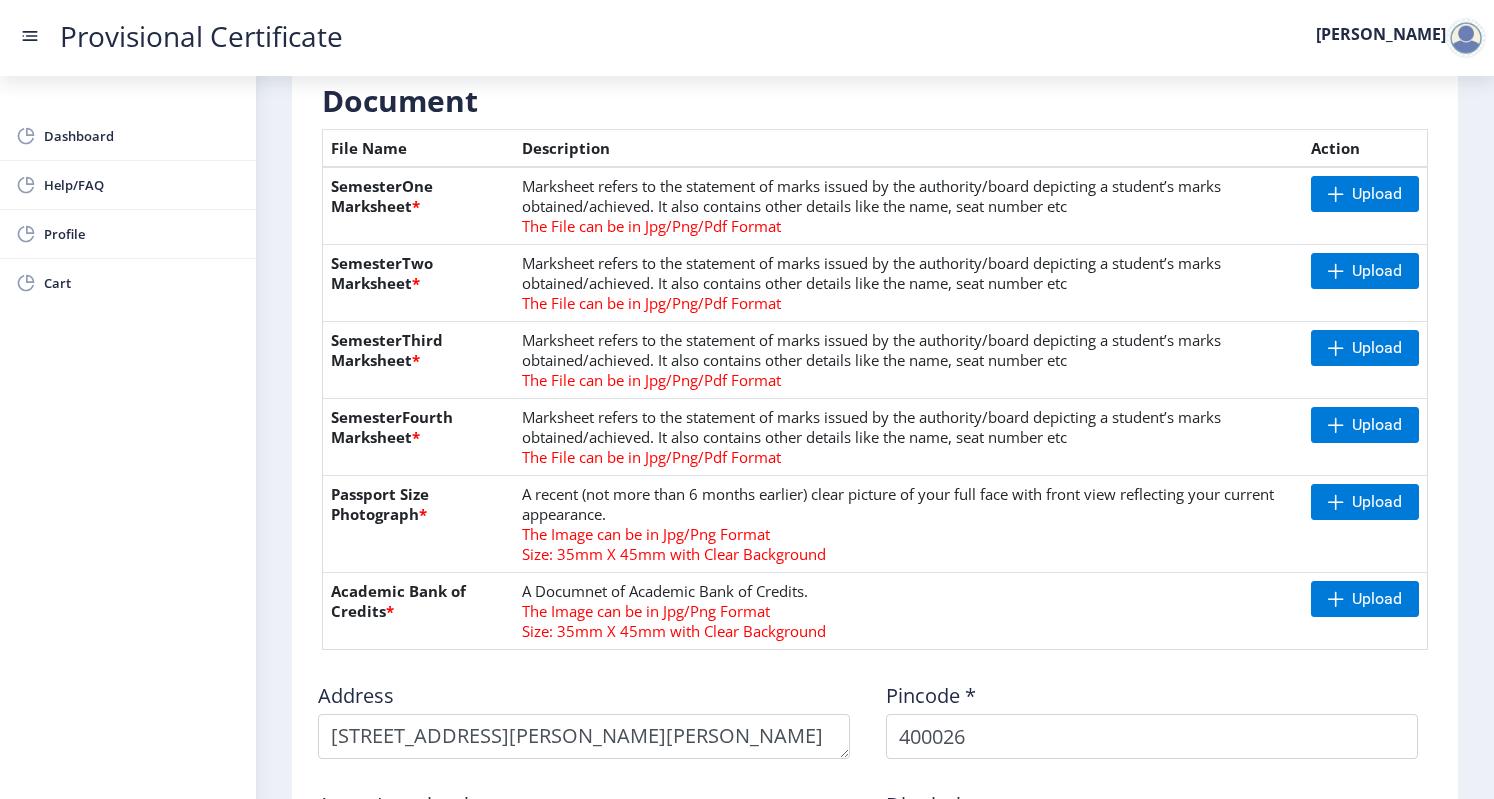 scroll, scrollTop: 440, scrollLeft: 0, axis: vertical 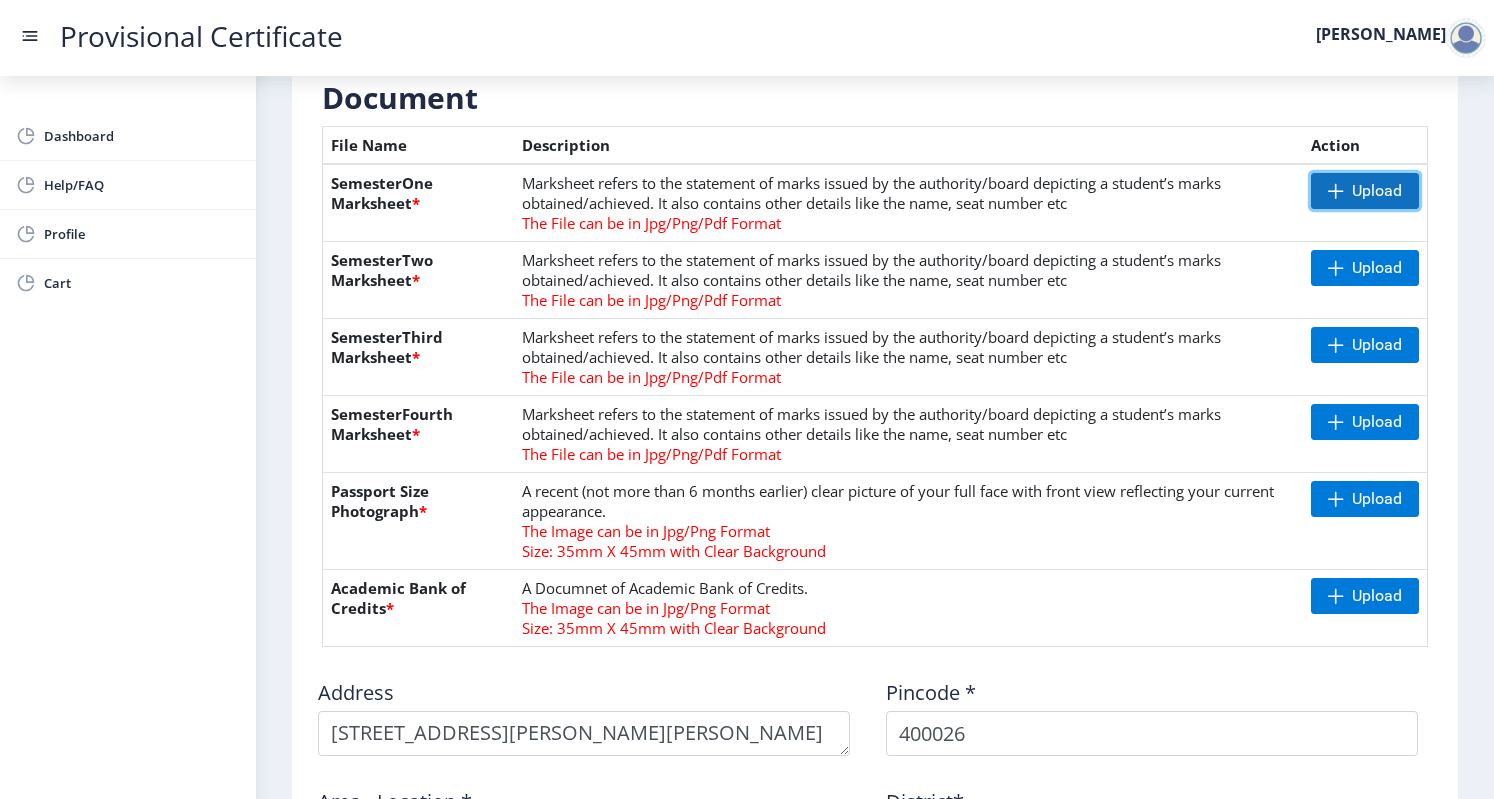 click on "Upload" 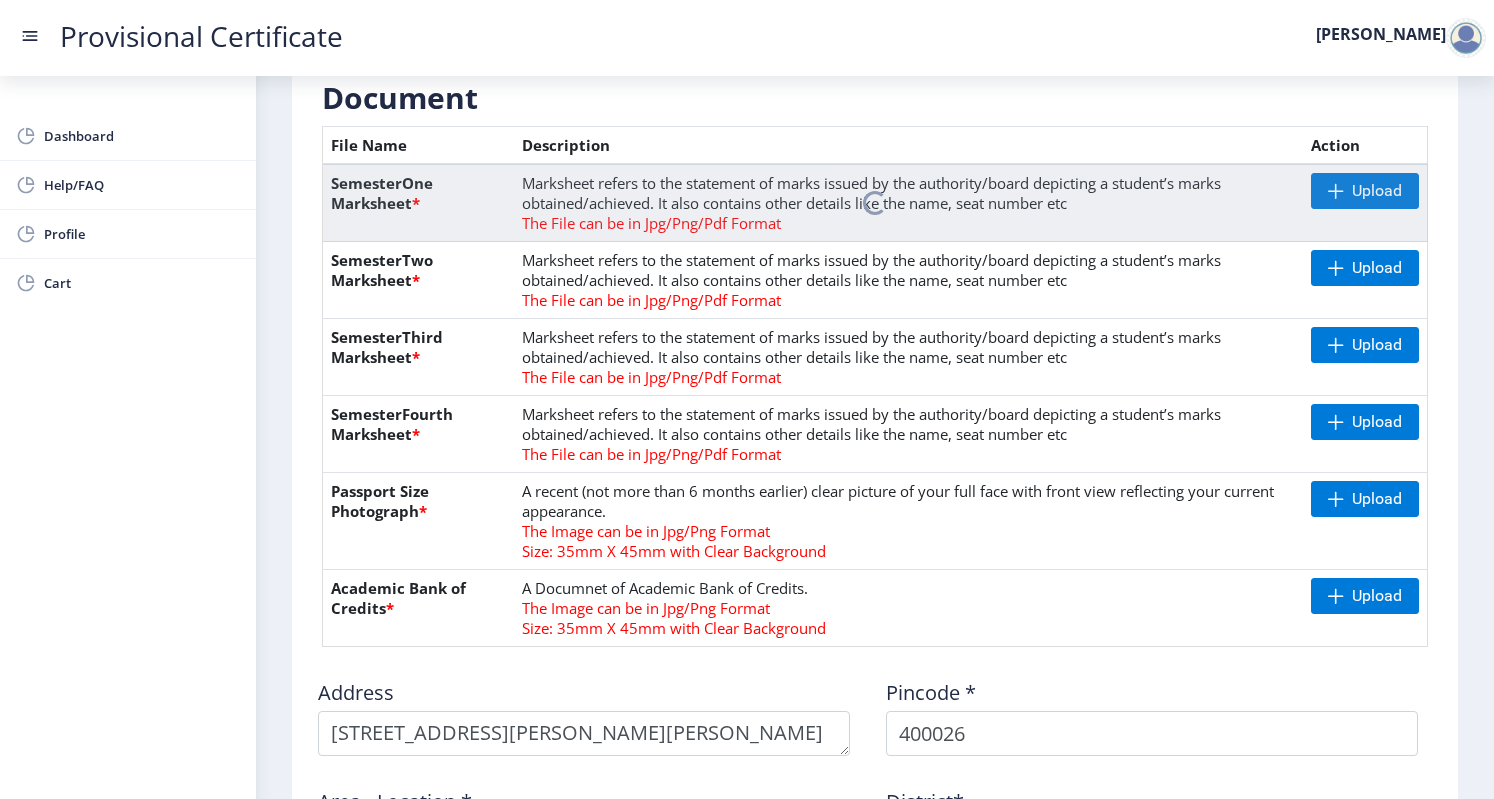 click on "Marksheet refers to the statement of marks issued by the authority/board depicting a student’s marks obtained/achieved. It also contains other details like the name, seat number etc The File can be in Jpg/Png/Pdf Format" 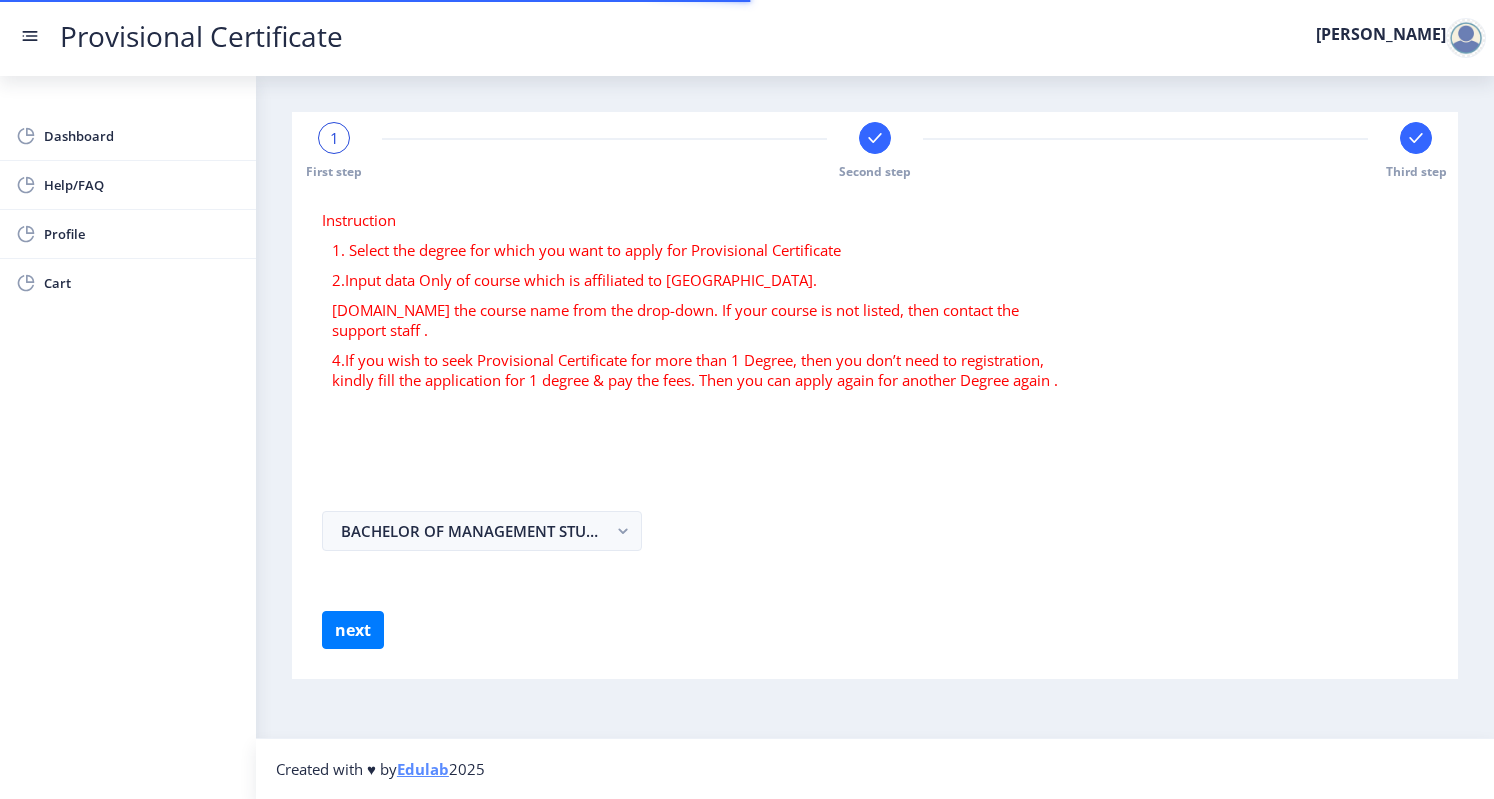 scroll, scrollTop: 0, scrollLeft: 0, axis: both 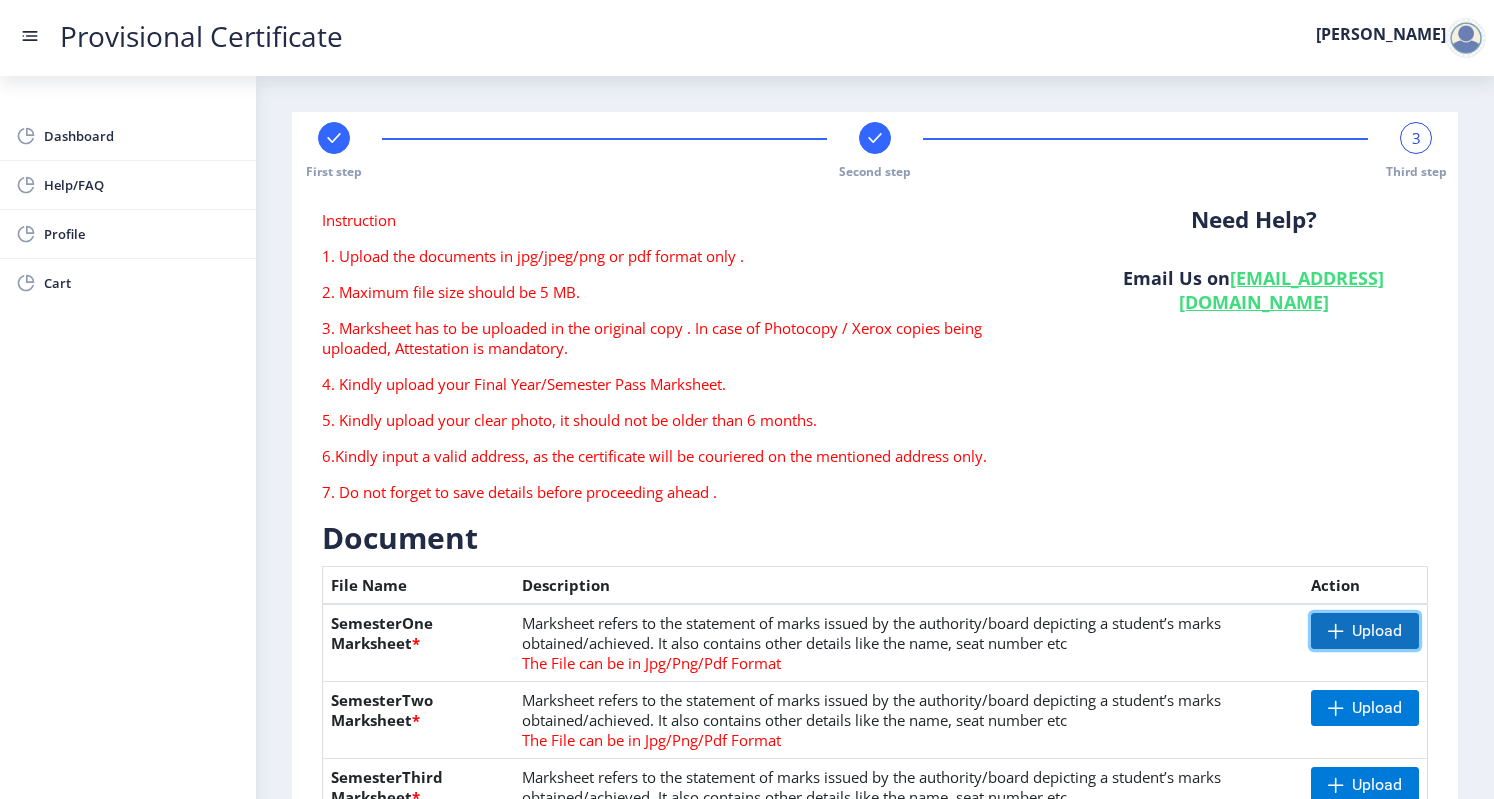 click on "Upload" 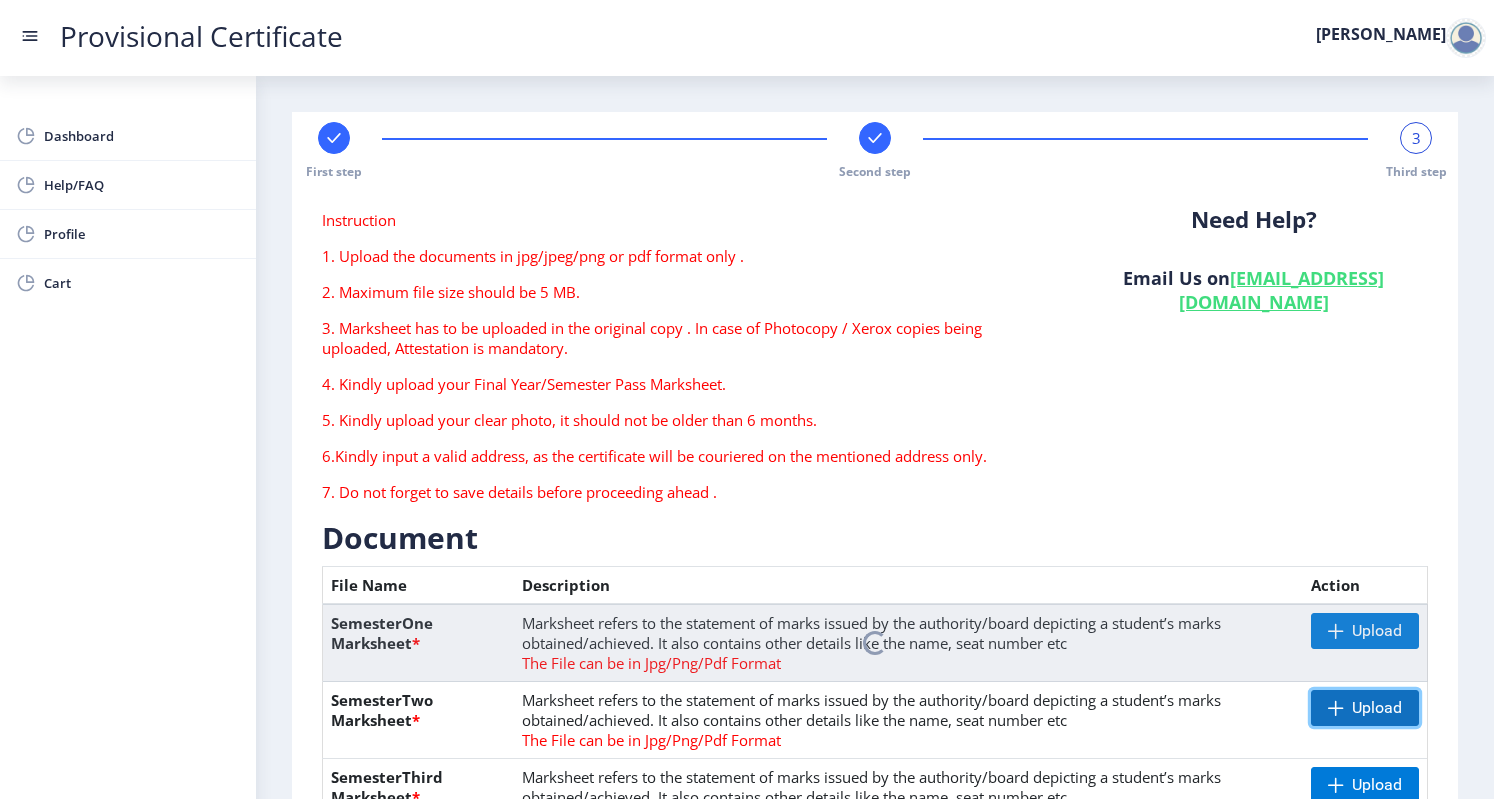 click on "Upload" 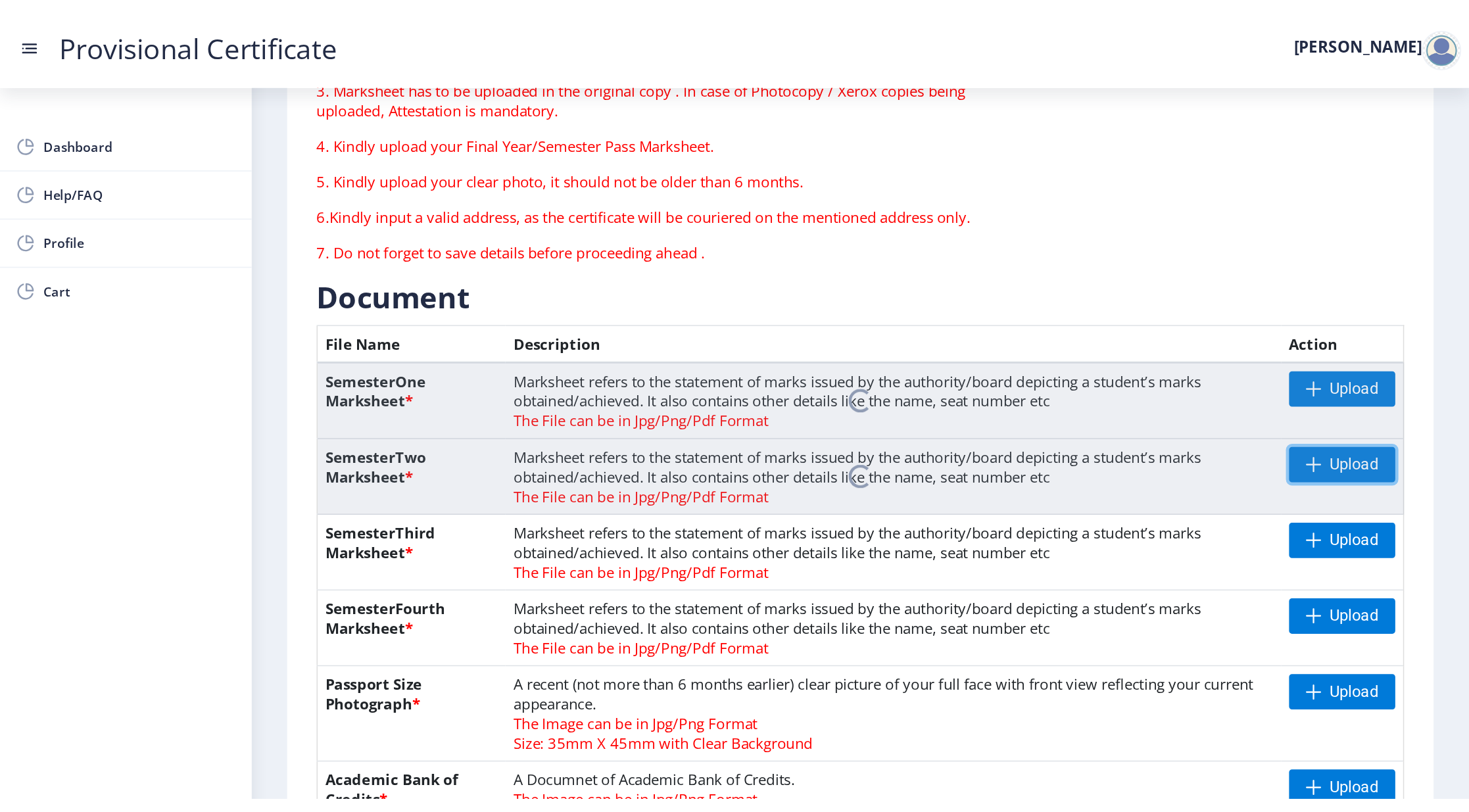 scroll, scrollTop: 289, scrollLeft: 0, axis: vertical 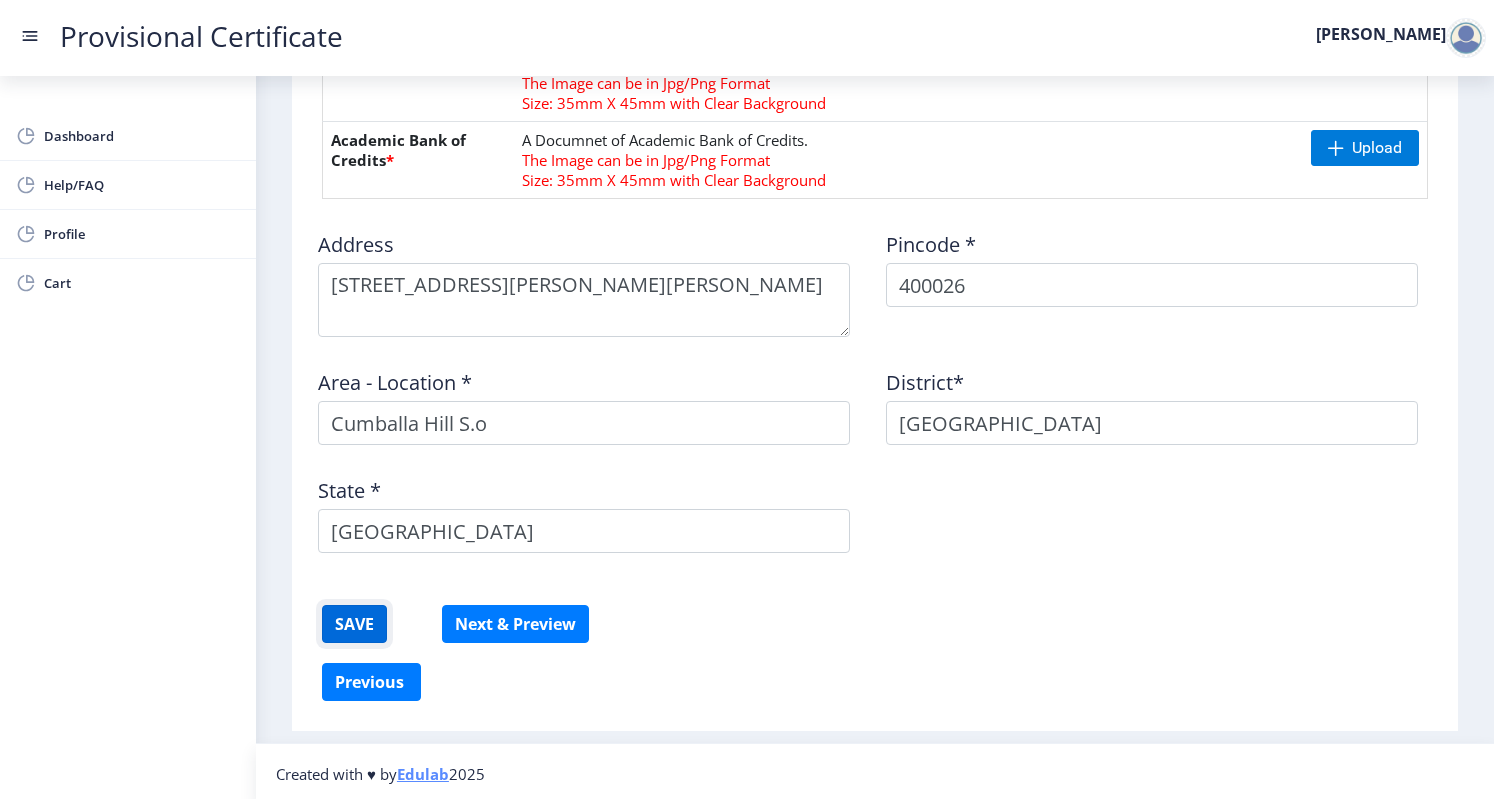 click on "SAVE" 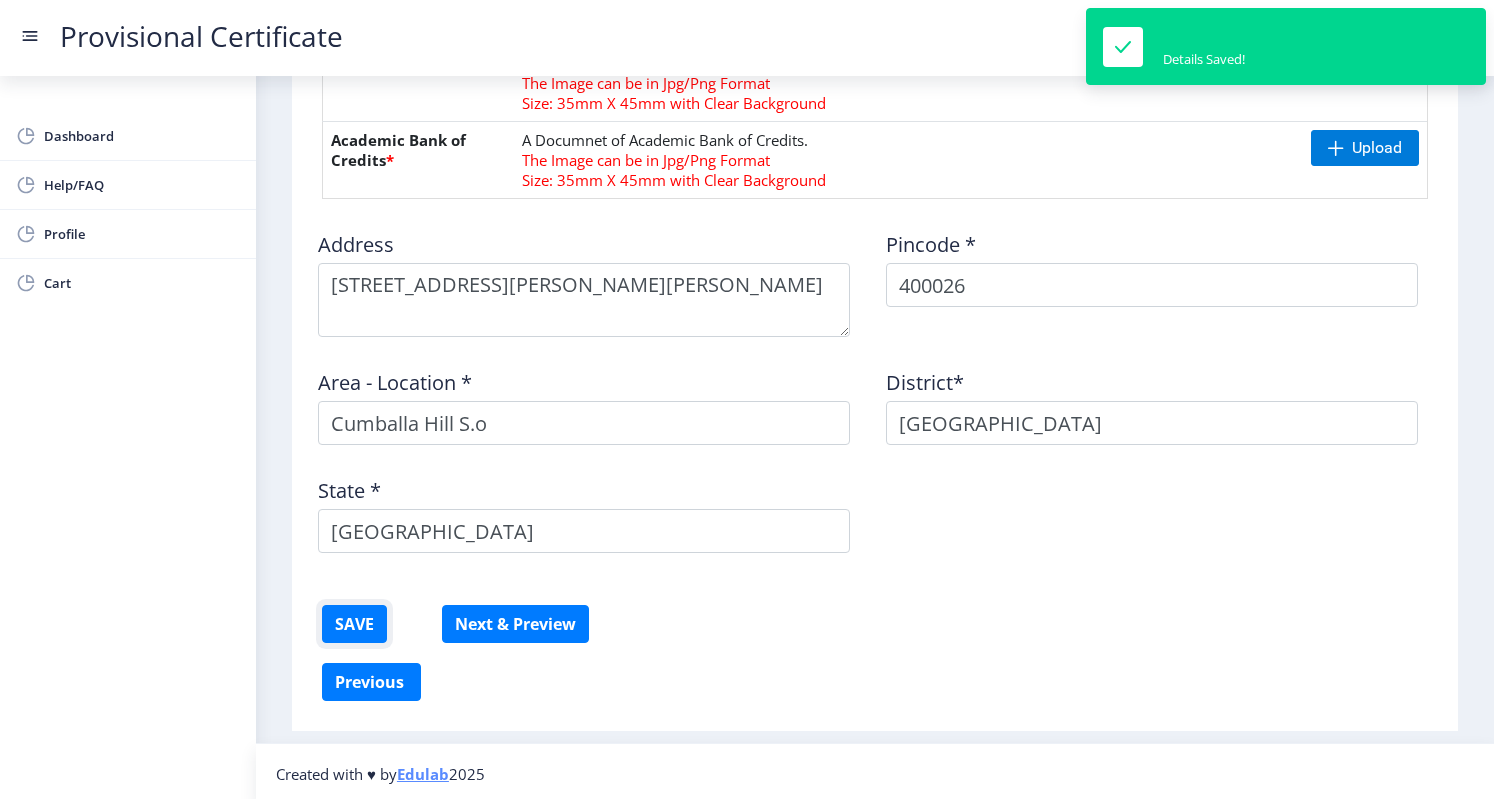 type 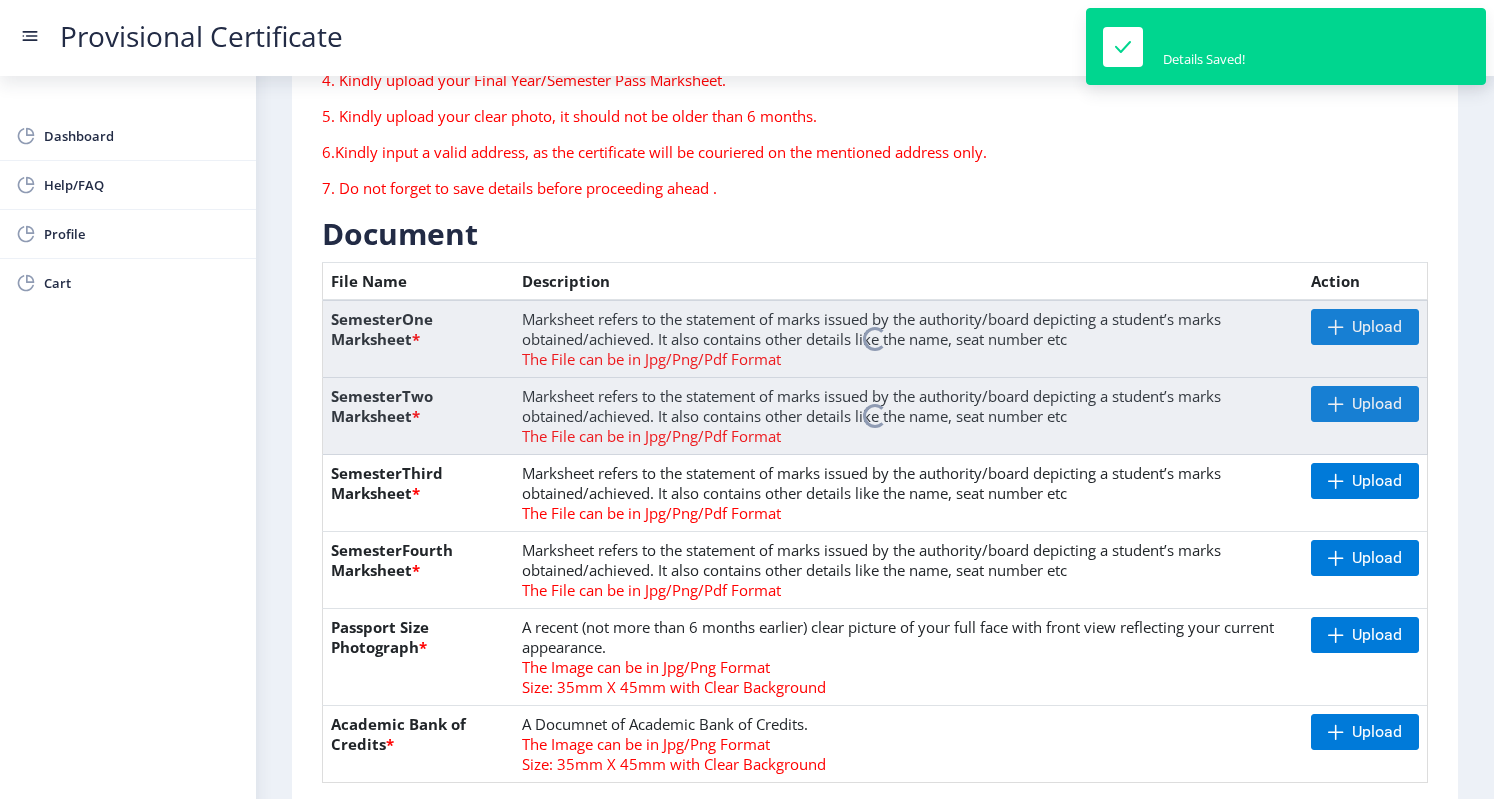 scroll, scrollTop: 248, scrollLeft: 0, axis: vertical 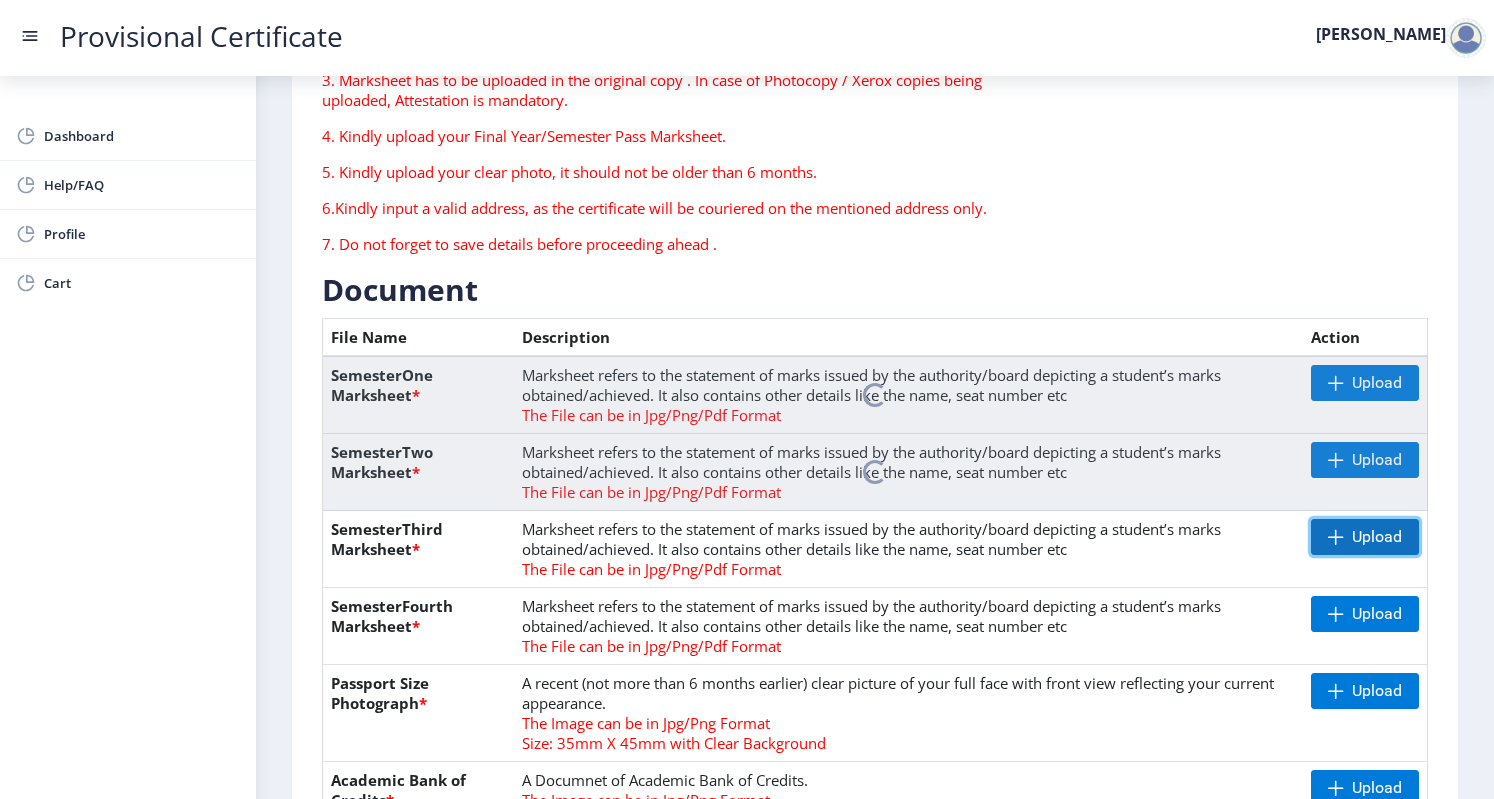 click on "Upload" 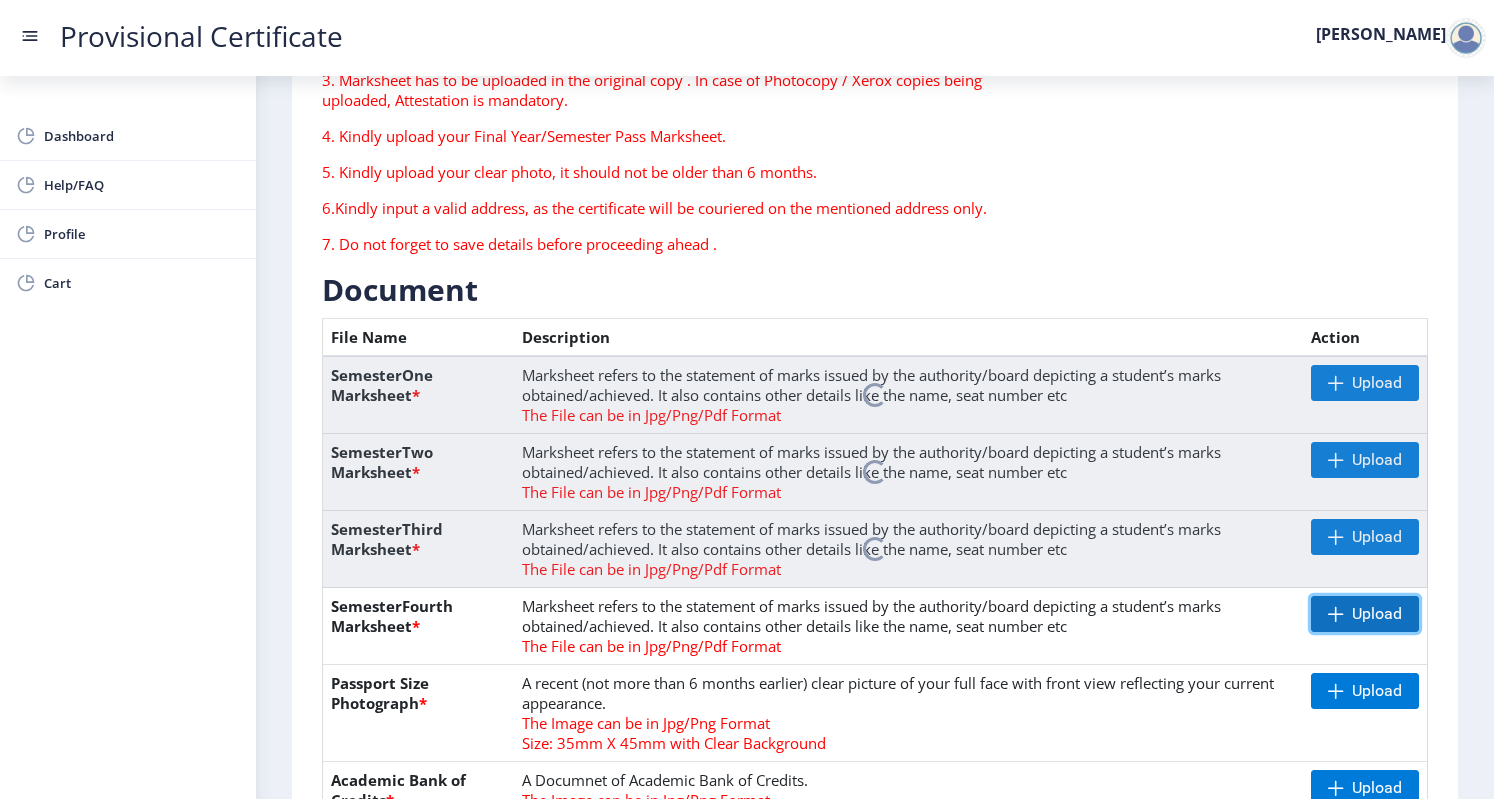 click 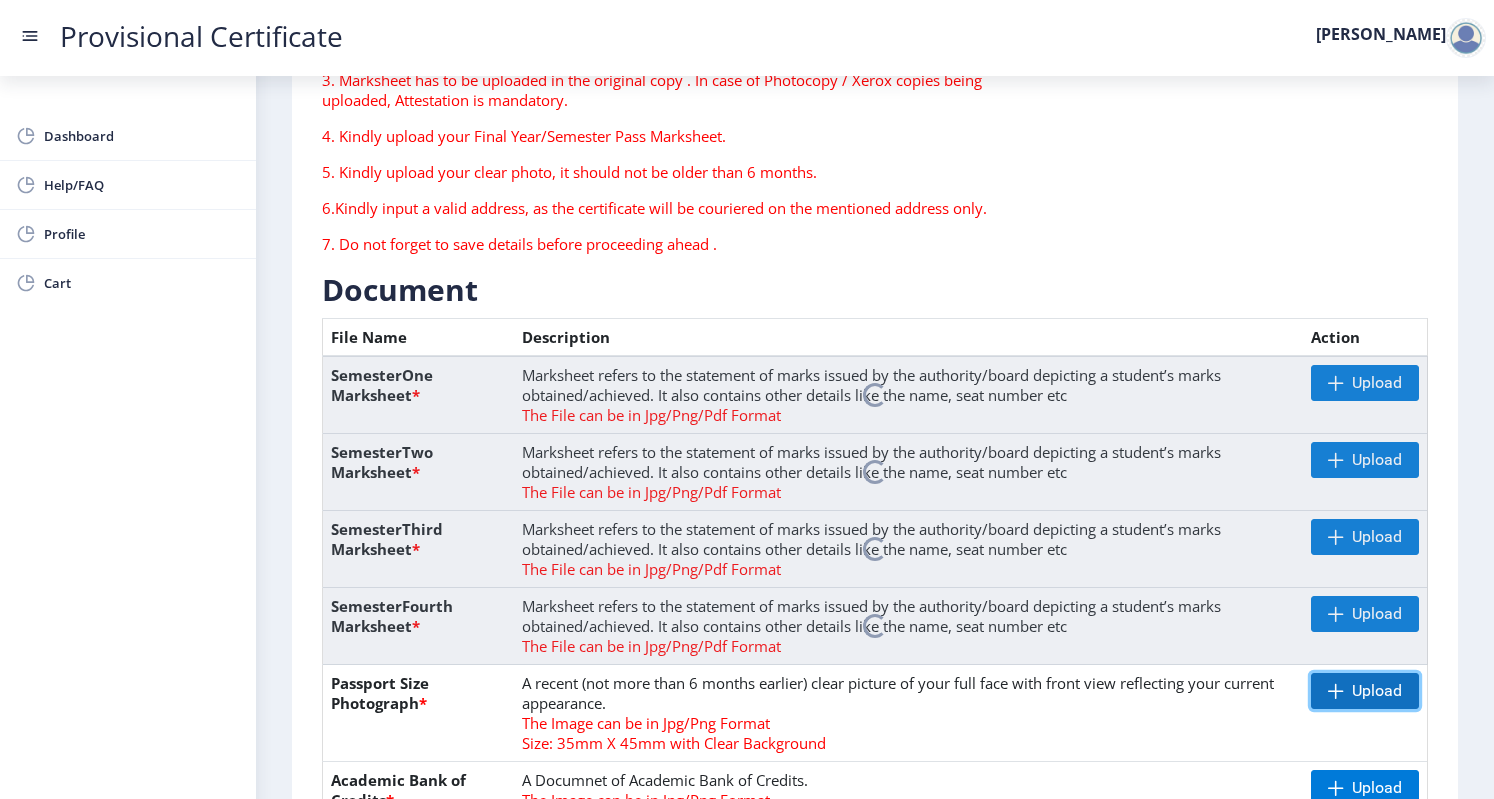 click 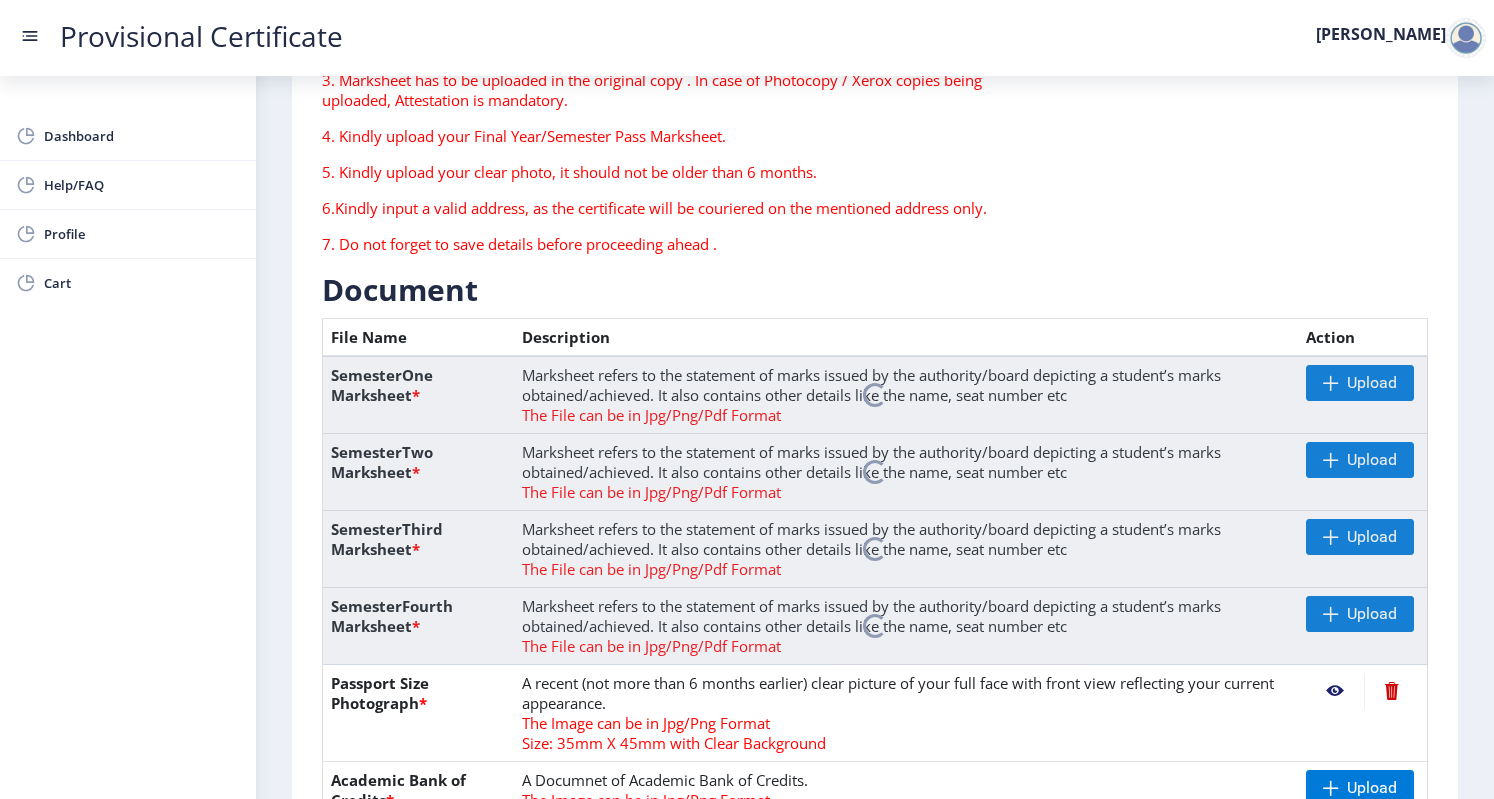 click 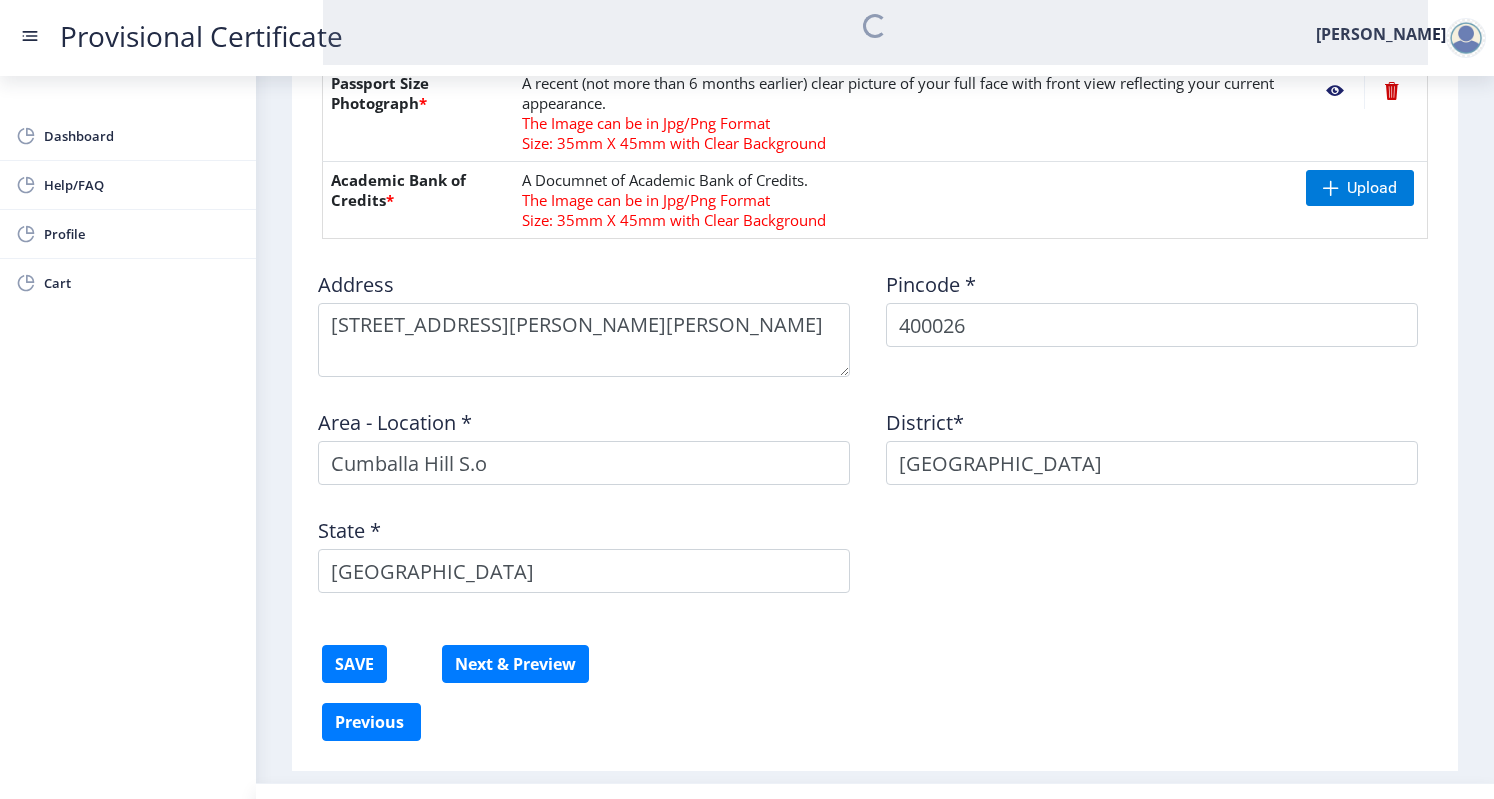 scroll, scrollTop: 888, scrollLeft: 0, axis: vertical 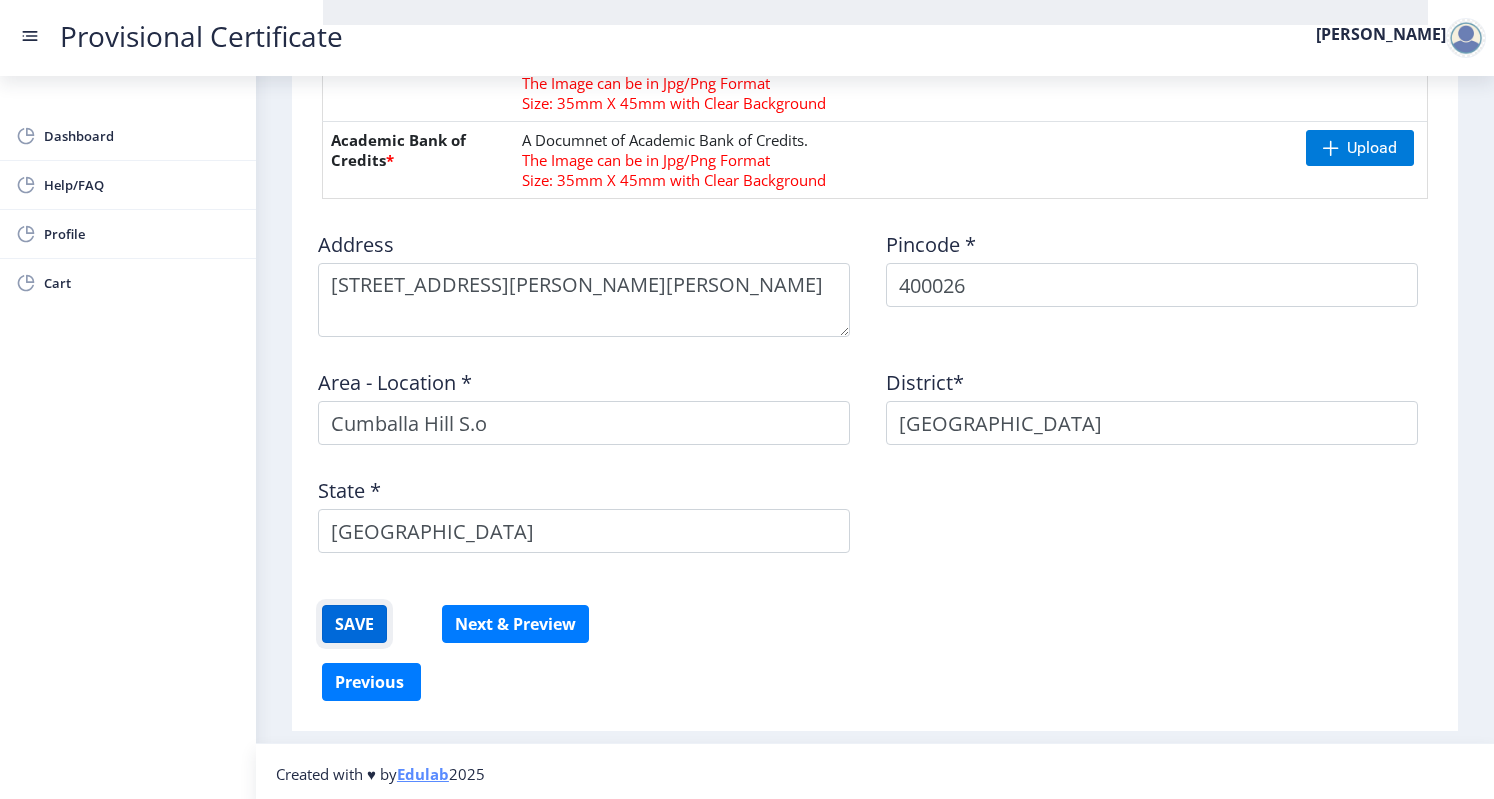 click on "SAVE" 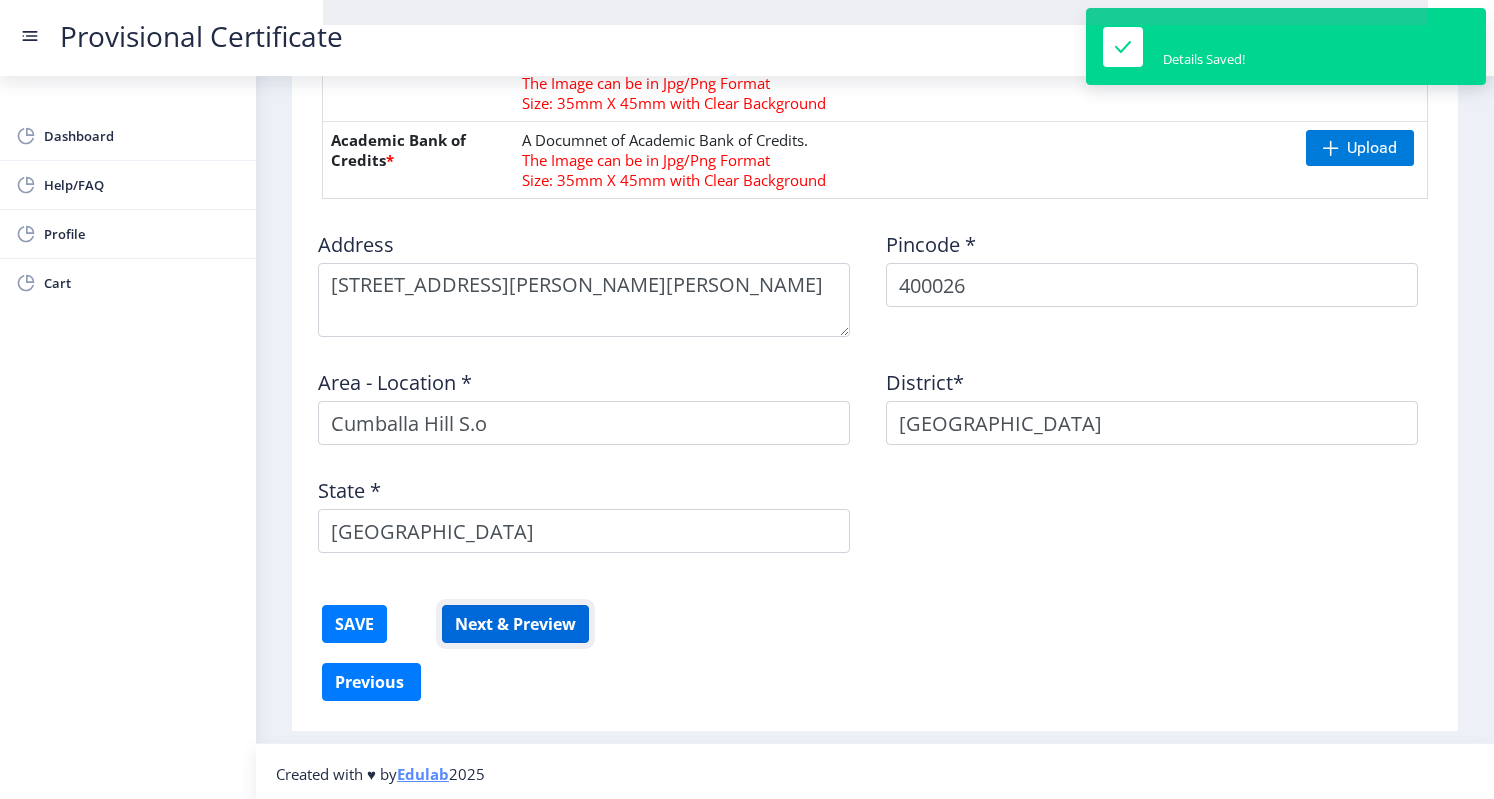 click on "Next & Preview" 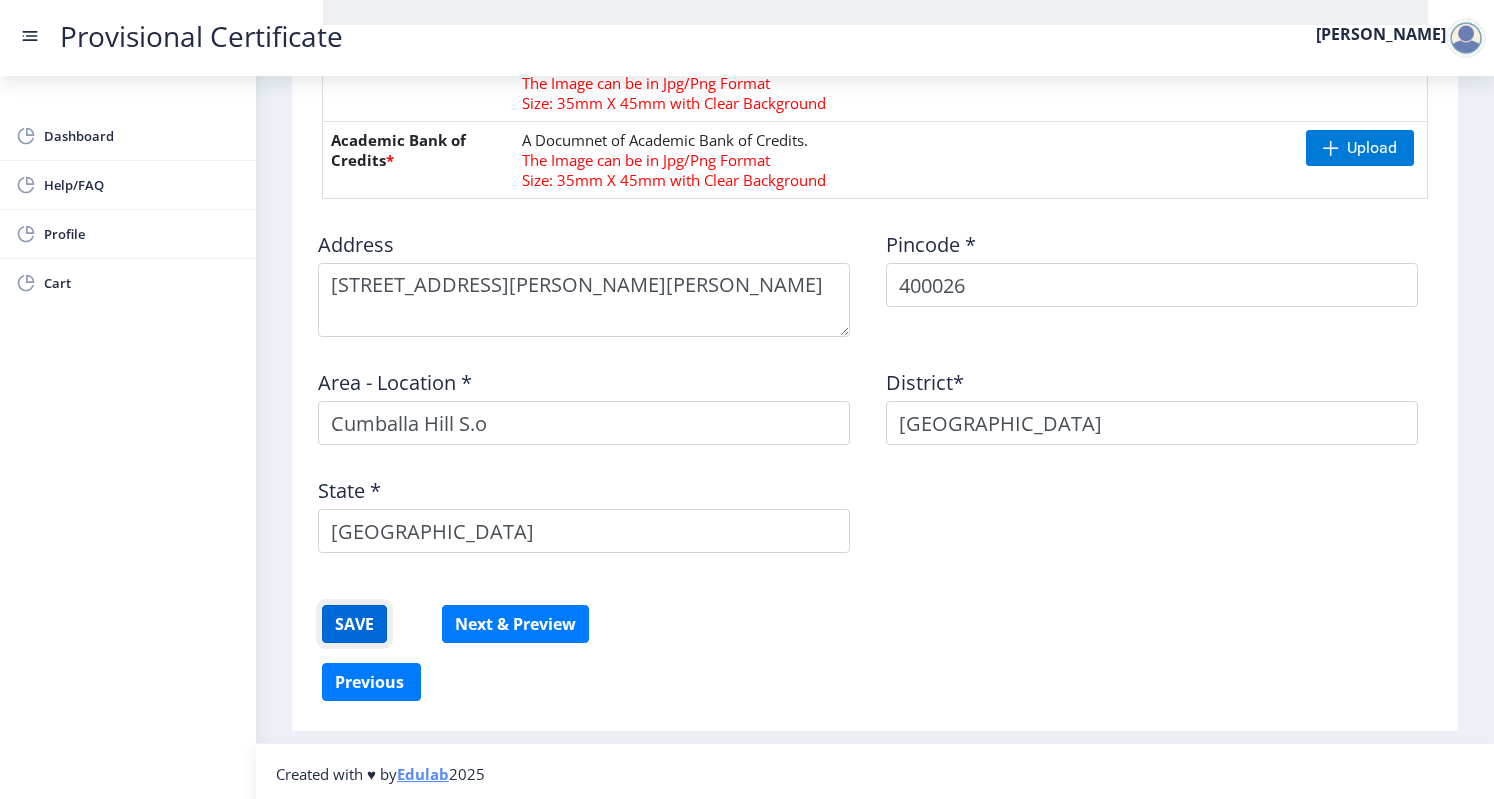click on "SAVE" 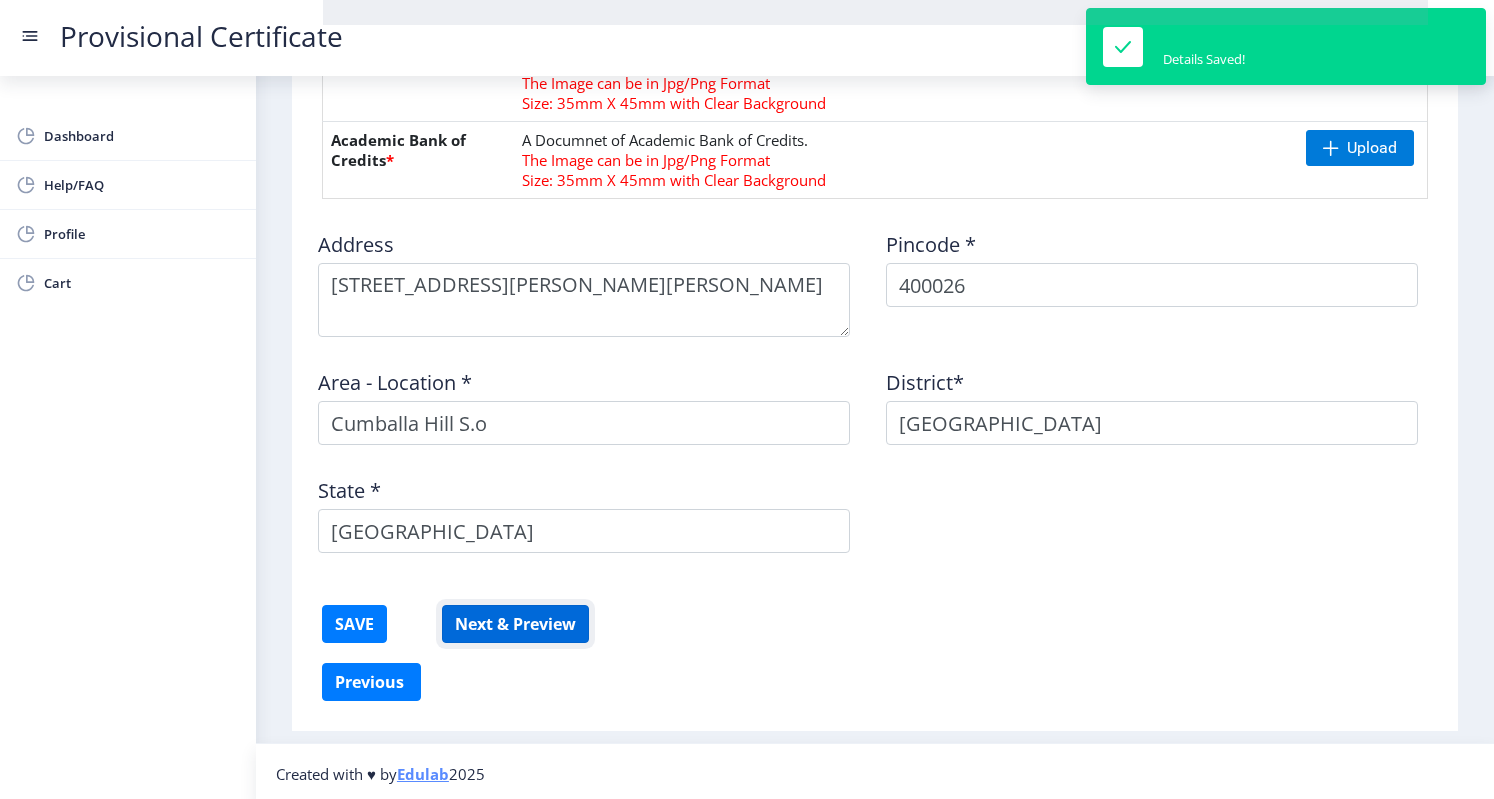 click on "Next & Preview" 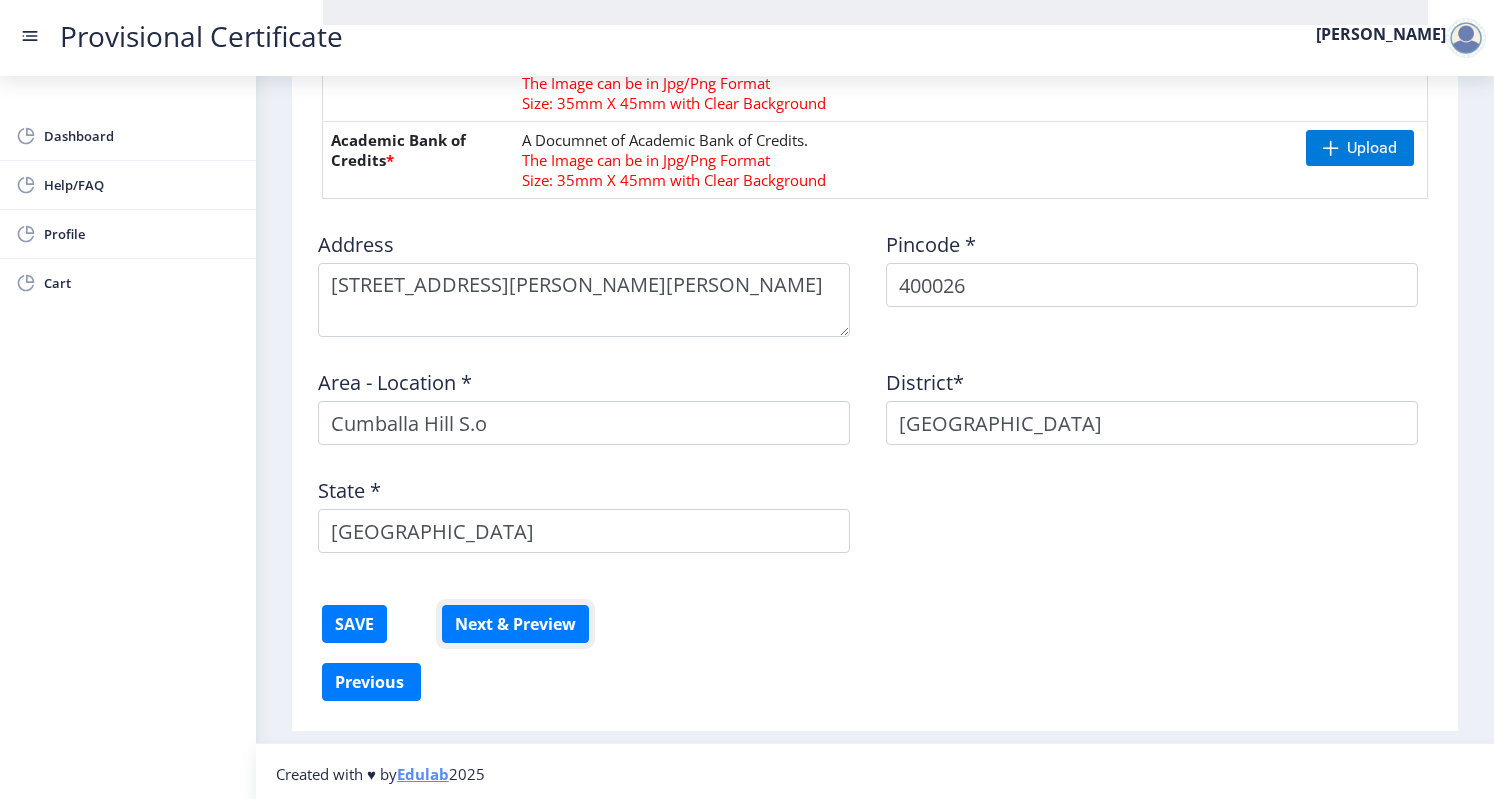 type 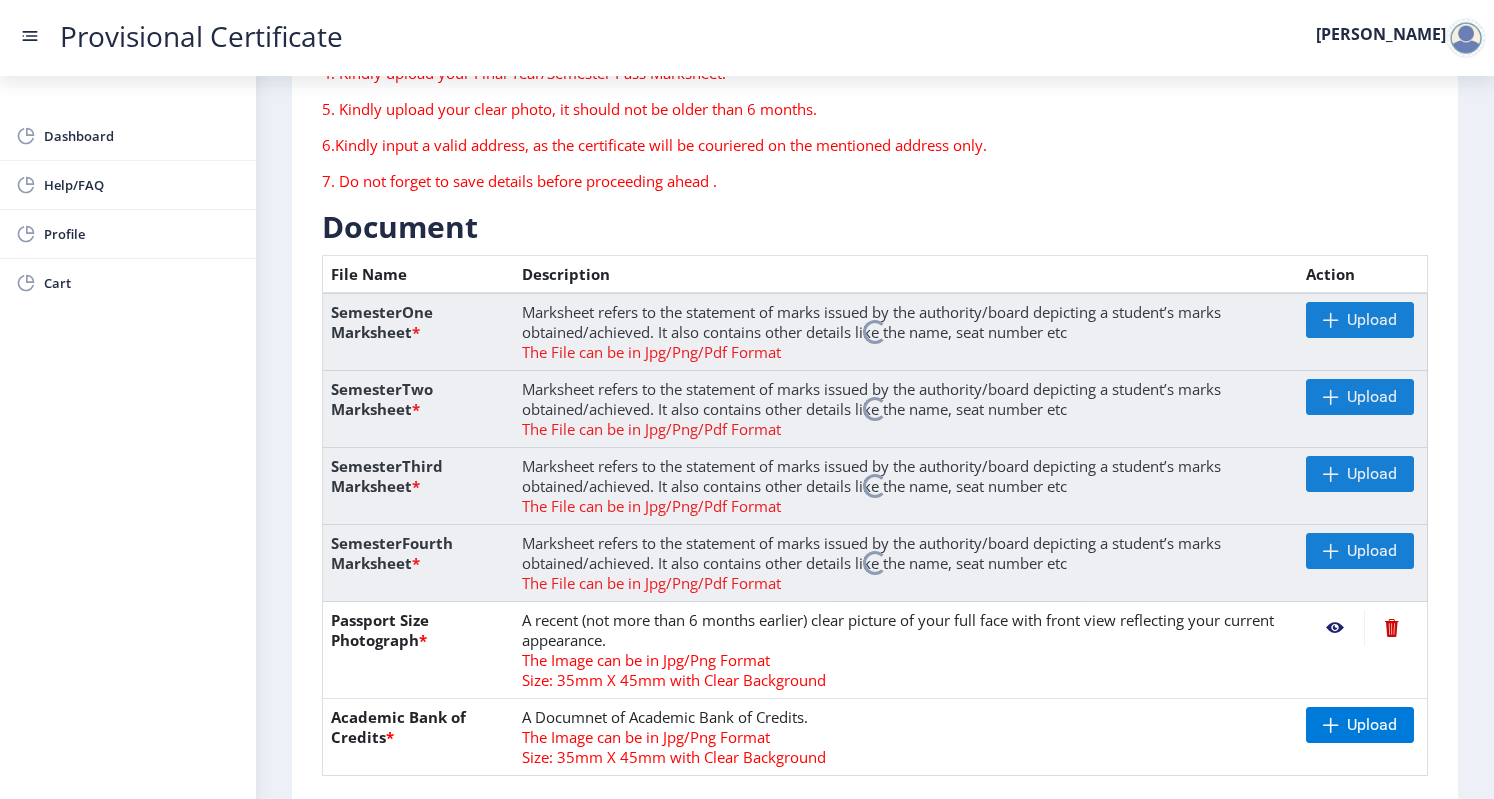 scroll, scrollTop: 248, scrollLeft: 0, axis: vertical 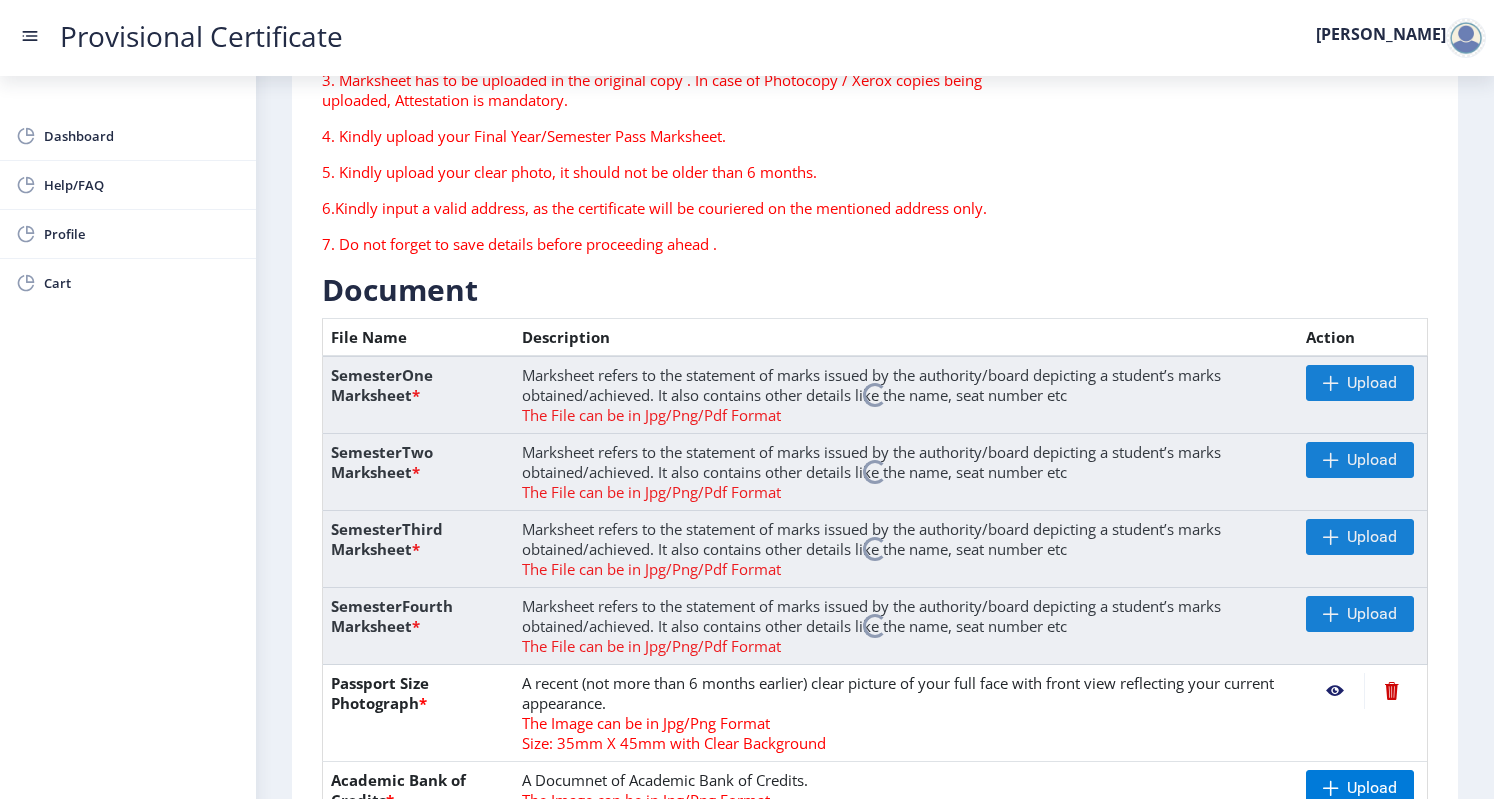 click 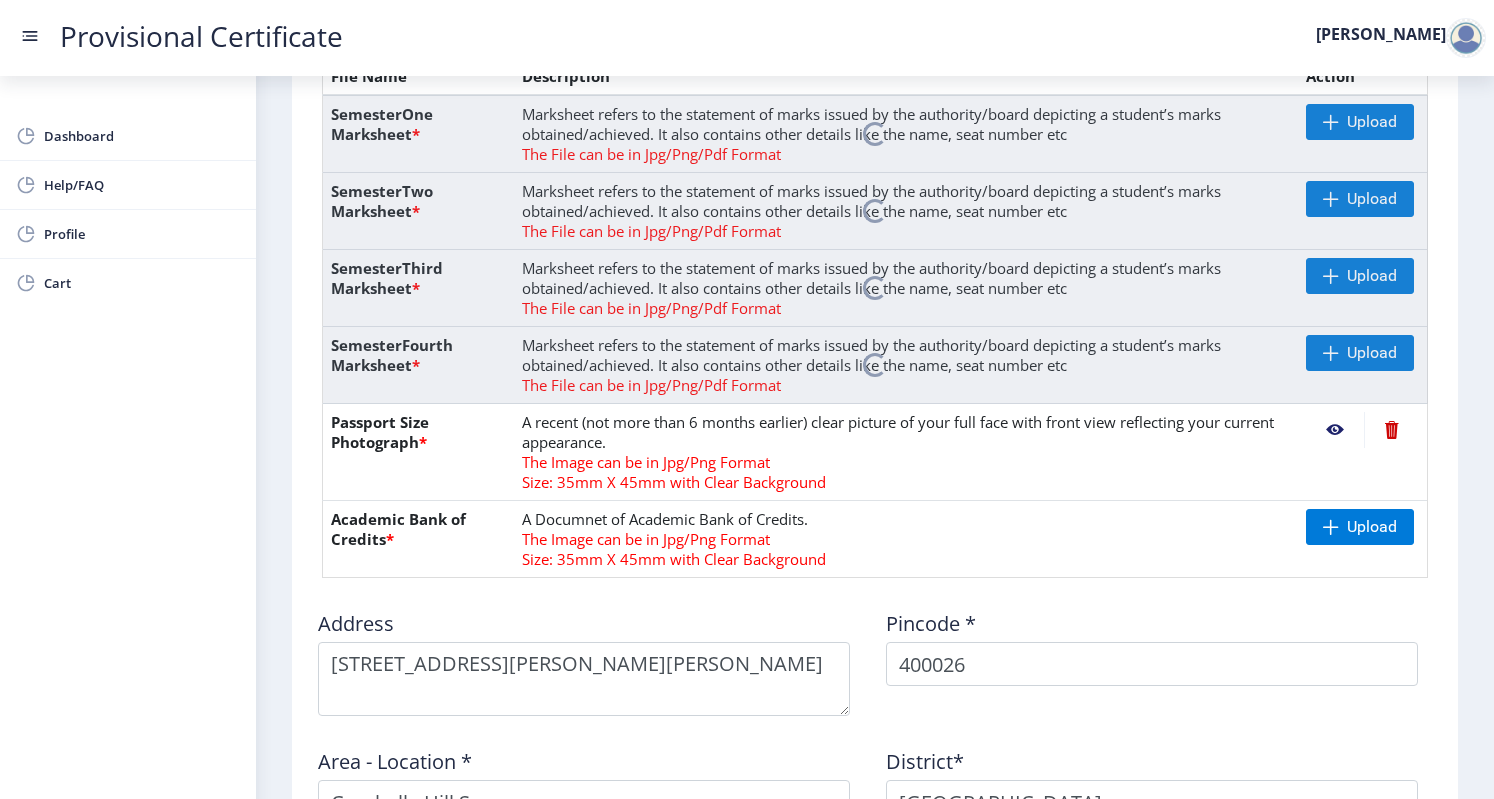 scroll, scrollTop: 648, scrollLeft: 0, axis: vertical 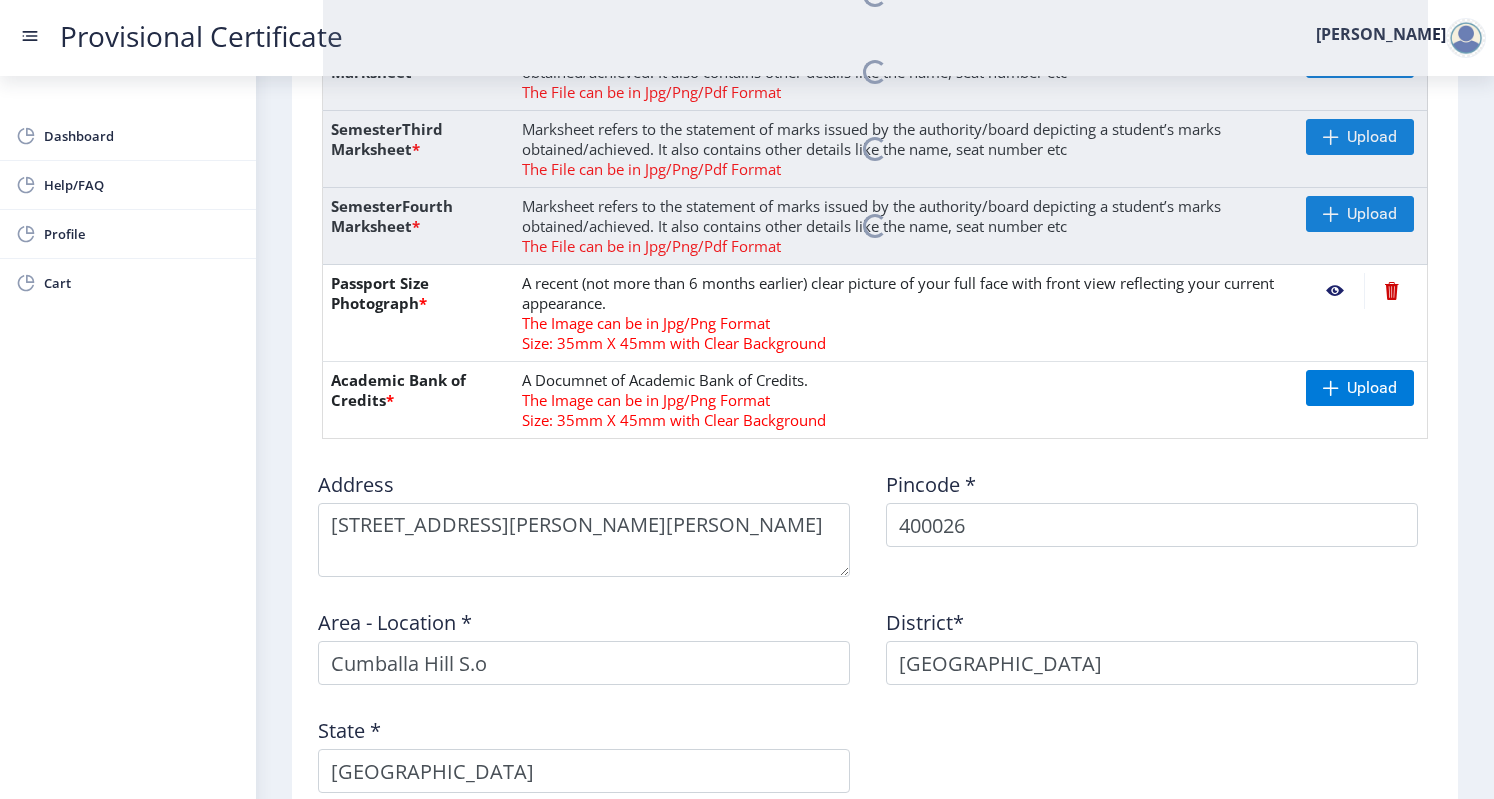 click on "A Documnet of Academic Bank of Credits. The Image can be in Jpg/Png Format  Size: 35mm X 45mm with Clear Background" 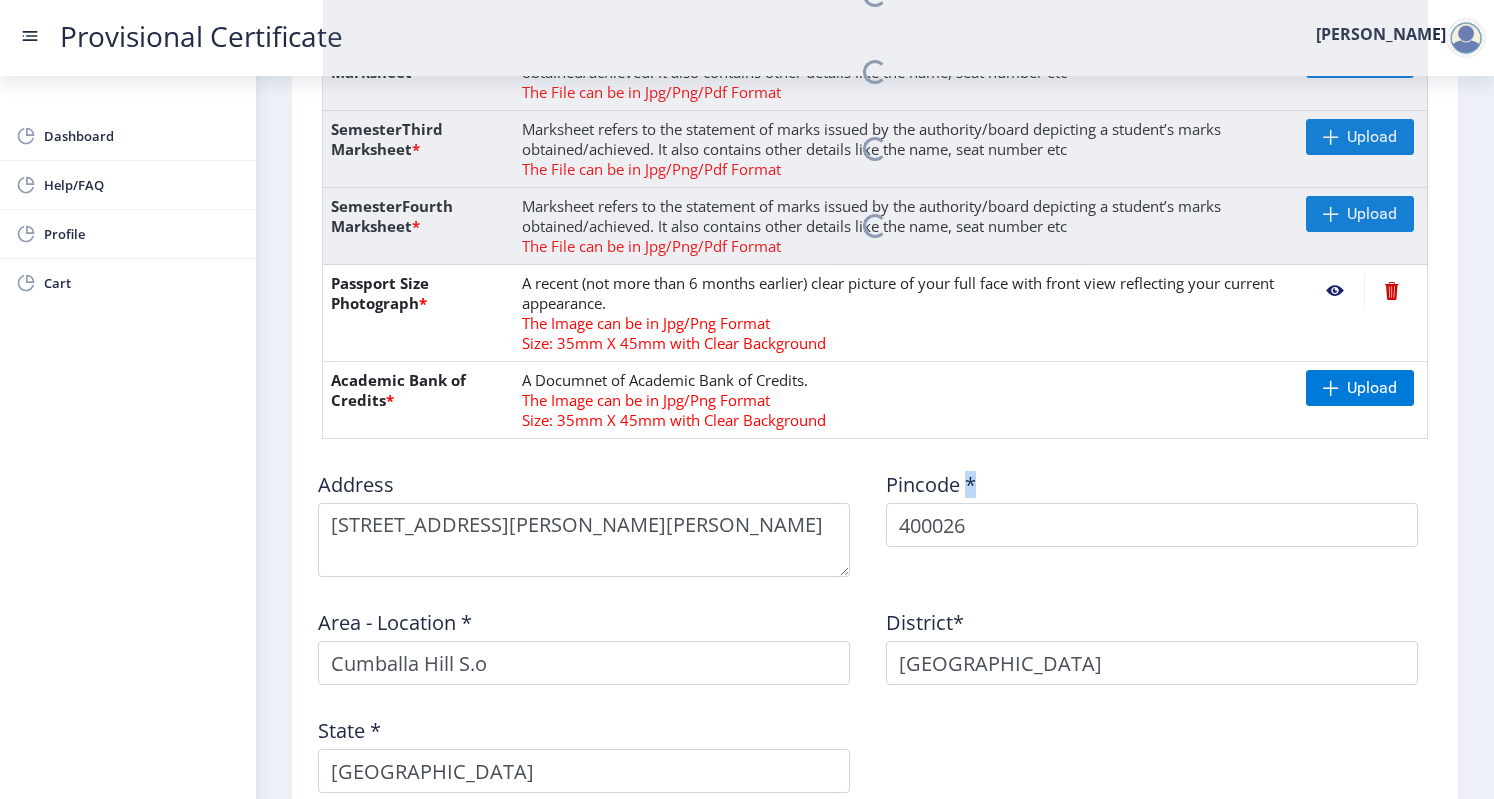 click on "Pincode *  400026" 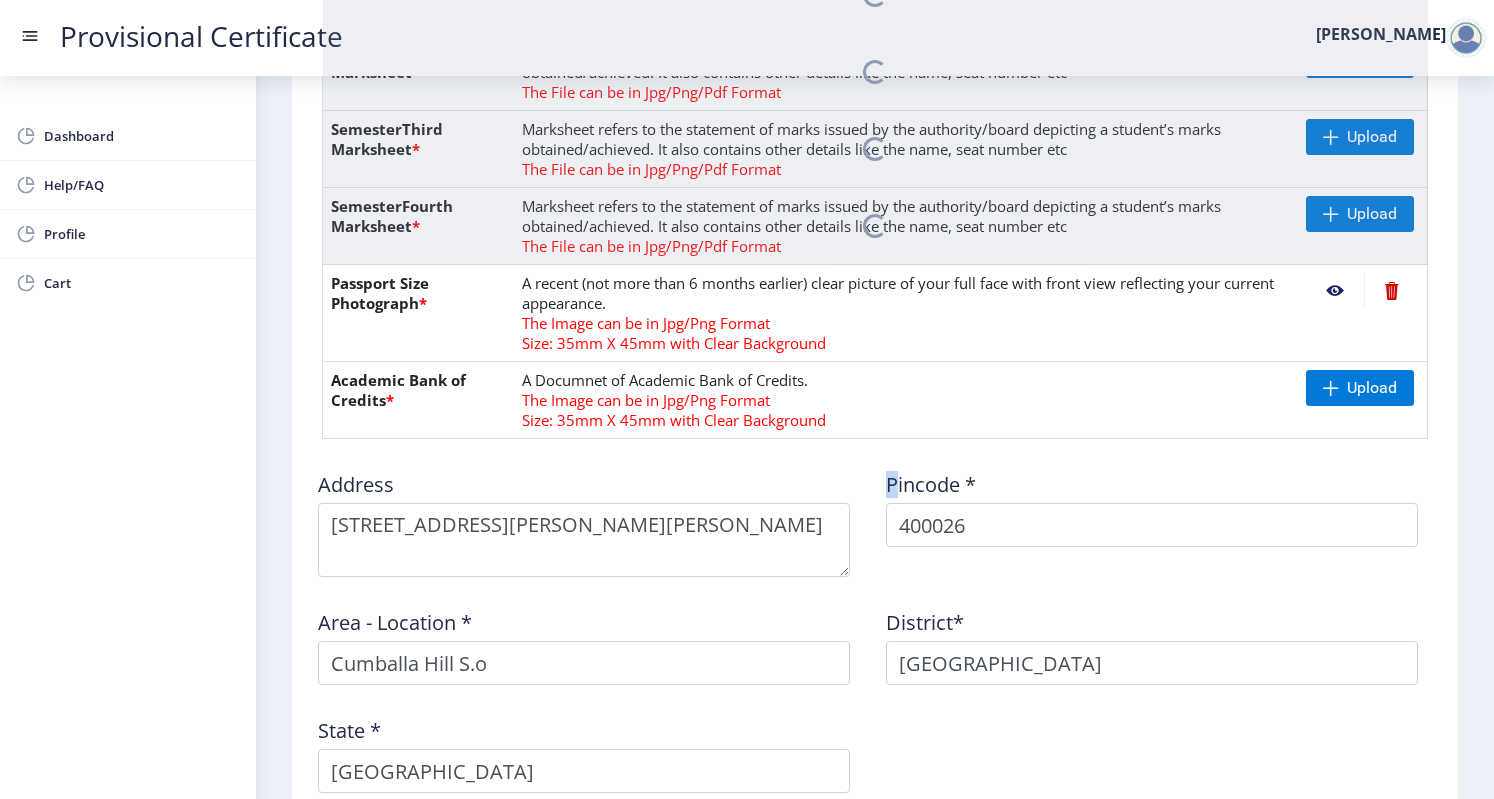 click on "Pincode *  400026" 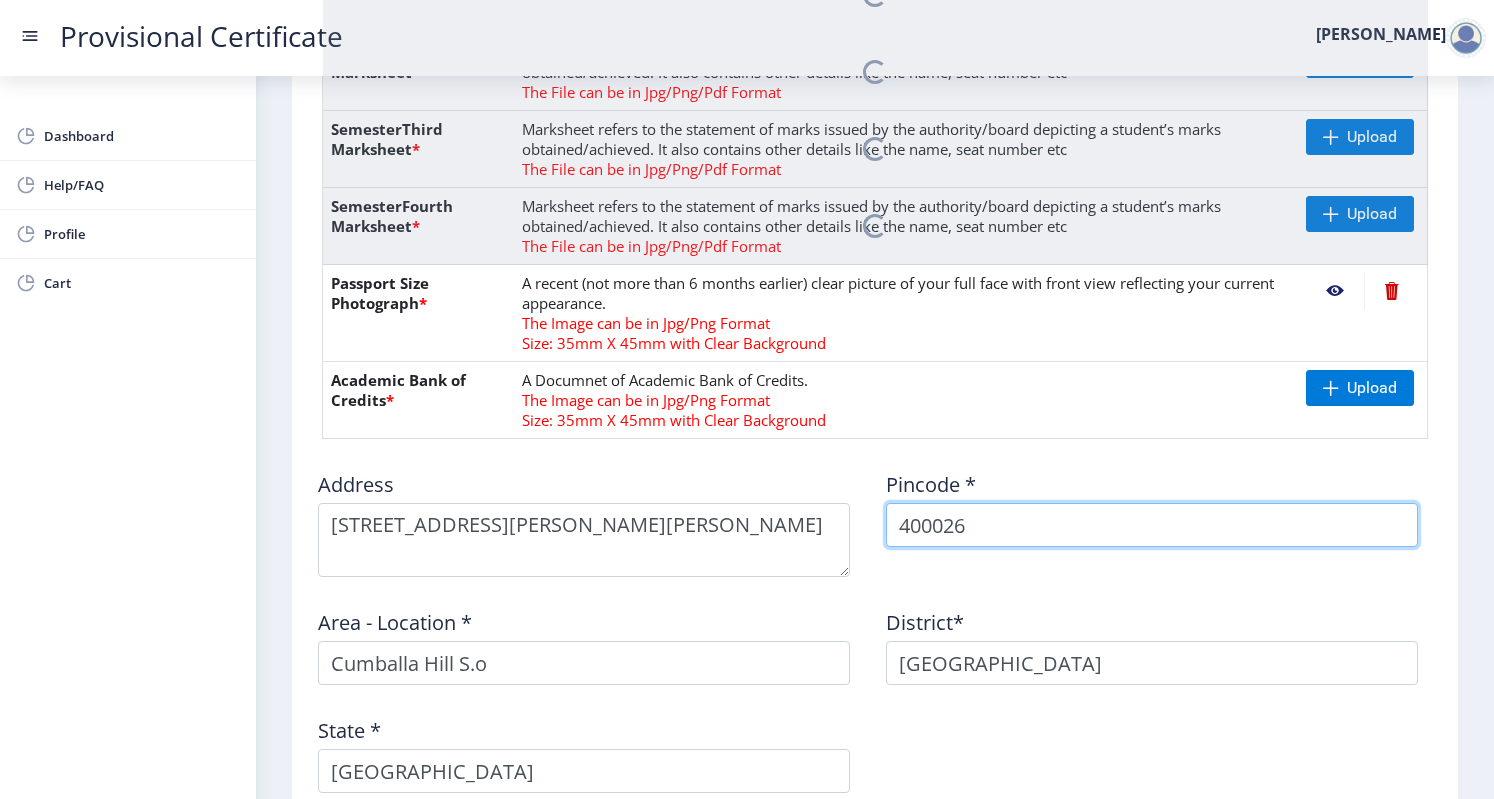 click on "400026" at bounding box center (1152, 525) 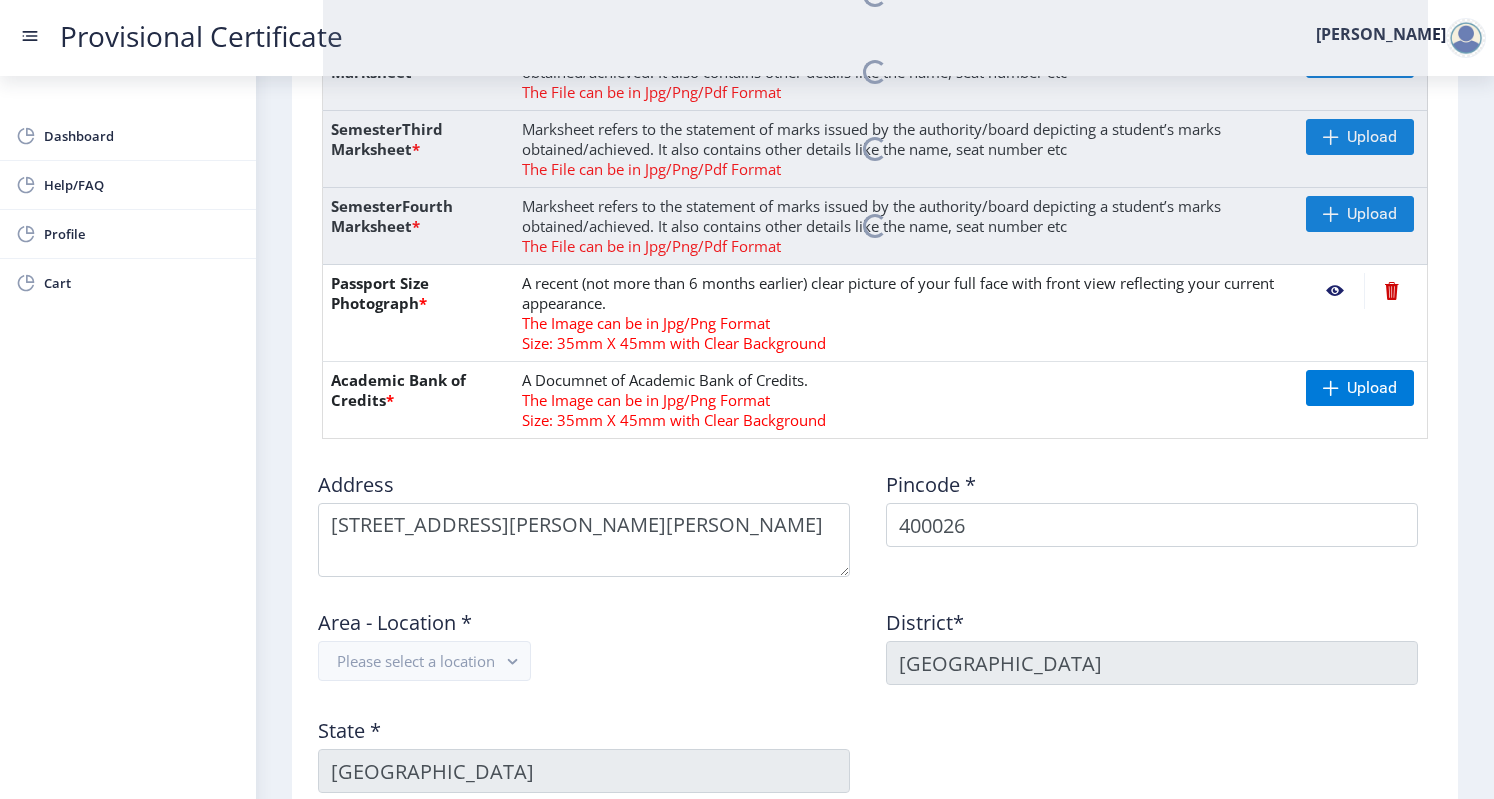 click on "First step Second step 3 Third step Instruction 1. Upload the documents in jpg/jpeg/png or pdf format only . 2. Maximum file size should be 5 MB. 3. Marksheet has to be uploaded in the original copy . In case of Photocopy / Xerox copies being uploaded, Attestation is mandatory. 4. Kindly upload your Final Year/Semester Pass Marksheet. 5. Kindly upload your clear photo, it should not be older than 6 months.  6.Kindly input a valid address, as the certificate will be couriered on the mentioned address only.  7. Do not forget to save details before proceeding ahead . Need Help? Email Us on   hsncpdc@studentscenter.in Document  File Name Description Action SemesterOne Marksheet  * Marksheet refers to the statement of marks issued by the authority/board depicting a student’s marks obtained/achieved. It also contains other details like the name, seat number etc The File can be in Jpg/Png/Pdf Format  Upload SemesterTwo Marksheet  * The File can be in Jpg/Png/Pdf Format  Upload SemesterThird Marksheet  * Upload * *" 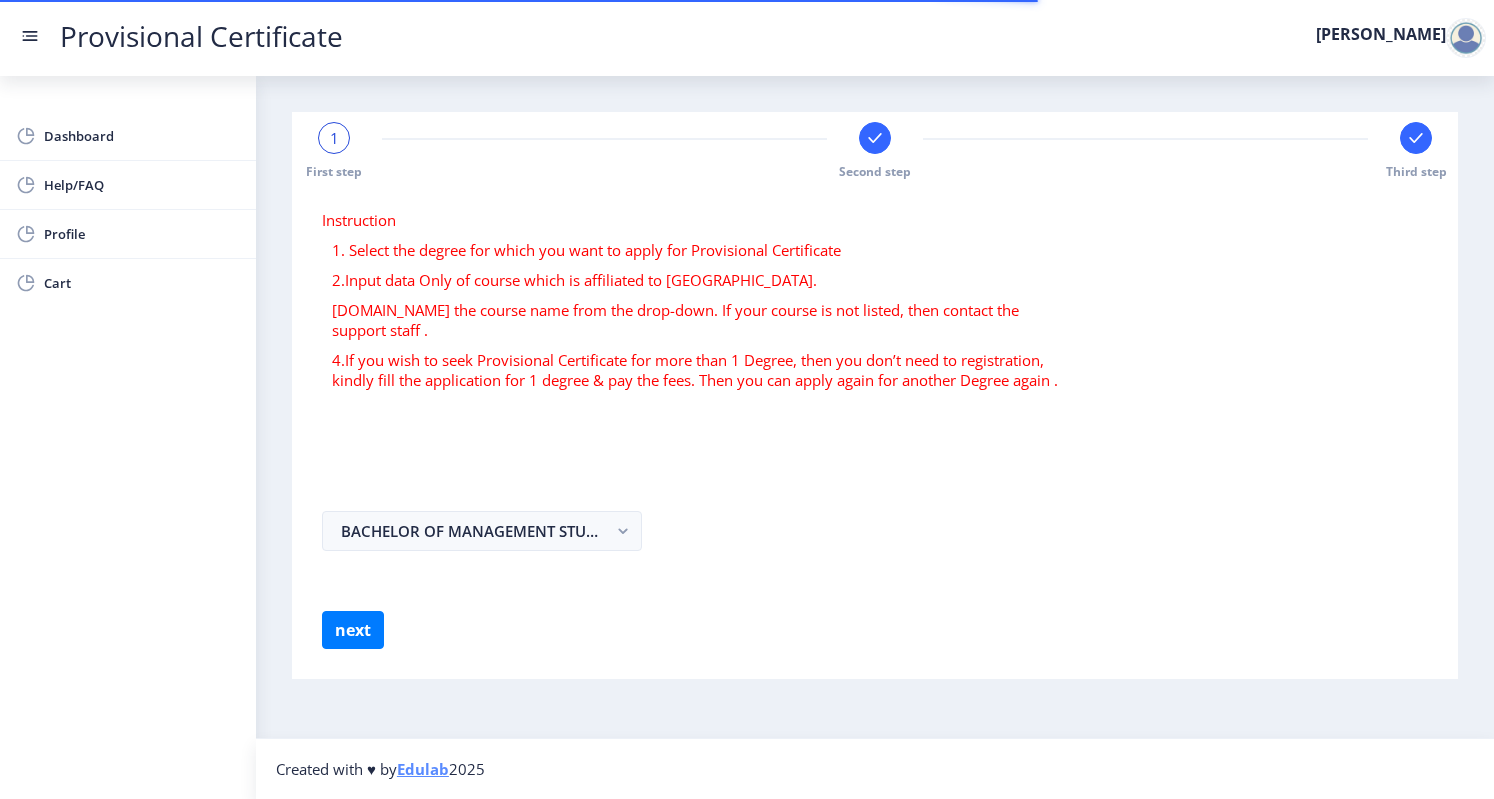 scroll, scrollTop: 0, scrollLeft: 0, axis: both 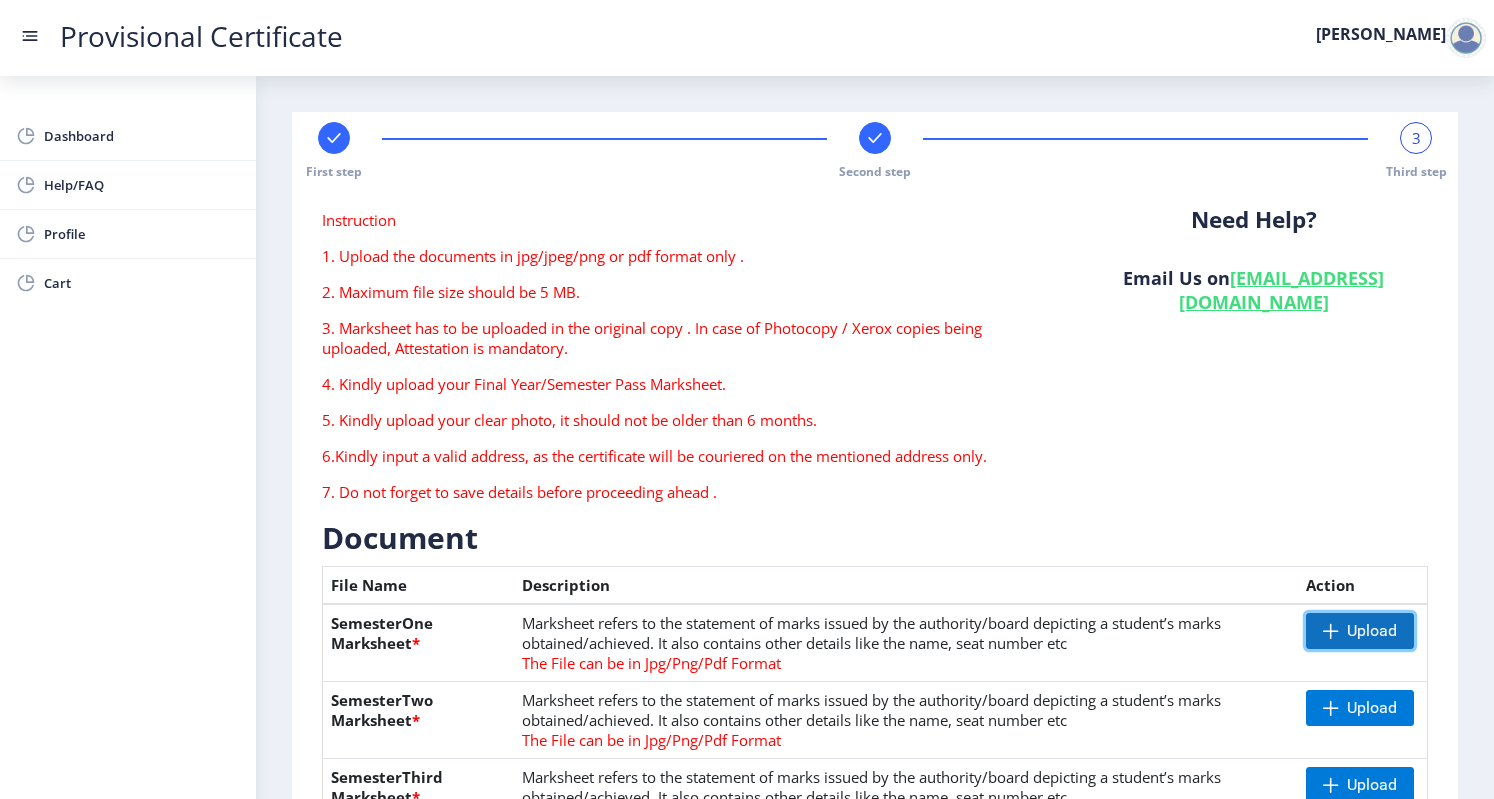 click 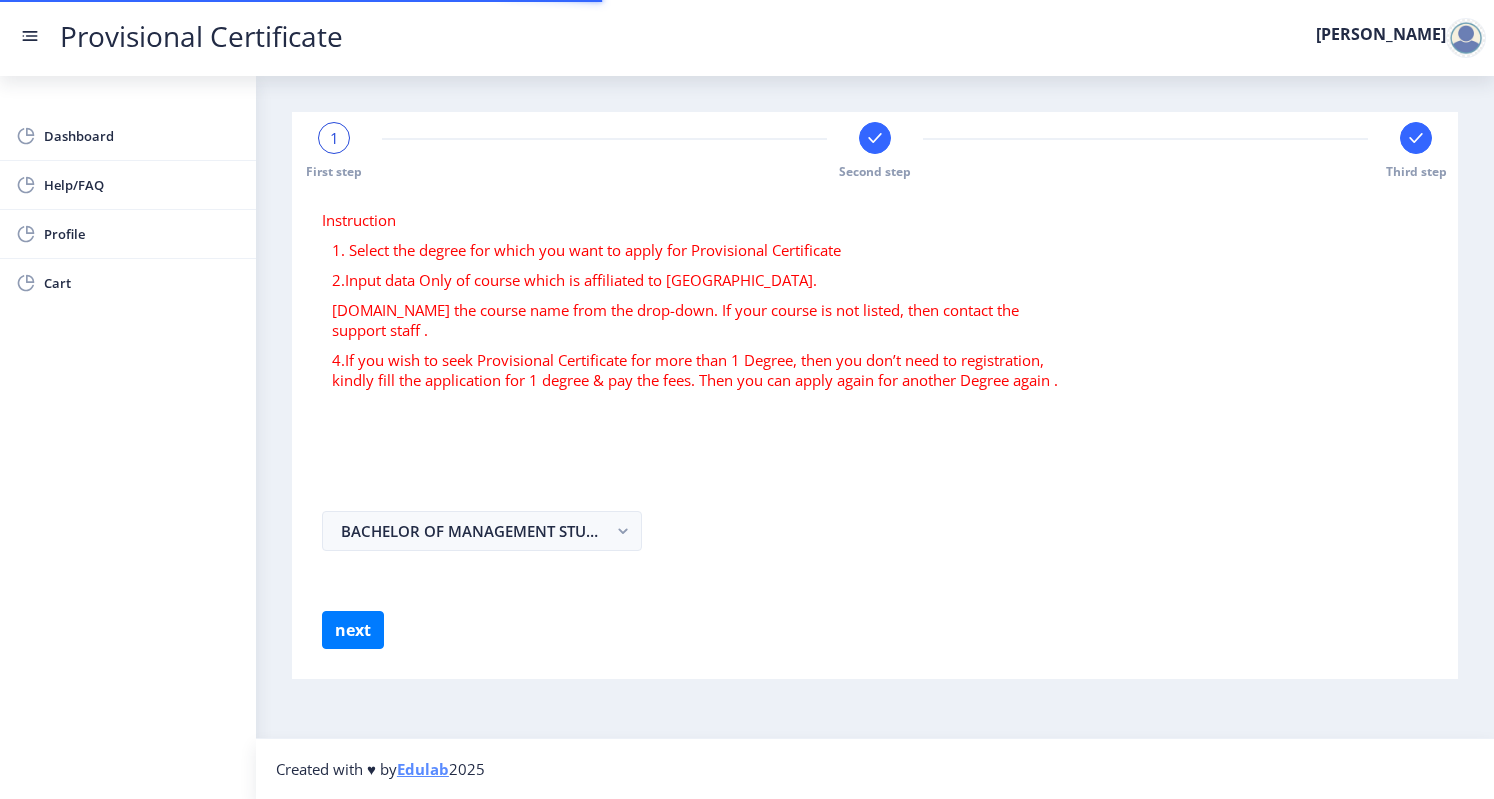 scroll, scrollTop: 0, scrollLeft: 0, axis: both 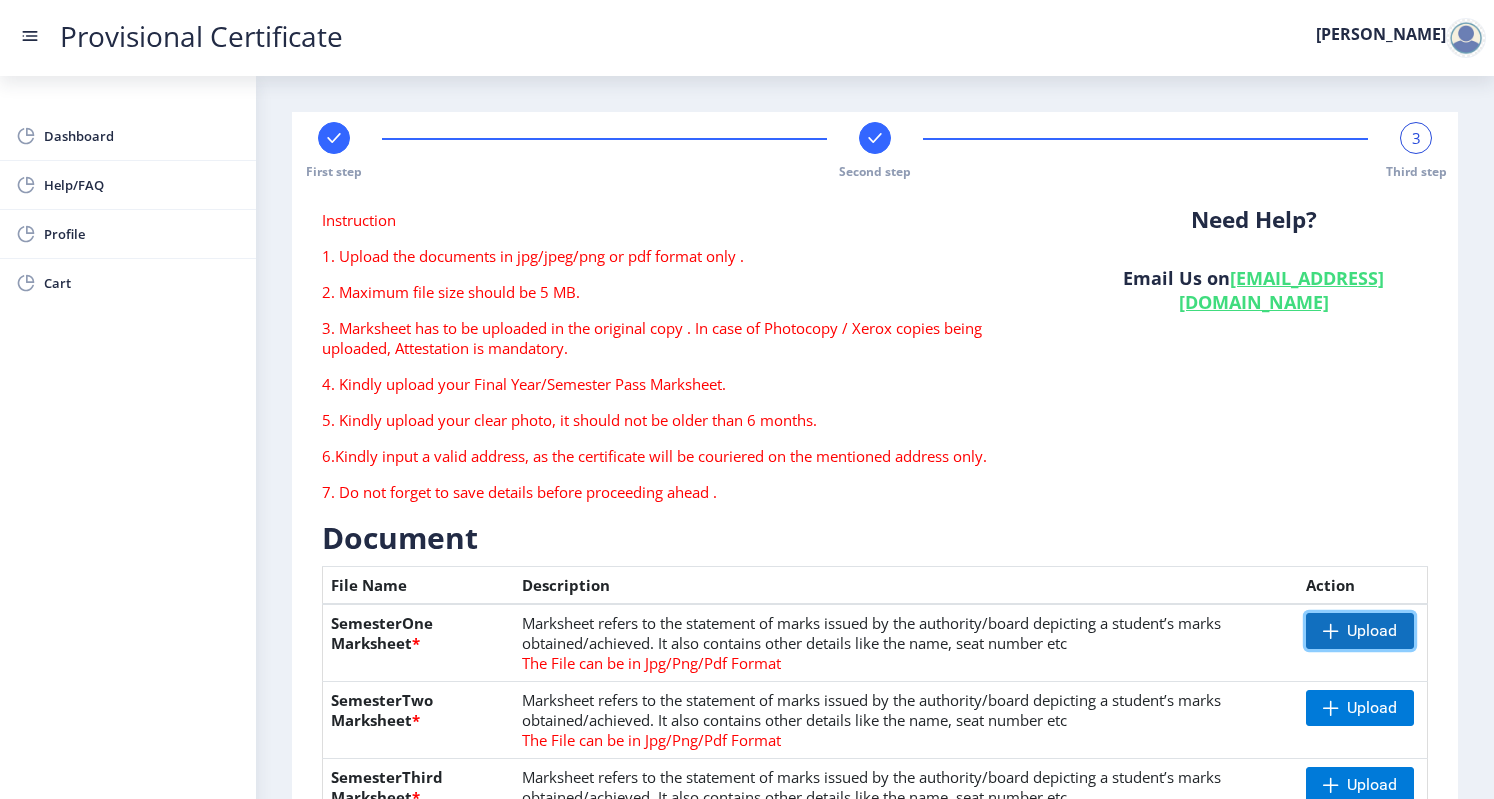click on "Upload" 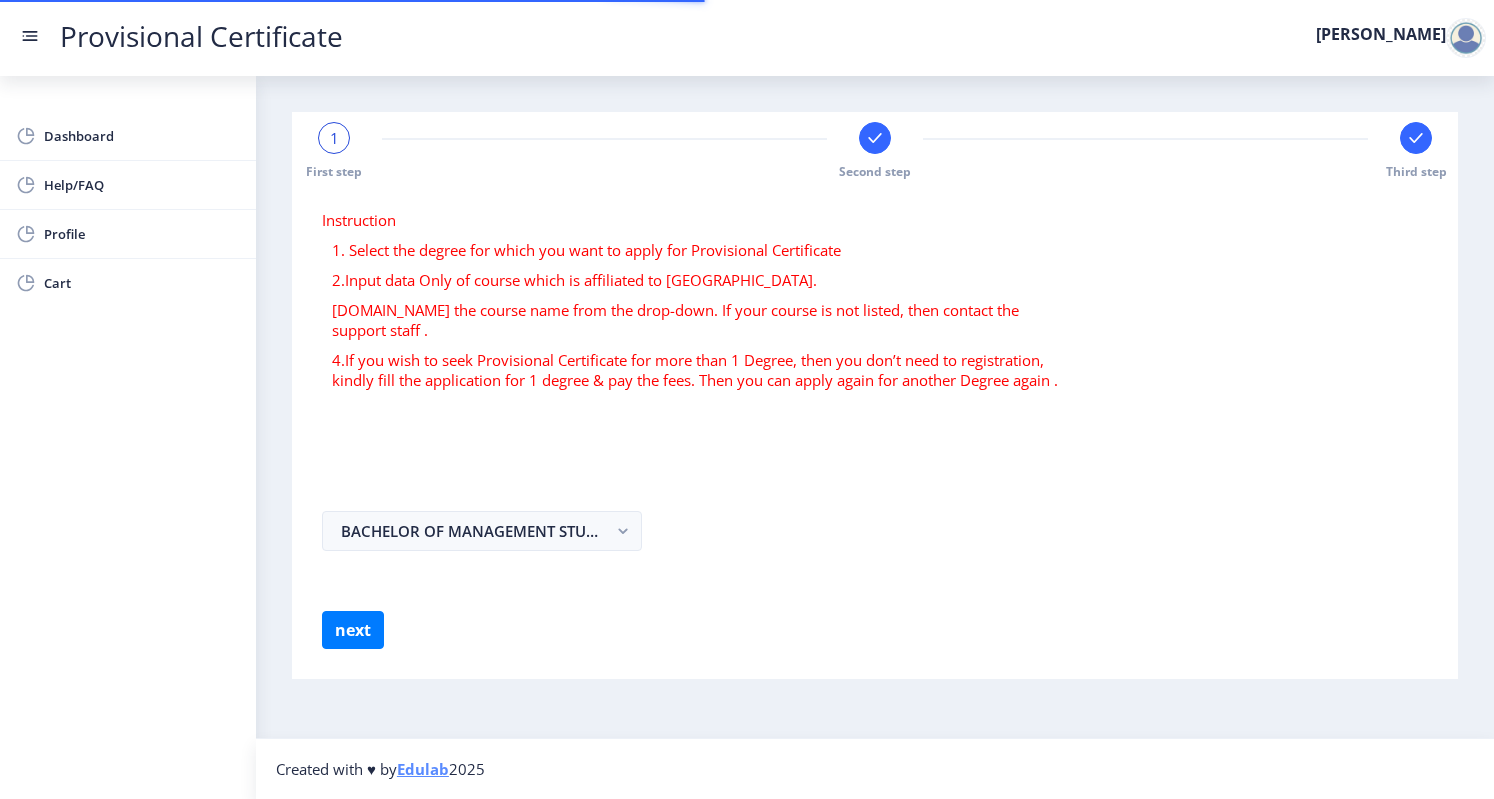 scroll, scrollTop: 0, scrollLeft: 0, axis: both 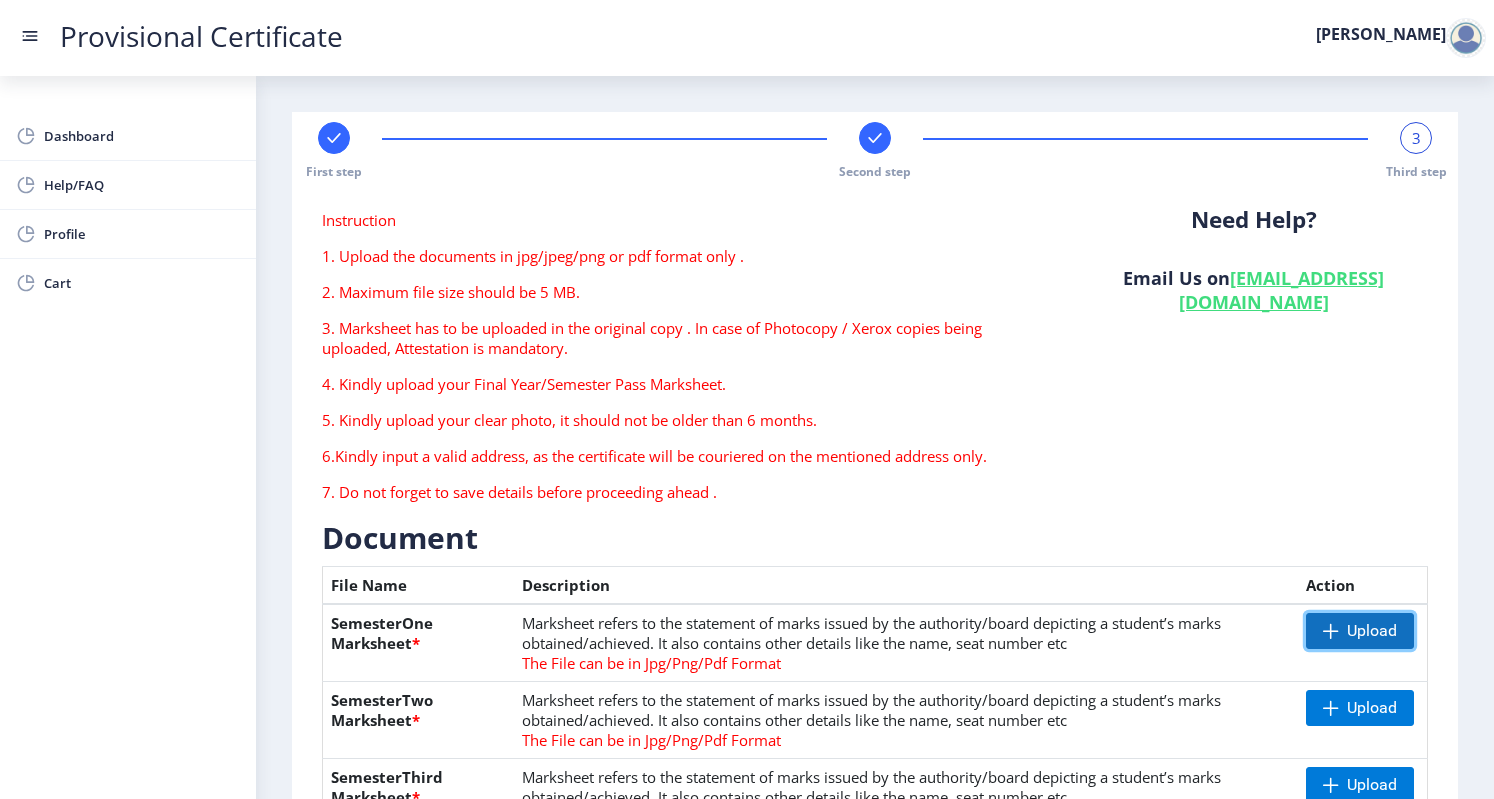 click on "Upload" 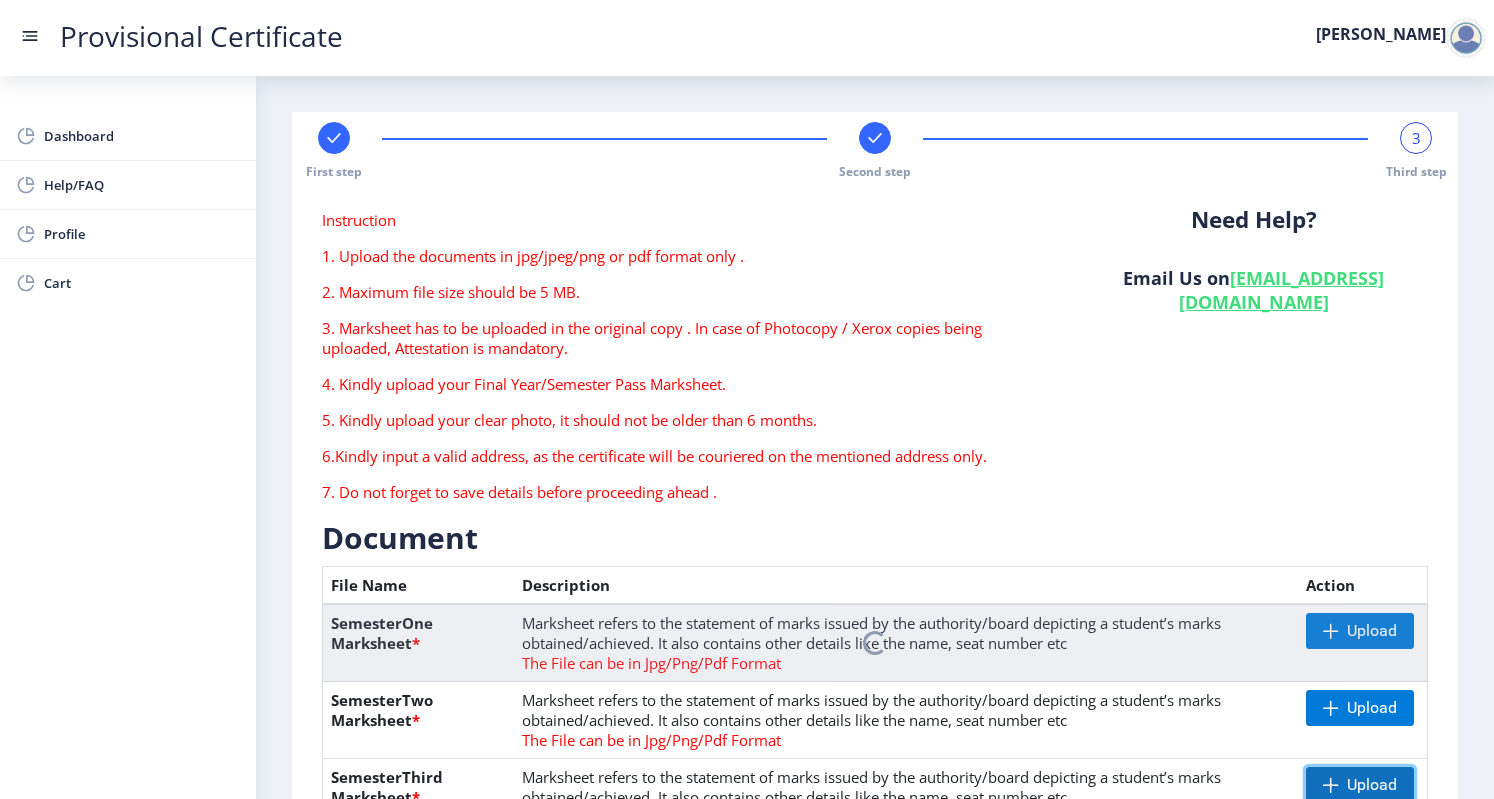 click 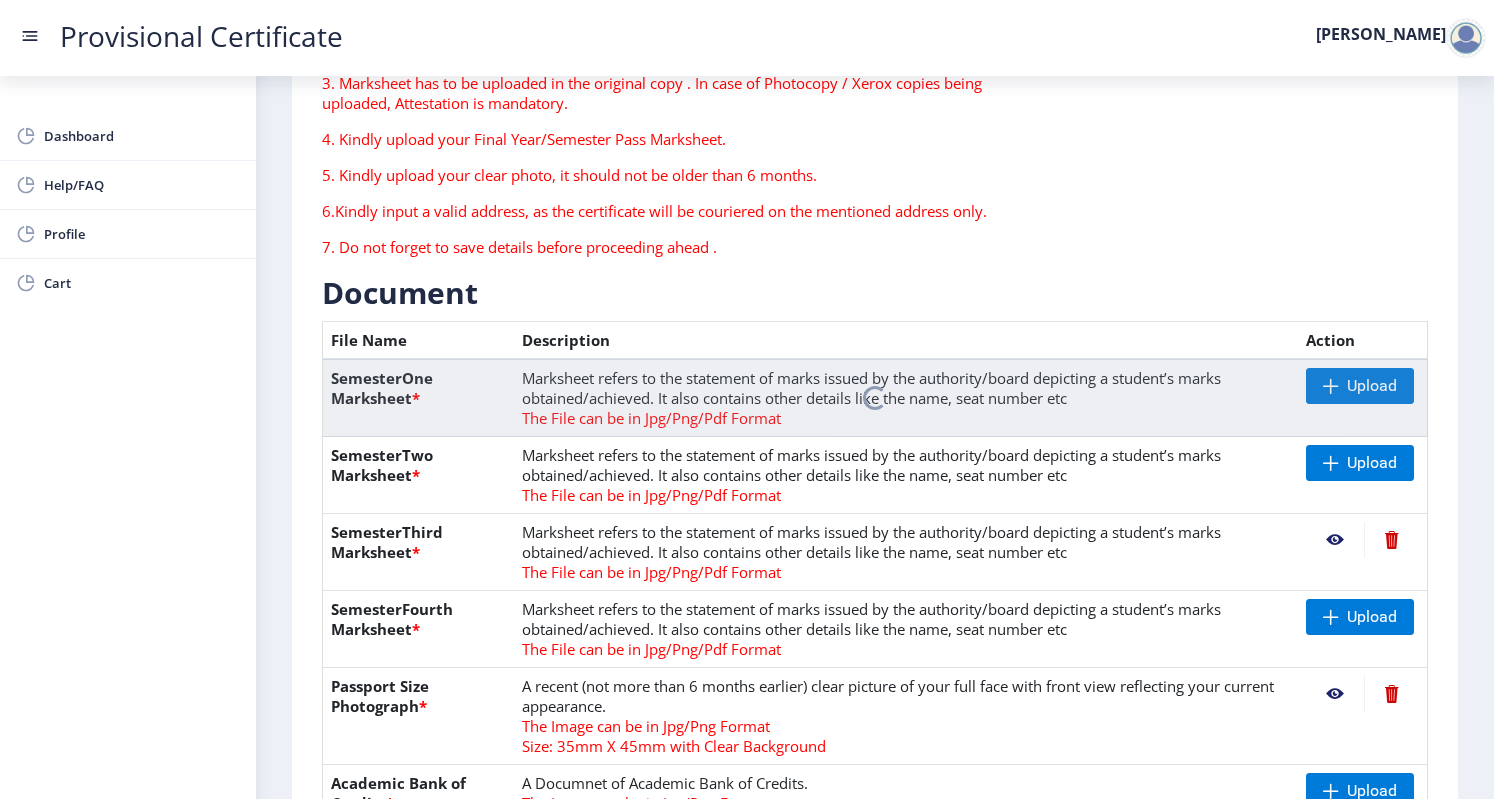 scroll, scrollTop: 280, scrollLeft: 0, axis: vertical 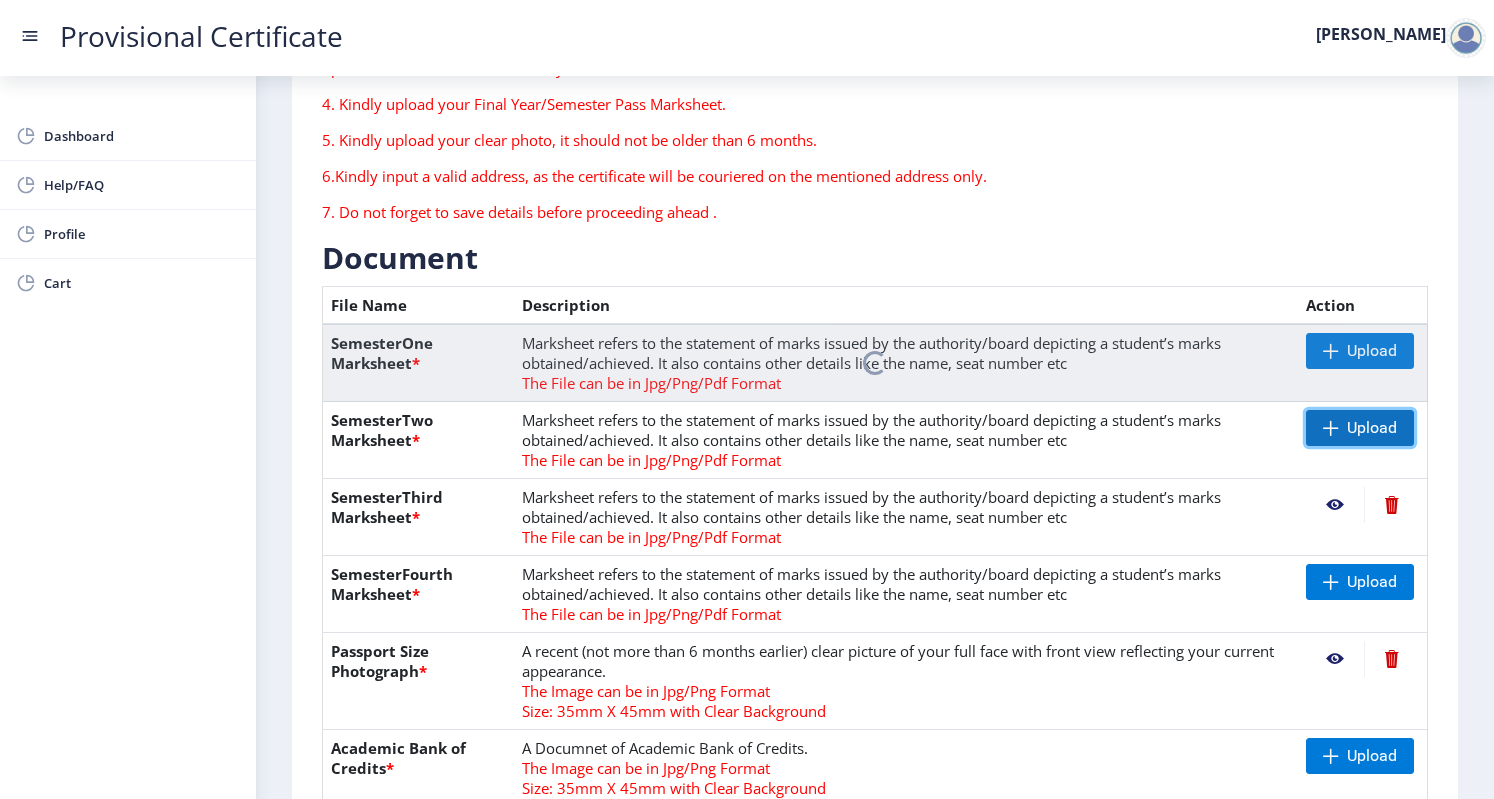 click on "Upload" 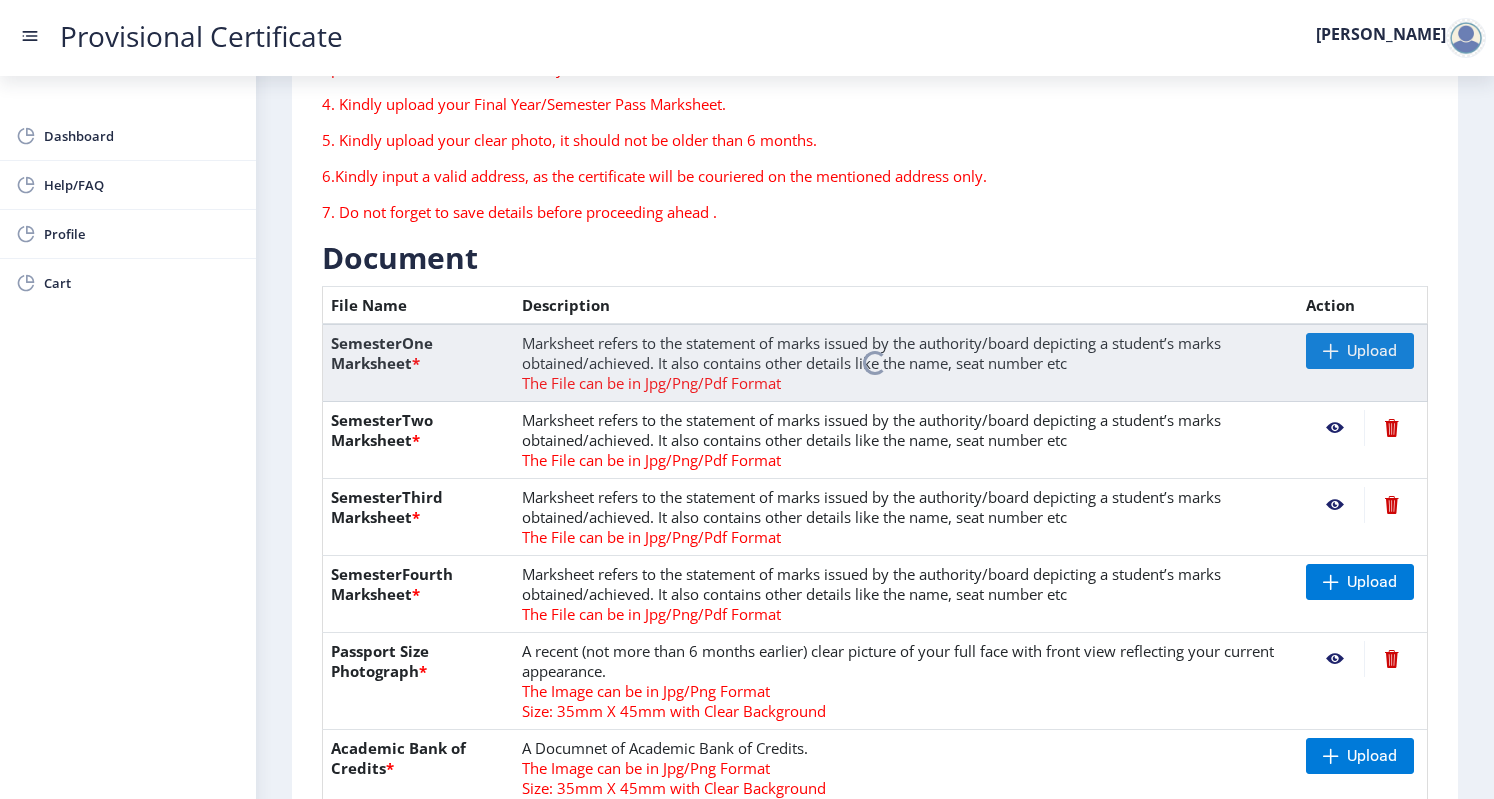 click 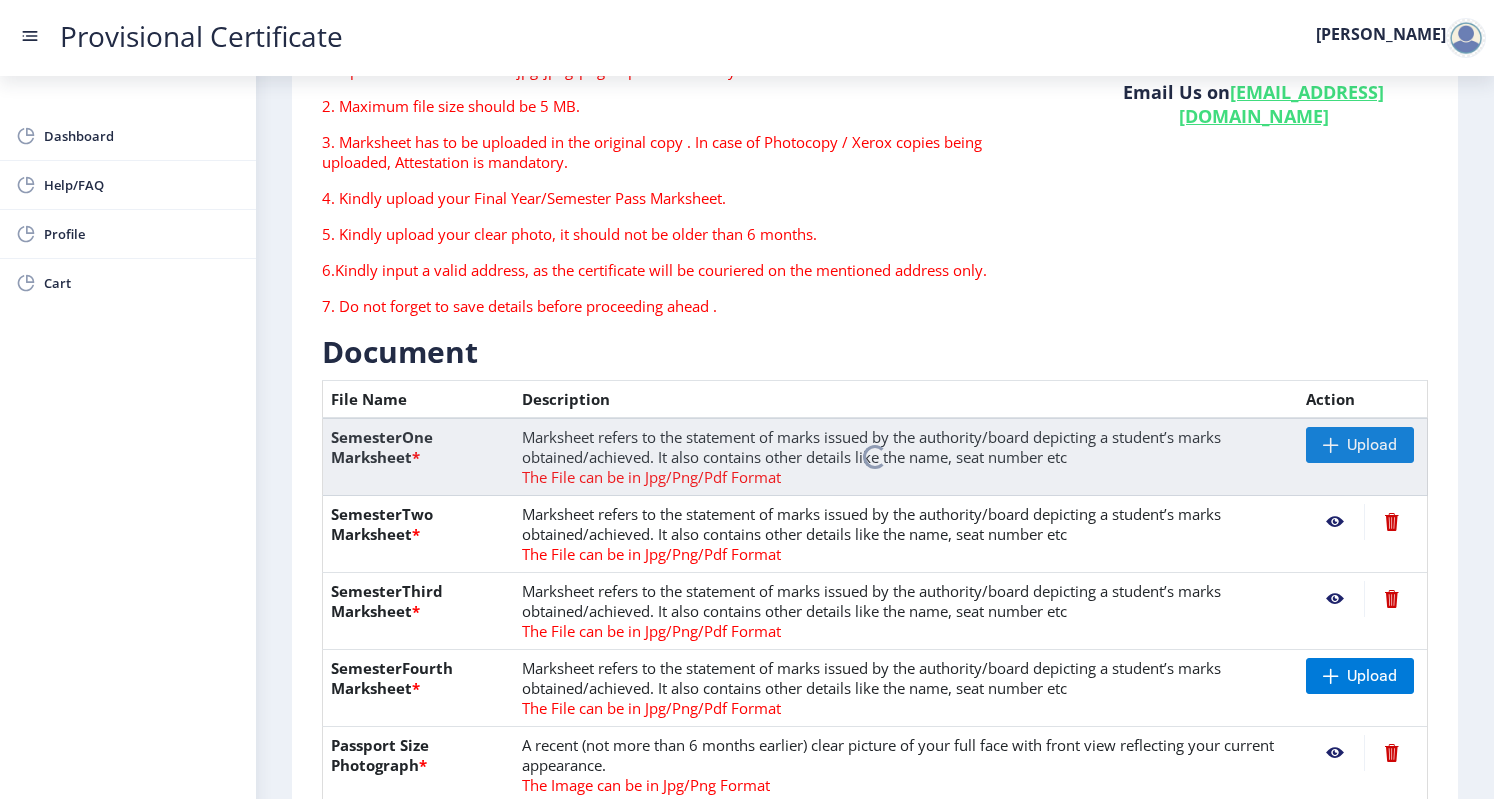 scroll, scrollTop: 188, scrollLeft: 0, axis: vertical 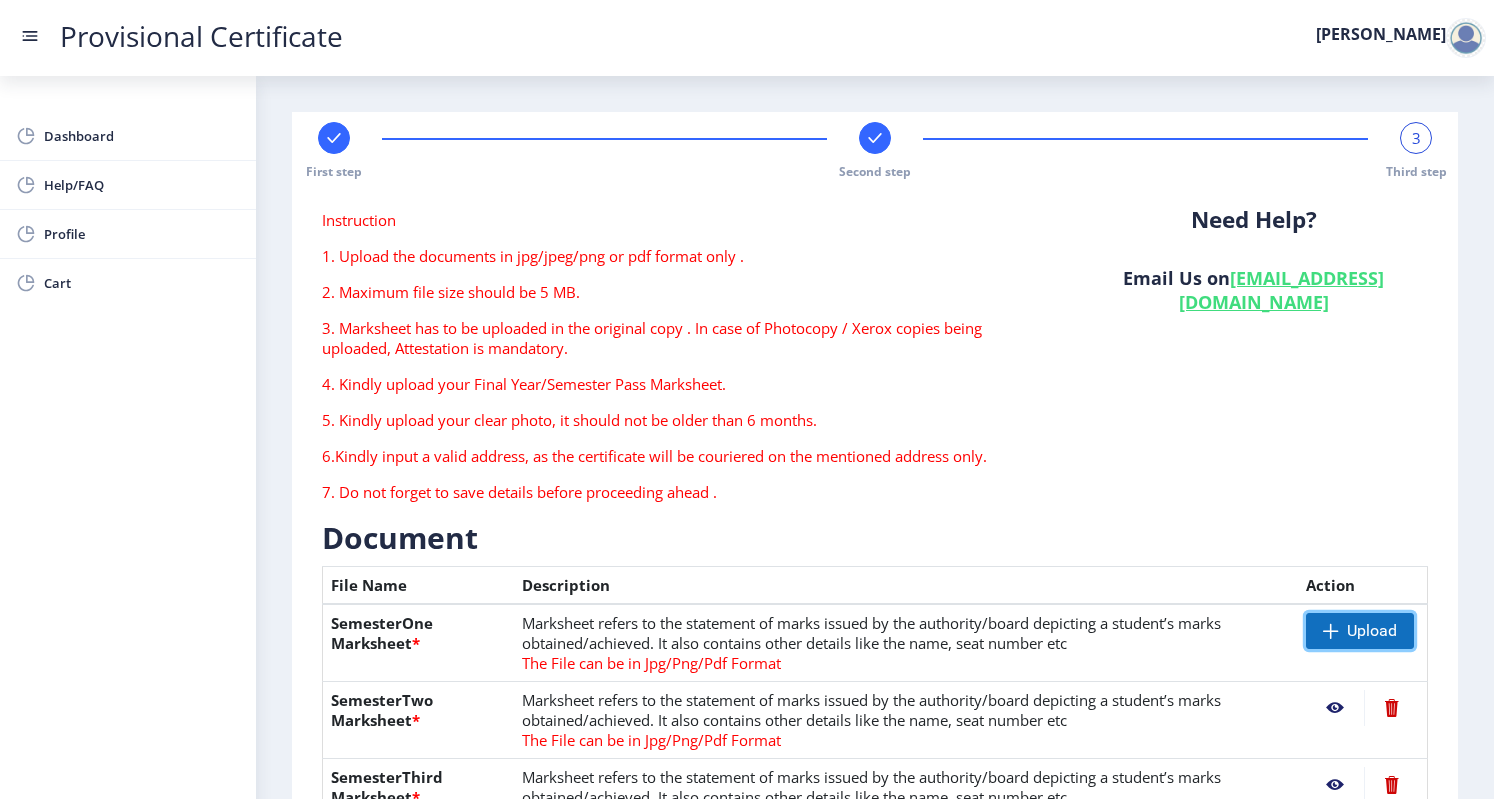 click on "Upload" 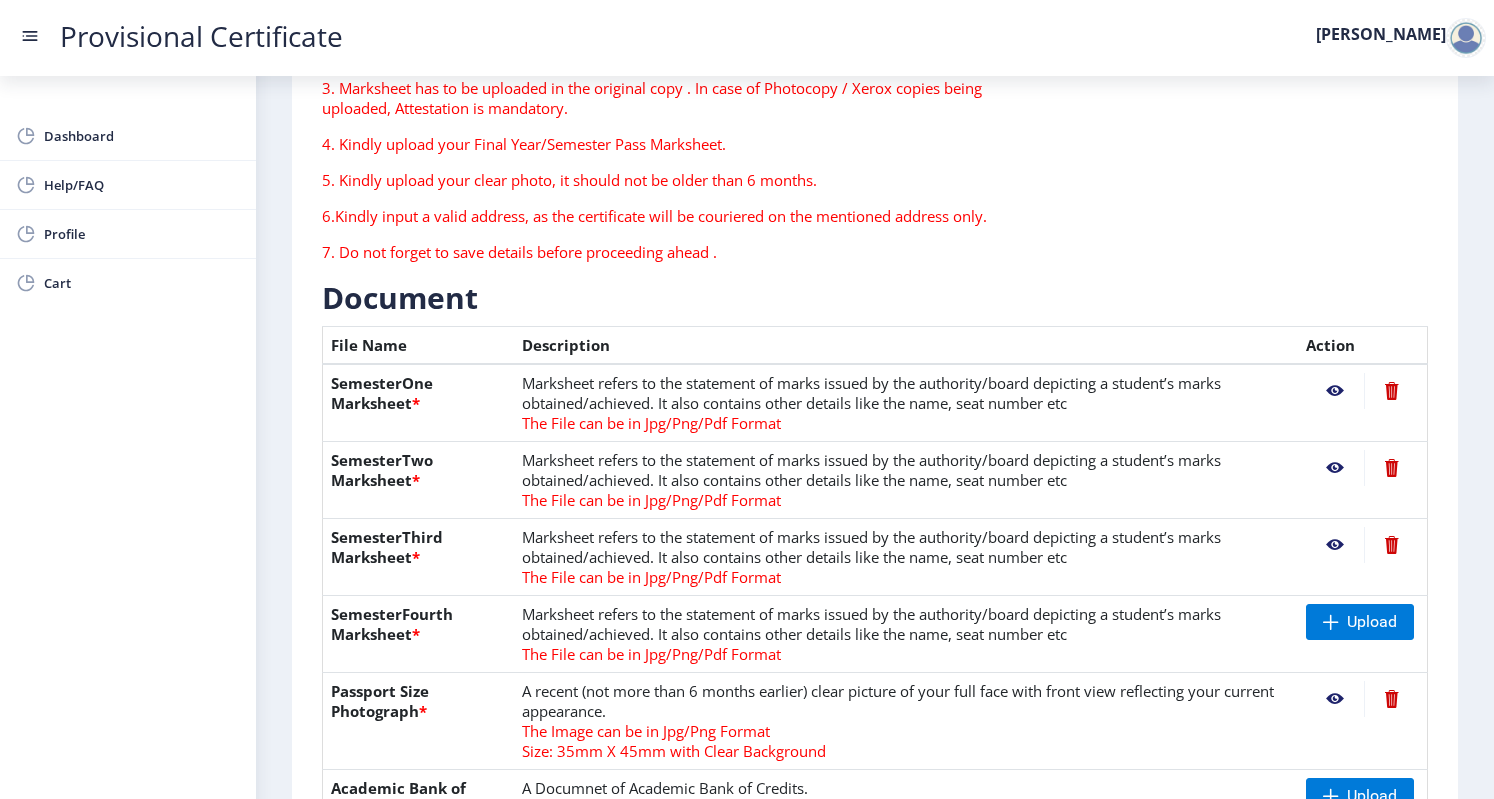 scroll, scrollTop: 280, scrollLeft: 0, axis: vertical 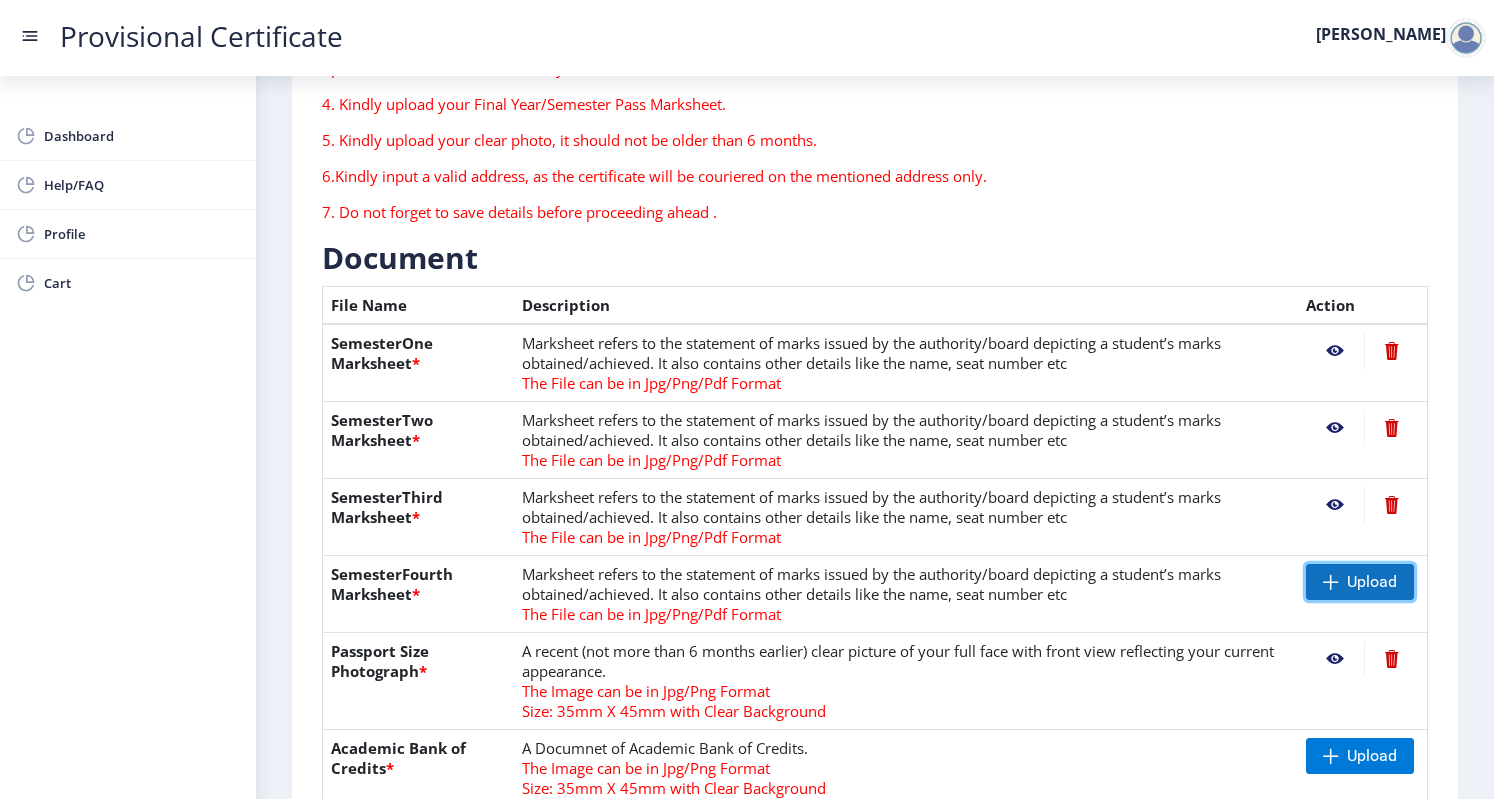 click on "Upload" 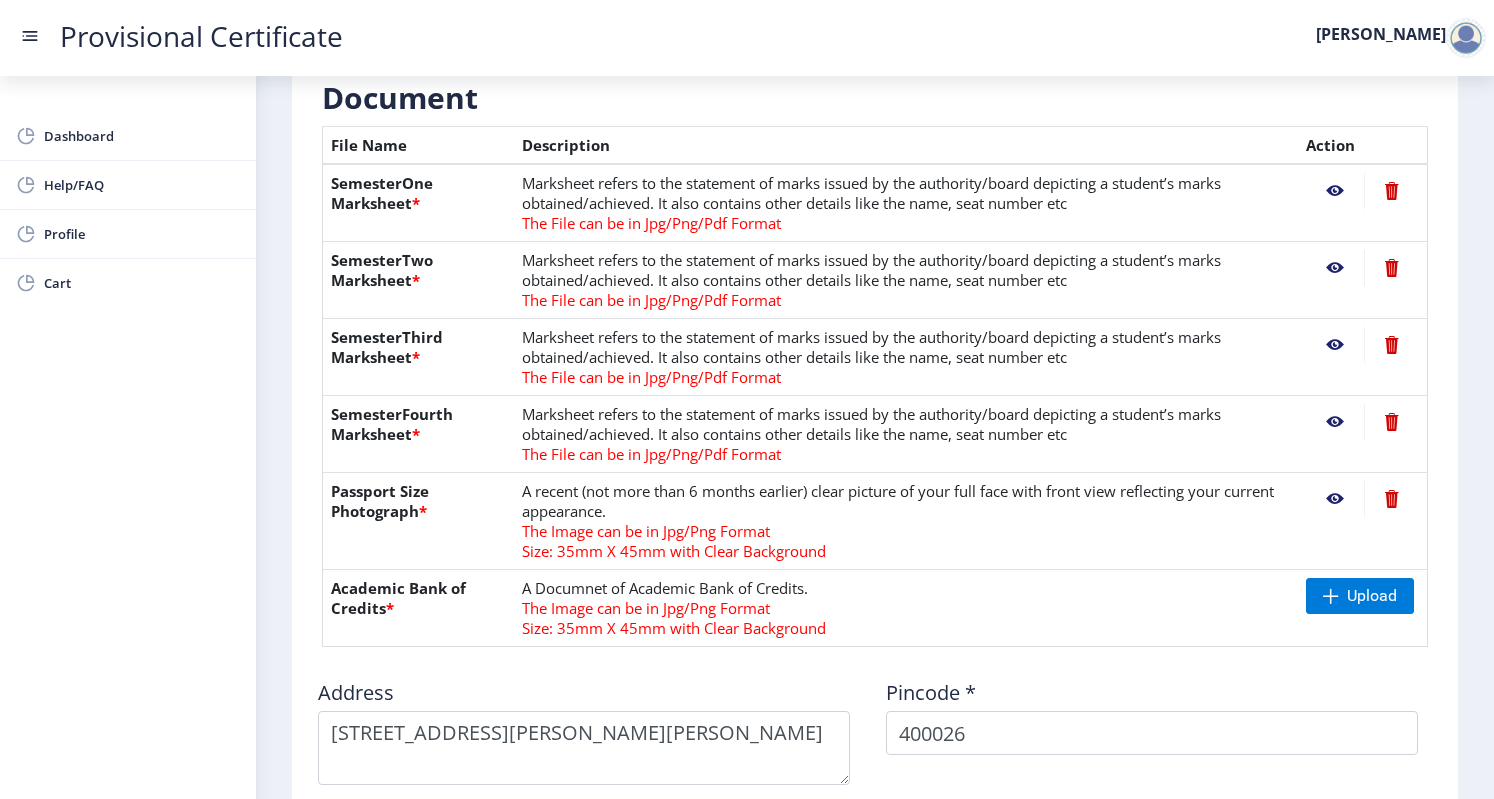scroll, scrollTop: 480, scrollLeft: 0, axis: vertical 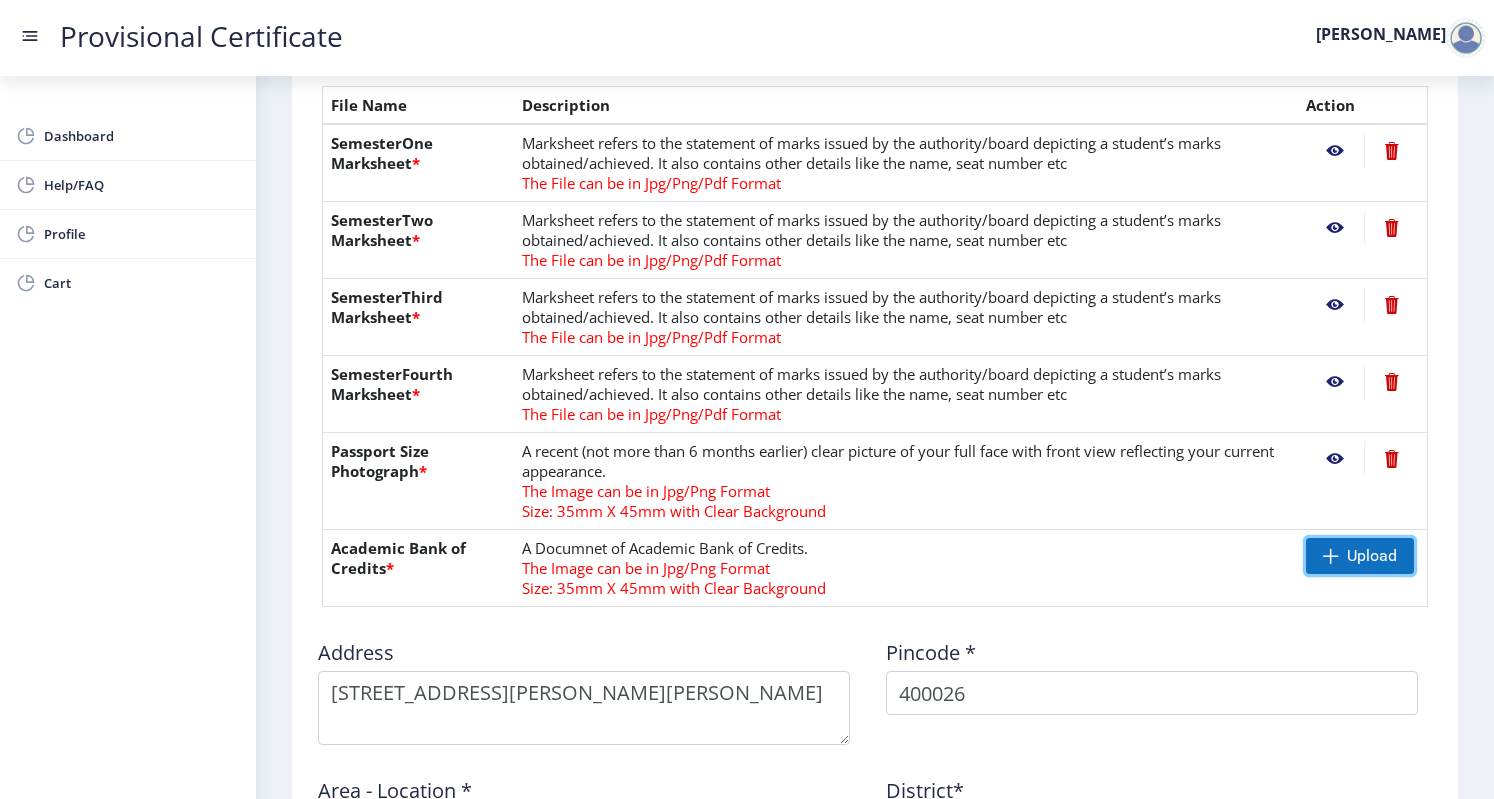 click on "Upload" 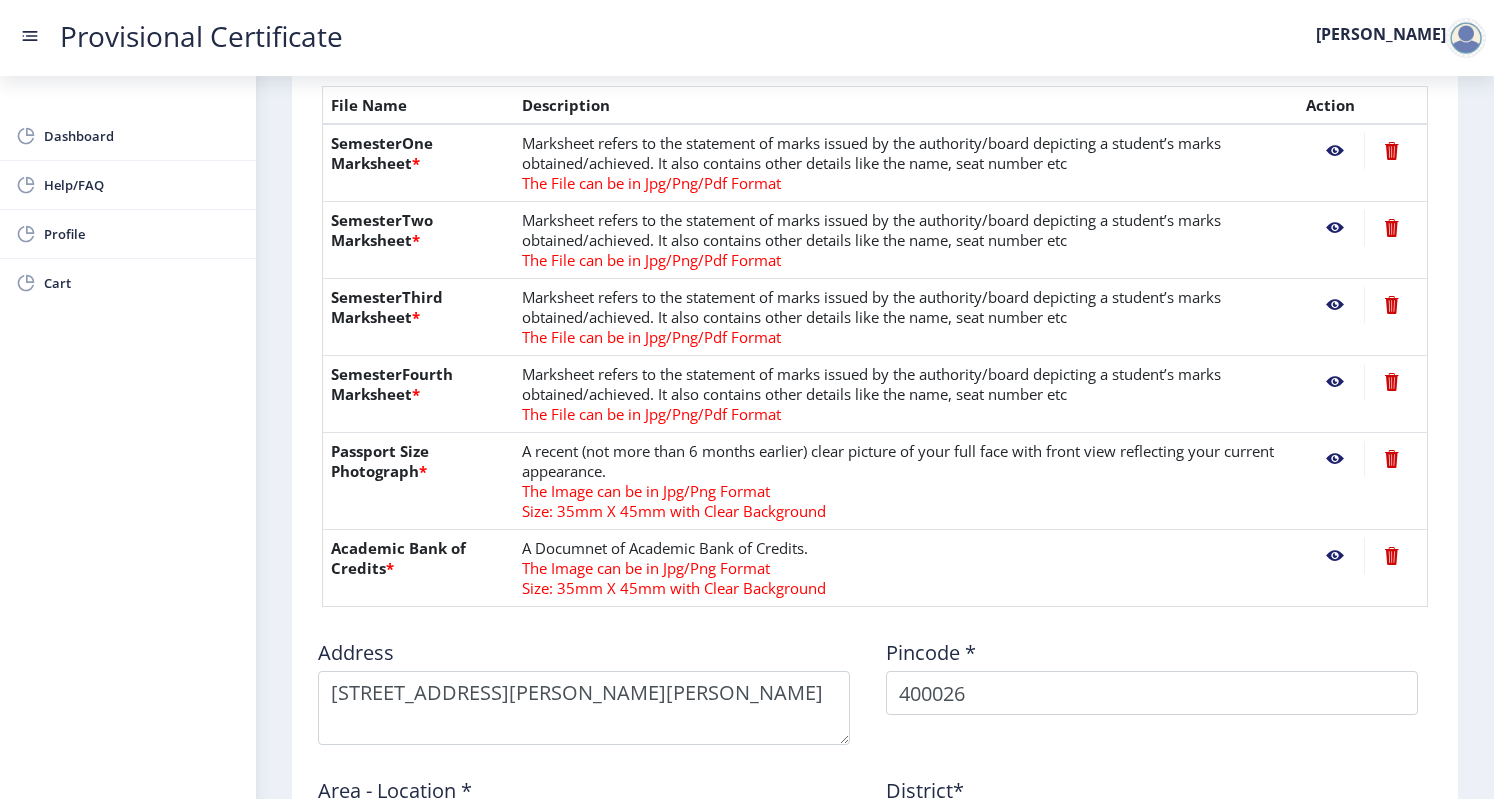 click on "First step Second step 3 Third step Instruction 1. Upload the documents in jpg/jpeg/png or pdf format only . 2. Maximum file size should be 5 MB. 3. Marksheet has to be uploaded in the original copy . In case of Photocopy / Xerox copies being uploaded, Attestation is mandatory. 4. Kindly upload your Final Year/Semester Pass Marksheet. 5. Kindly upload your clear photo, it should not be older than 6 months.  6.Kindly input a valid address, as the certificate will be couriered on the mentioned address only.  7. Do not forget to save details before proceeding ahead . Need Help? Email Us on   [EMAIL_ADDRESS][DOMAIN_NAME] Document  File Name Description Action SemesterOne Marksheet  * Marksheet refers to the statement of marks issued by the authority/board depicting a student’s marks obtained/achieved. It also contains other details like the name, seat number etc The File can be in Jpg/Png/Pdf Format  SemesterTwo Marksheet  * The File can be in Jpg/Png/Pdf Format  SemesterThird Marksheet  * * * * Address    400026" 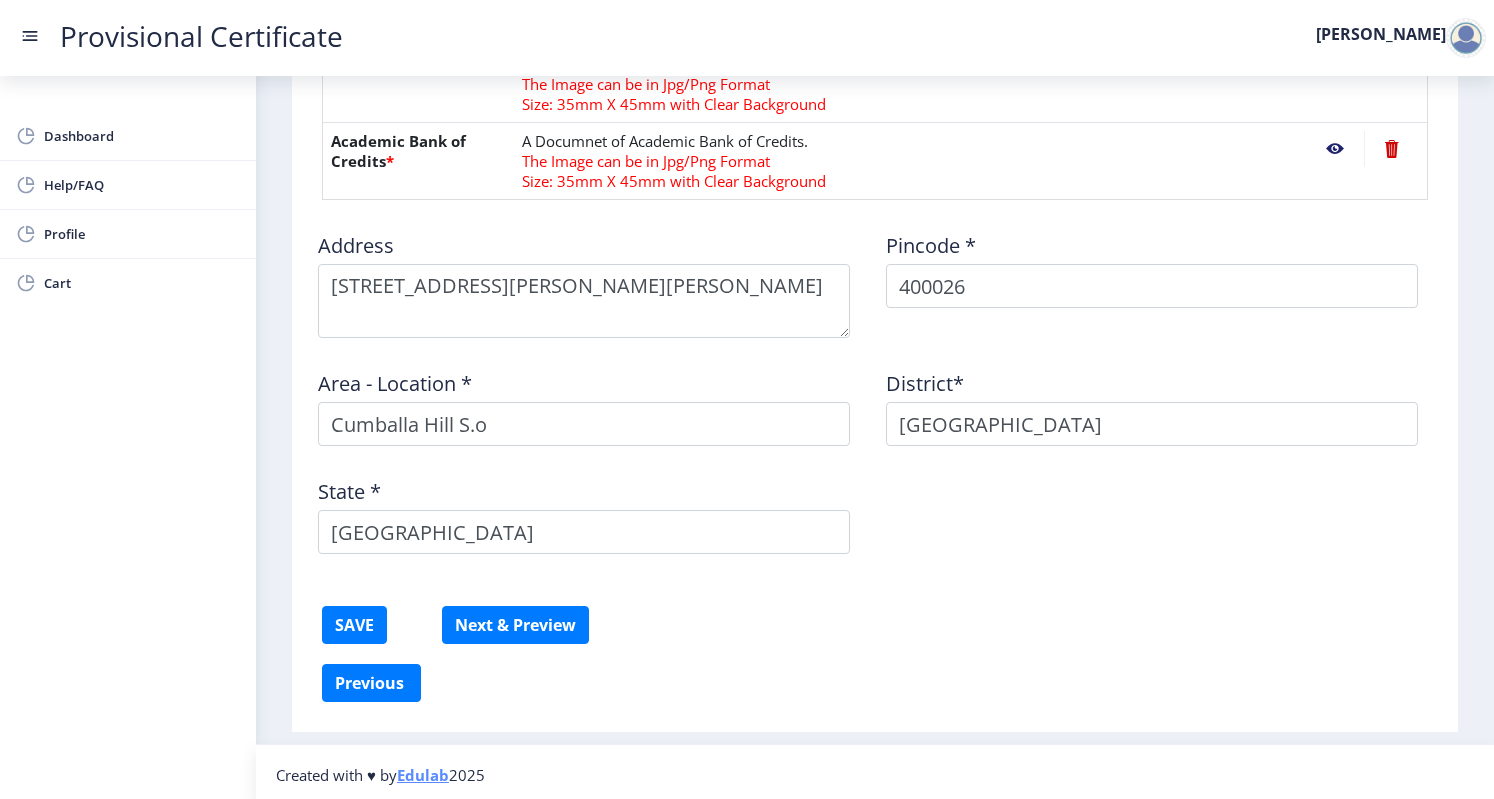 scroll, scrollTop: 888, scrollLeft: 0, axis: vertical 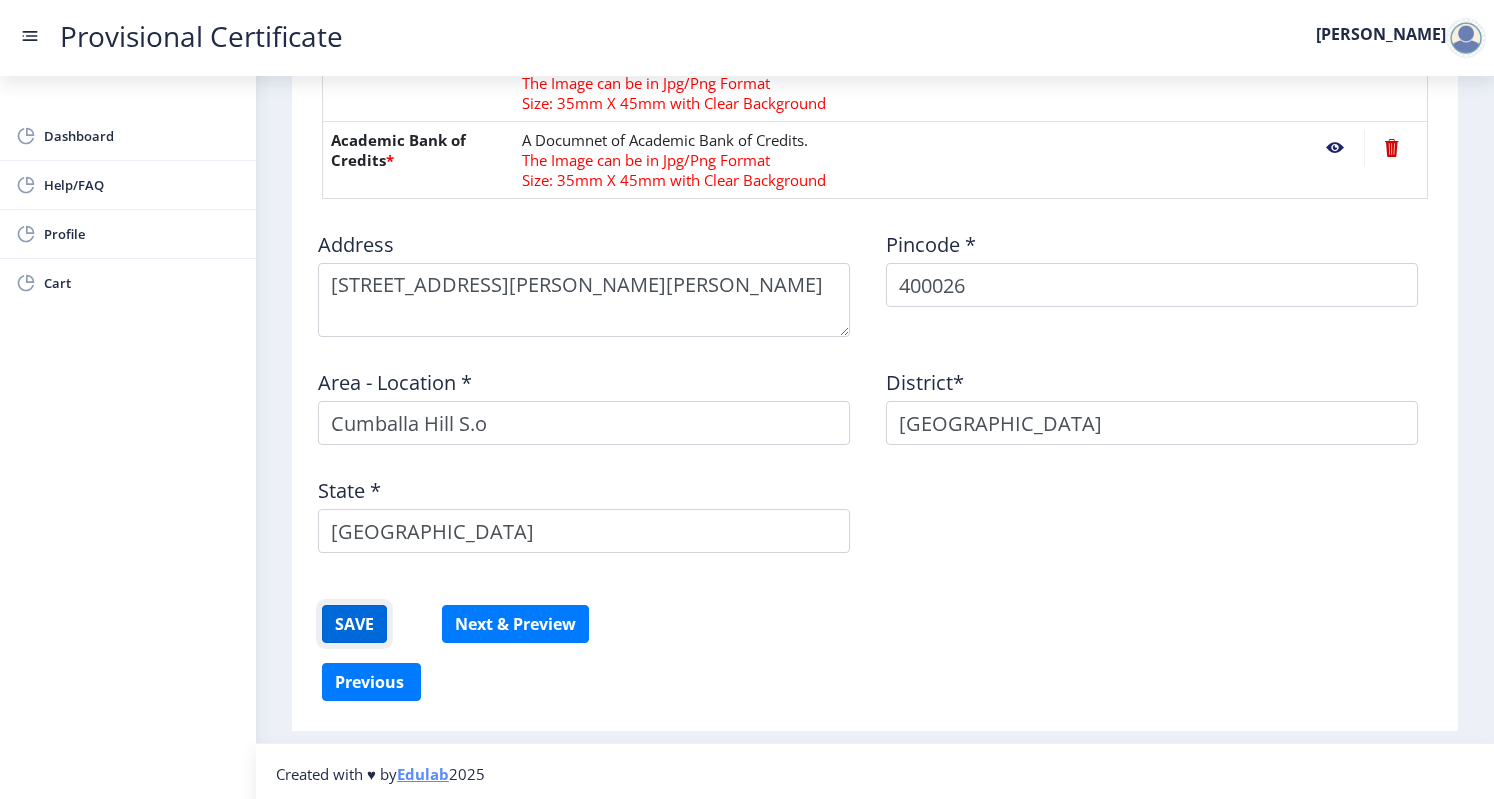 click on "SAVE" 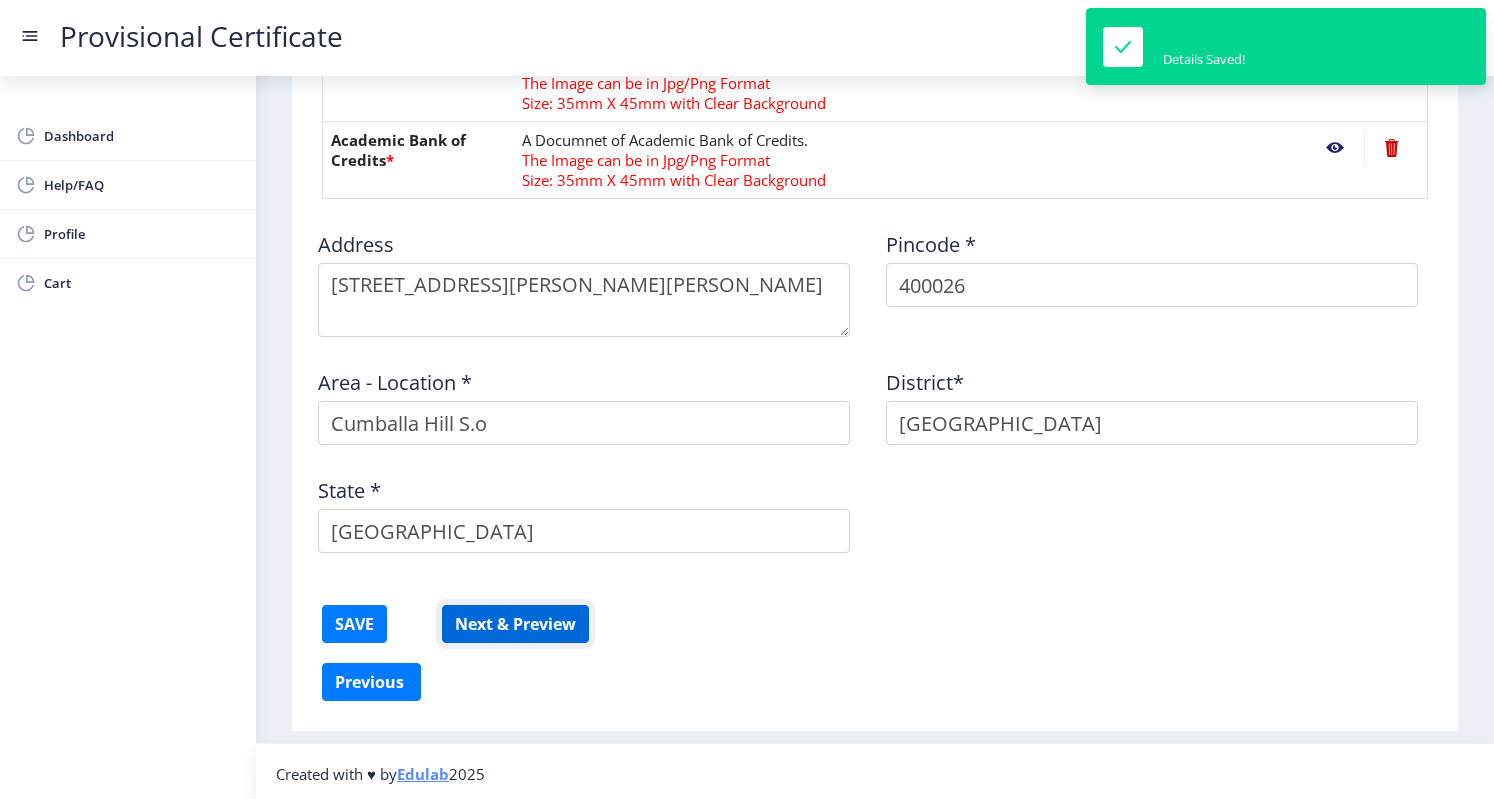 click on "Next & Preview" 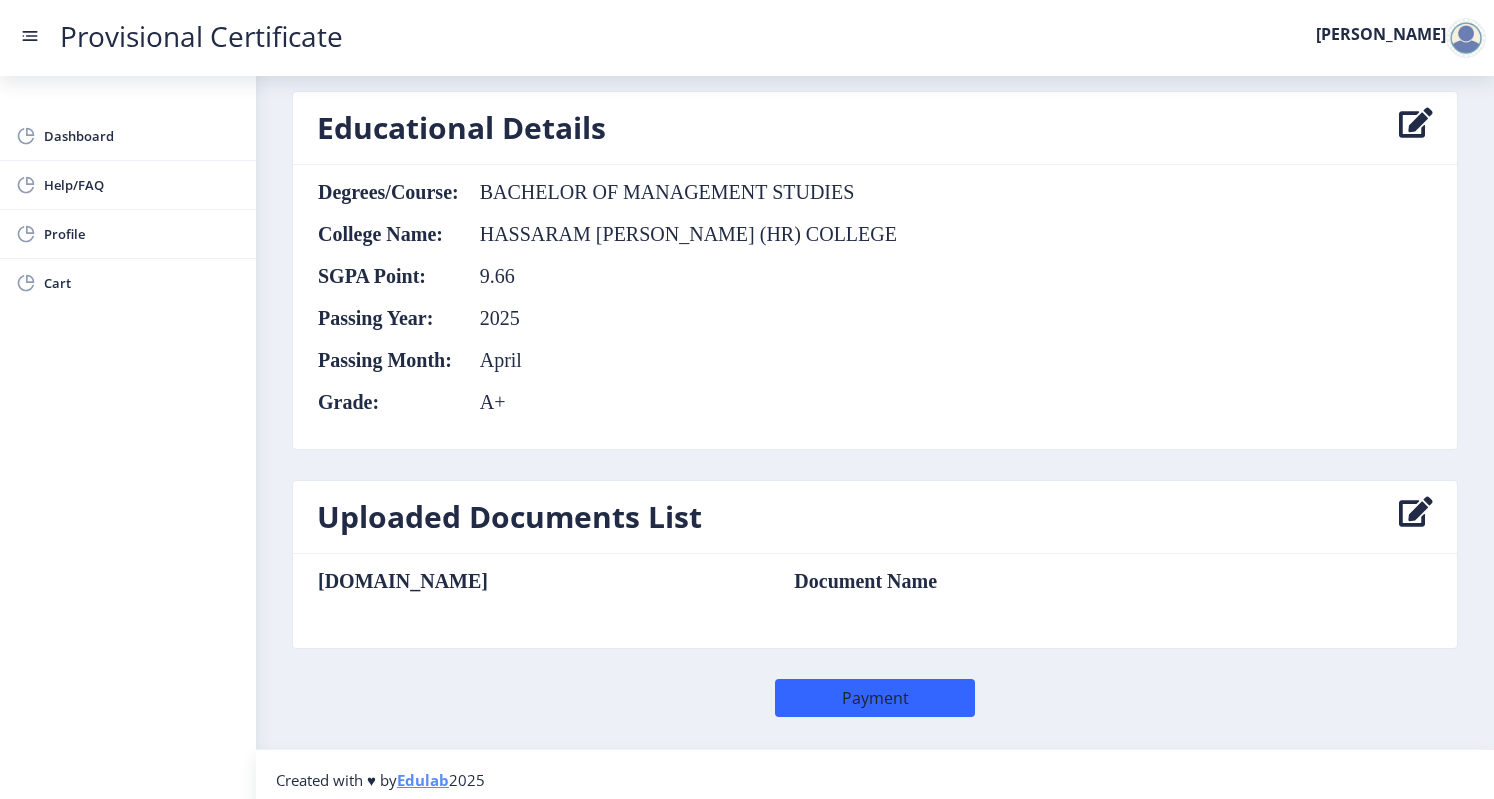 scroll, scrollTop: 1078, scrollLeft: 0, axis: vertical 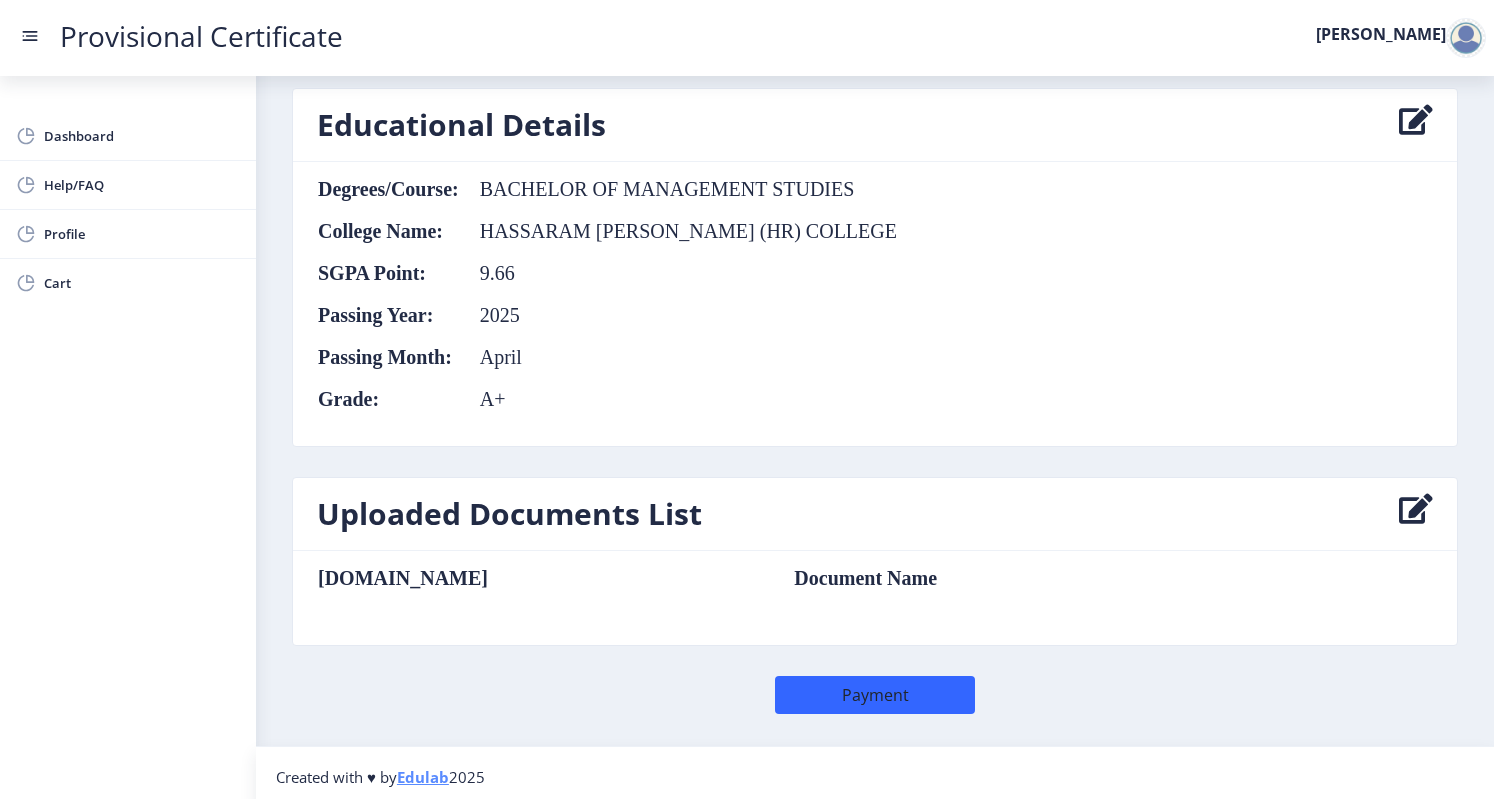 click 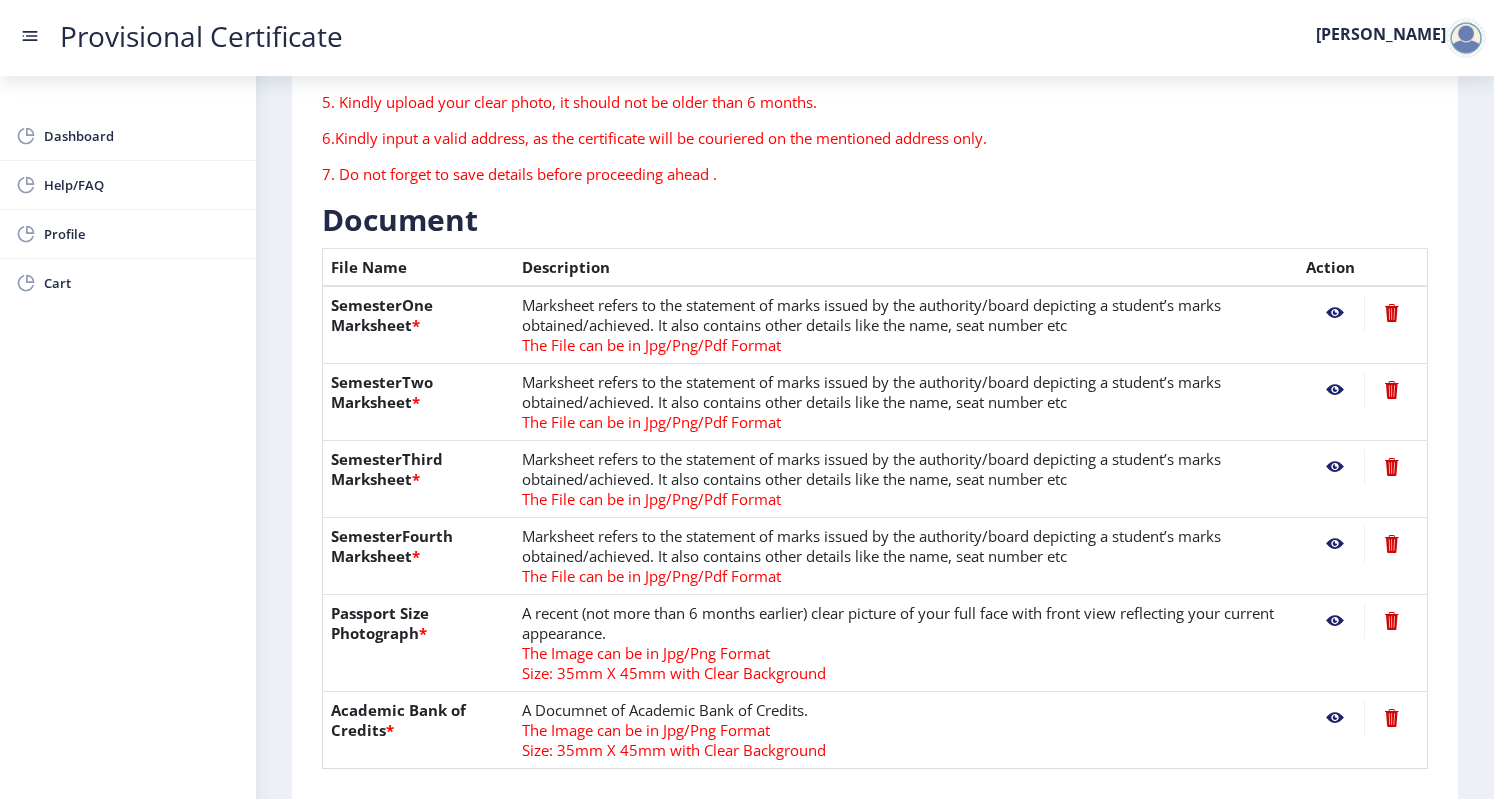 scroll, scrollTop: 320, scrollLeft: 0, axis: vertical 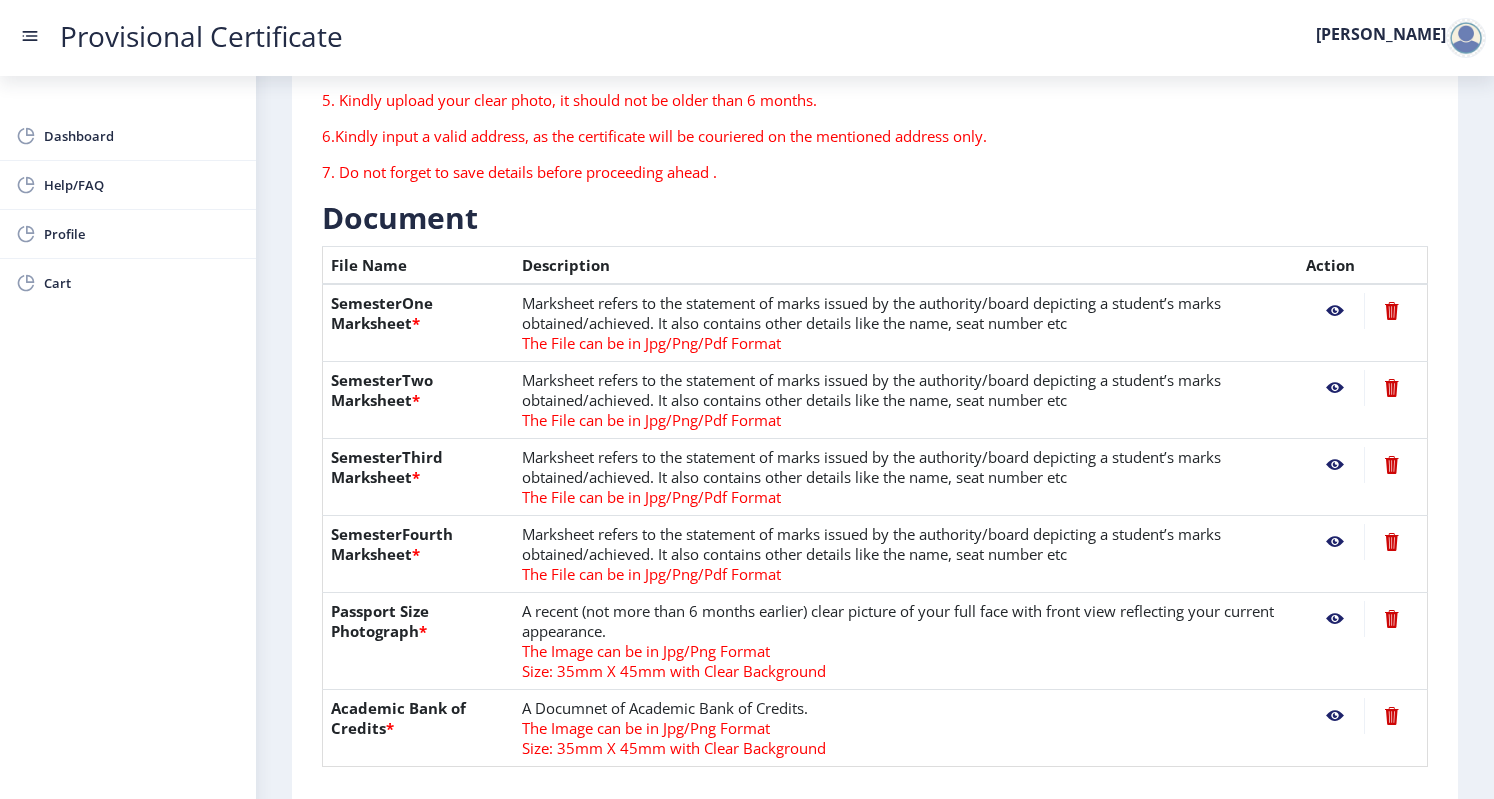 click 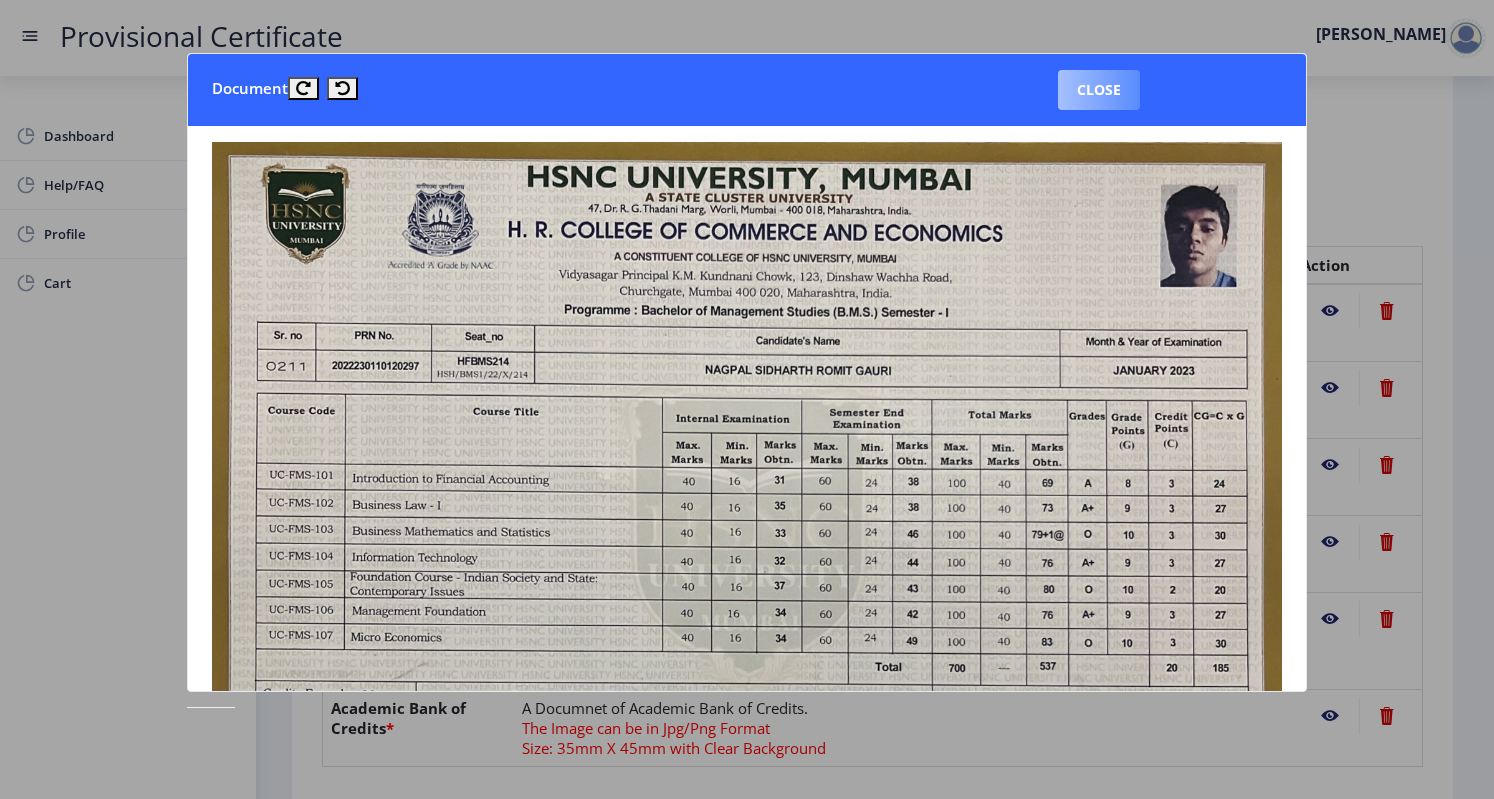 click on "Close" at bounding box center (1099, 90) 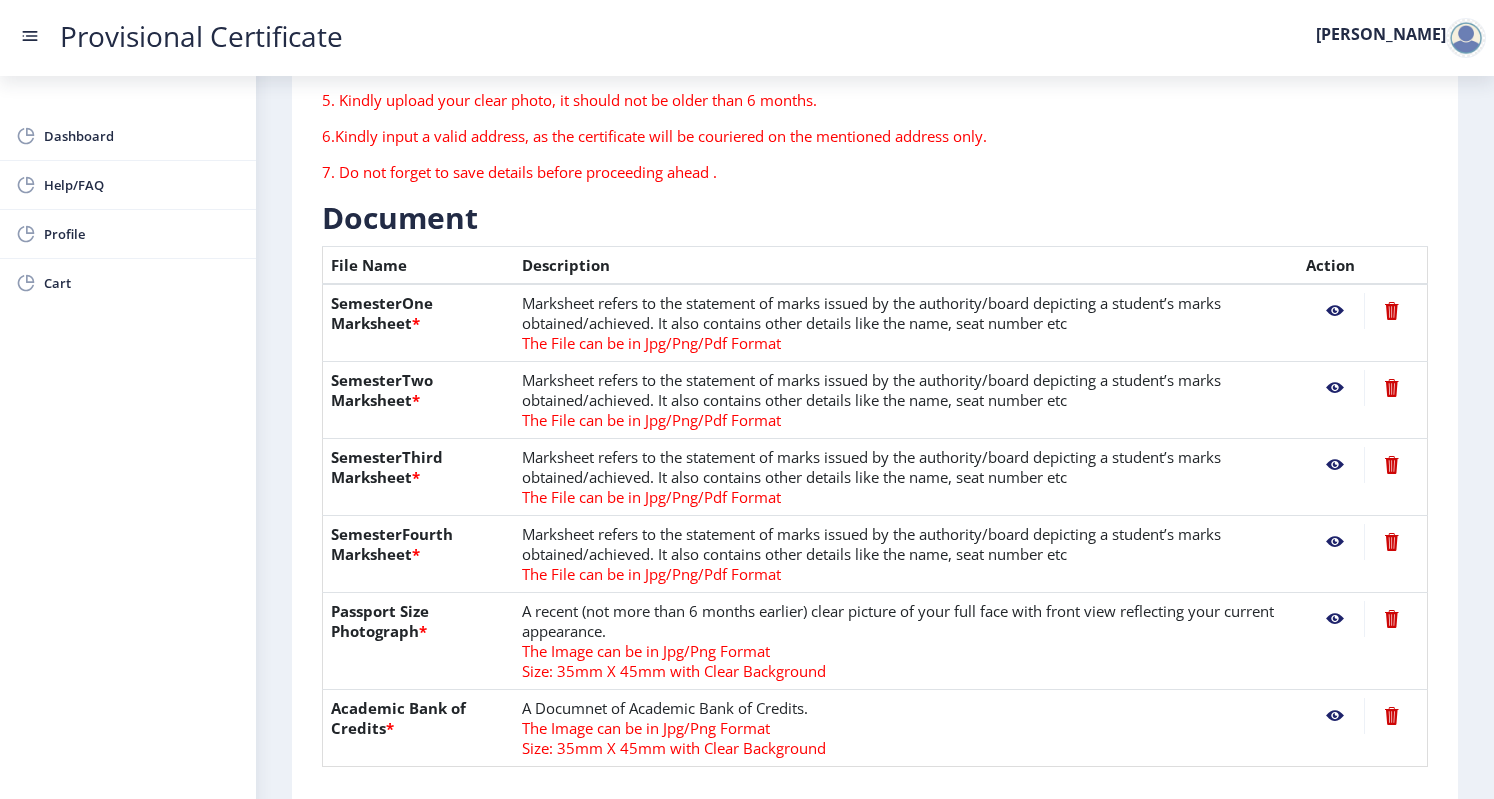 click 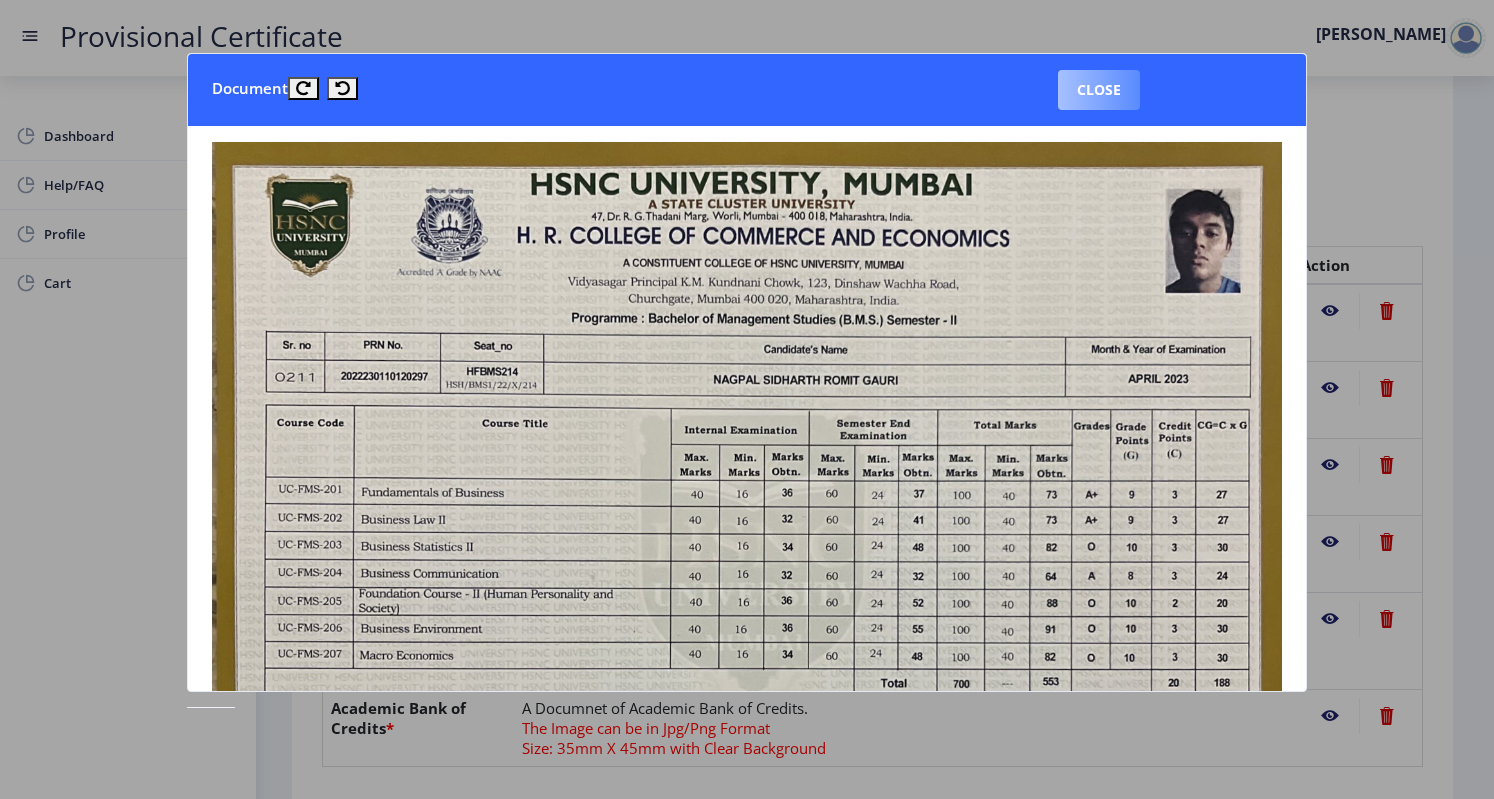 click on "Close" at bounding box center (1099, 90) 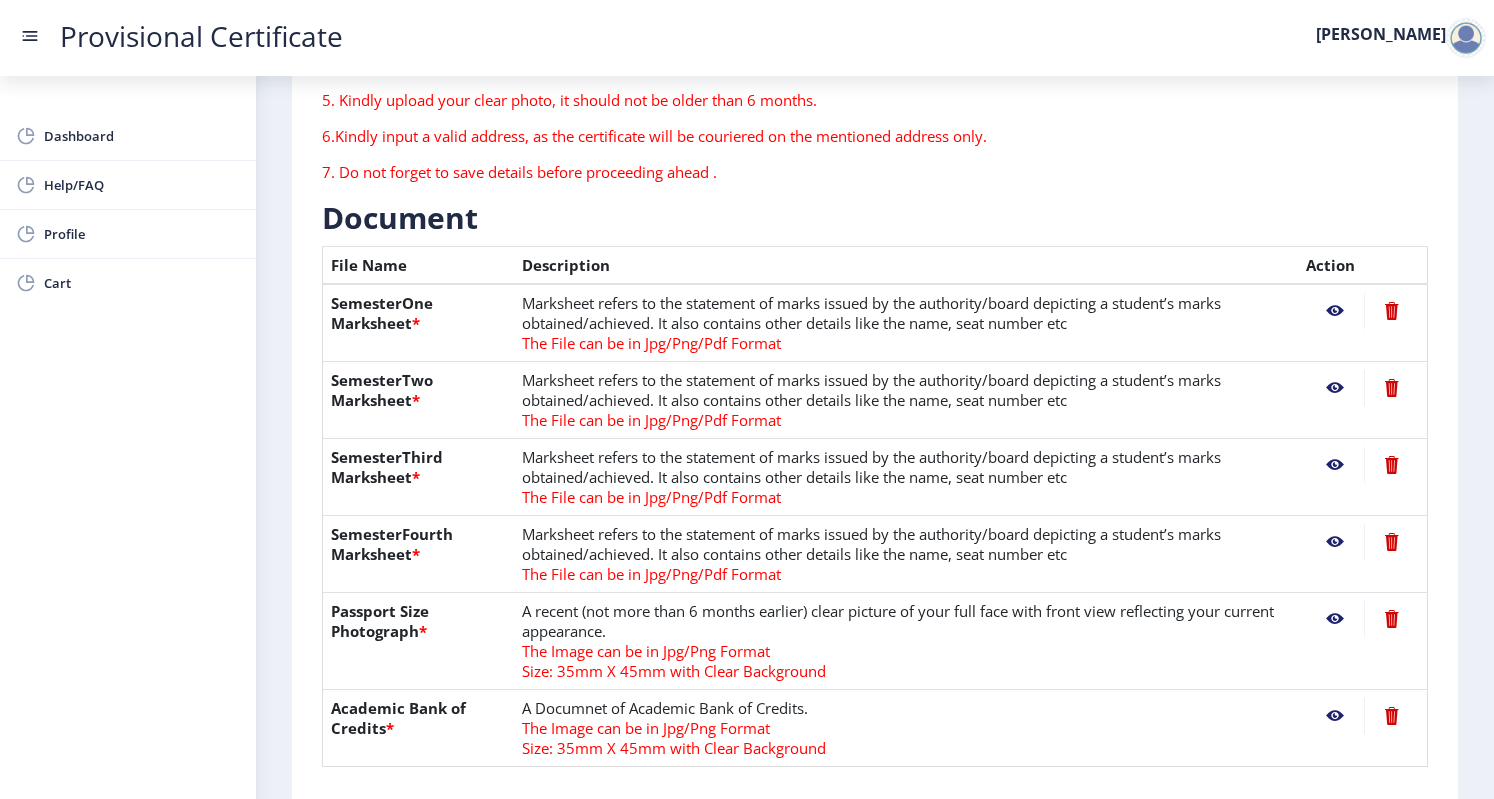 click 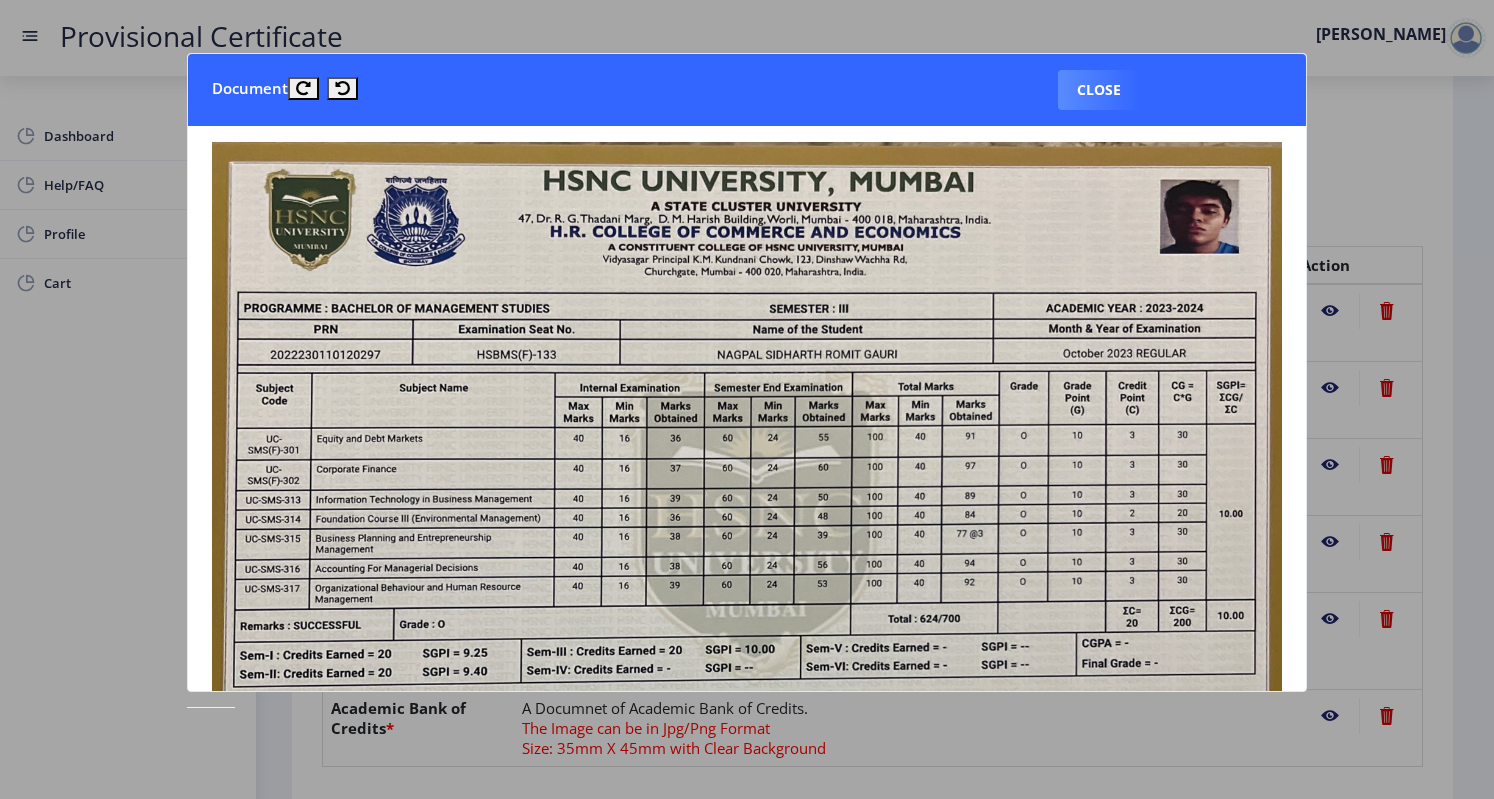 click on "Close" at bounding box center (1099, 90) 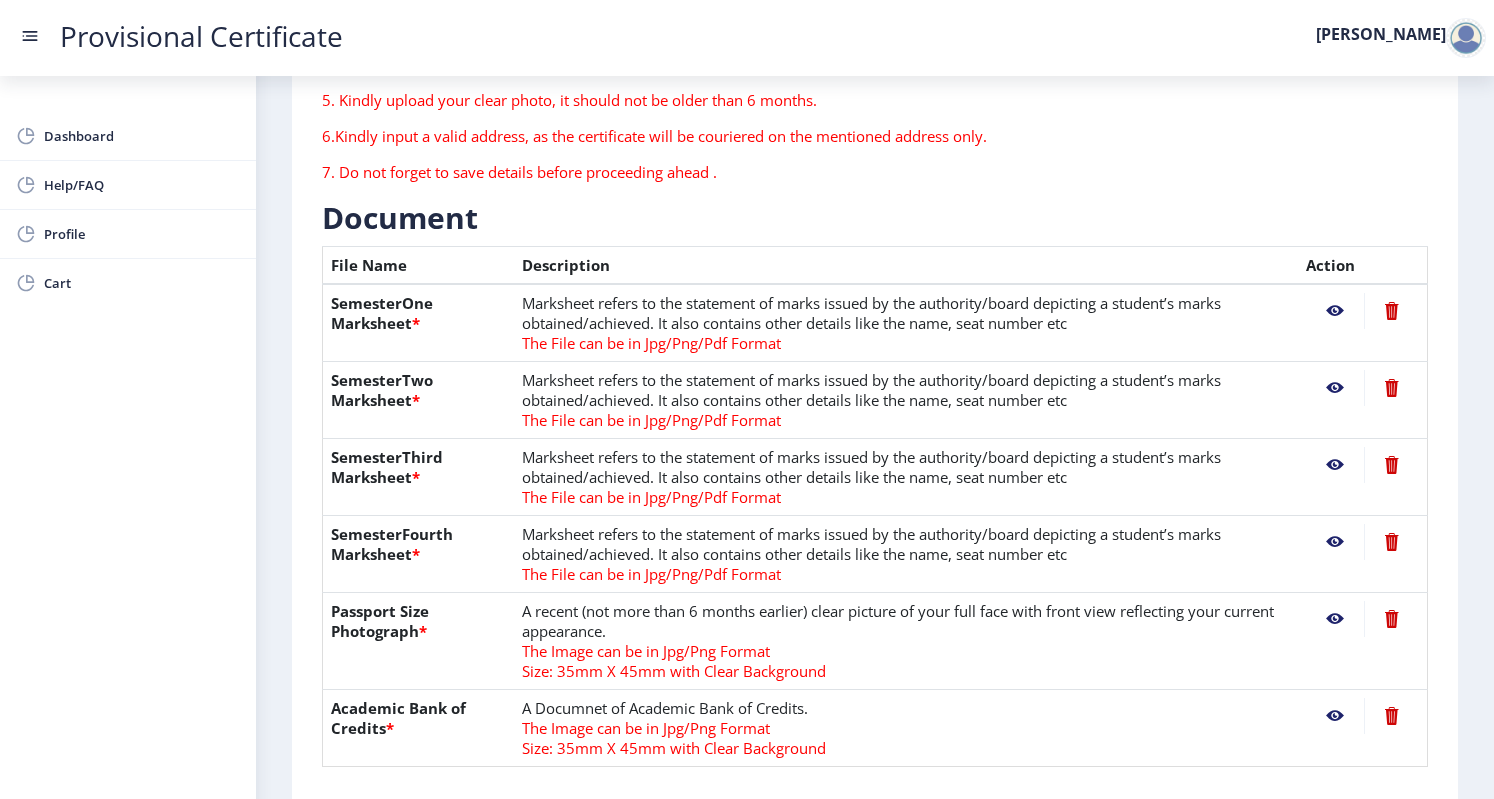 scroll, scrollTop: 0, scrollLeft: 0, axis: both 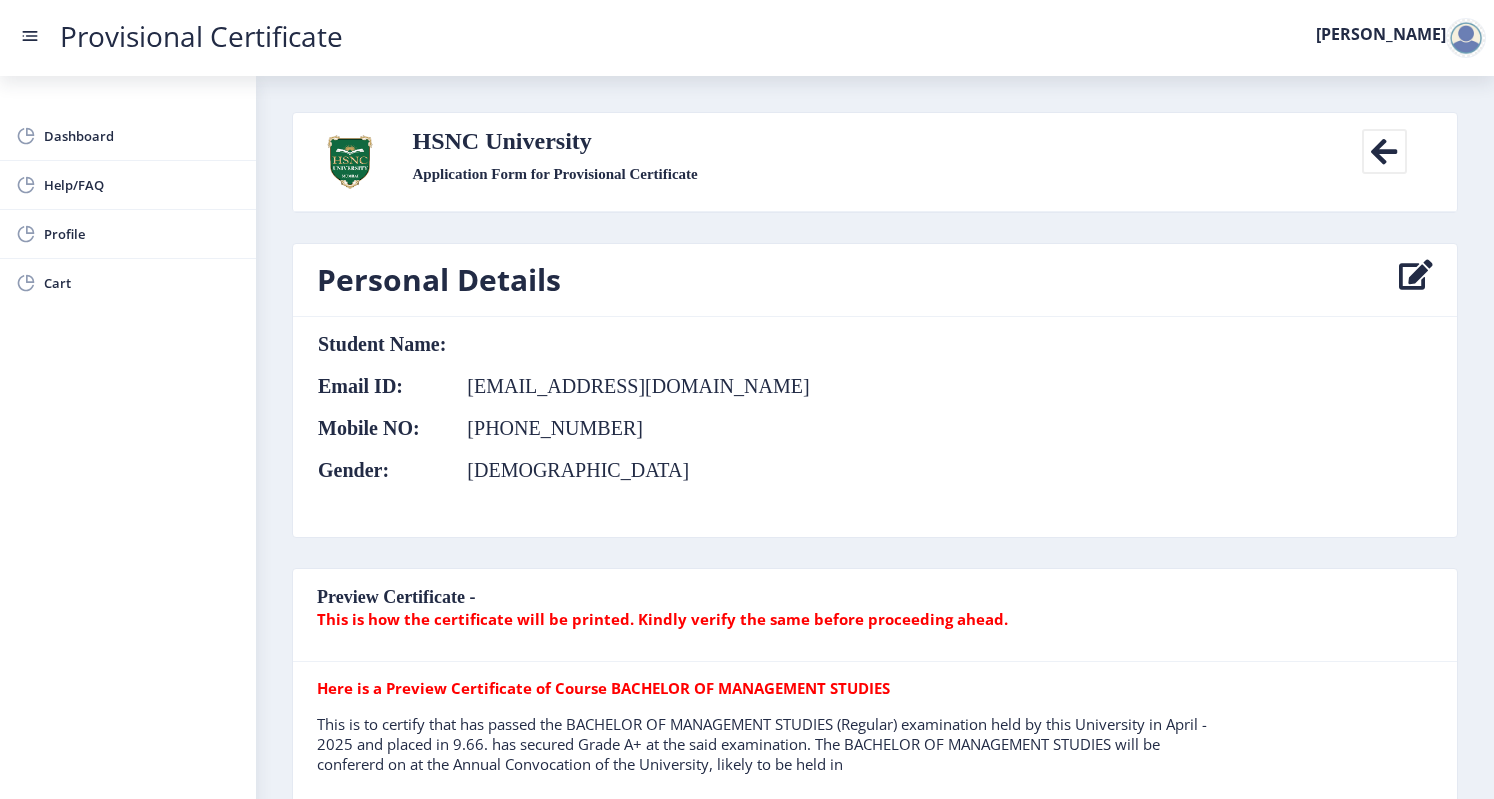 click on "This is how the certificate will be printed. Kindly verify the same before proceeding ahead." 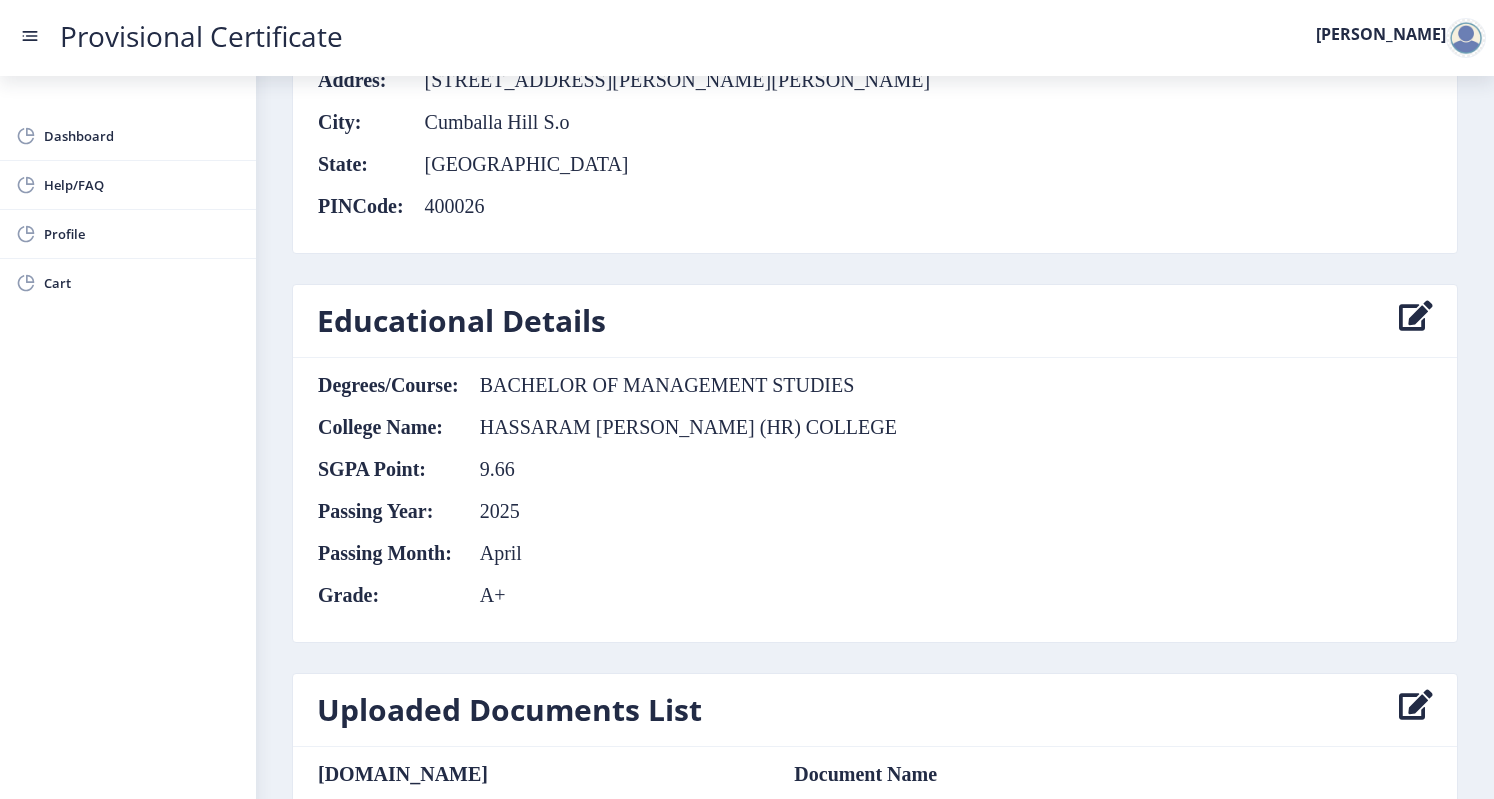 scroll, scrollTop: 1078, scrollLeft: 0, axis: vertical 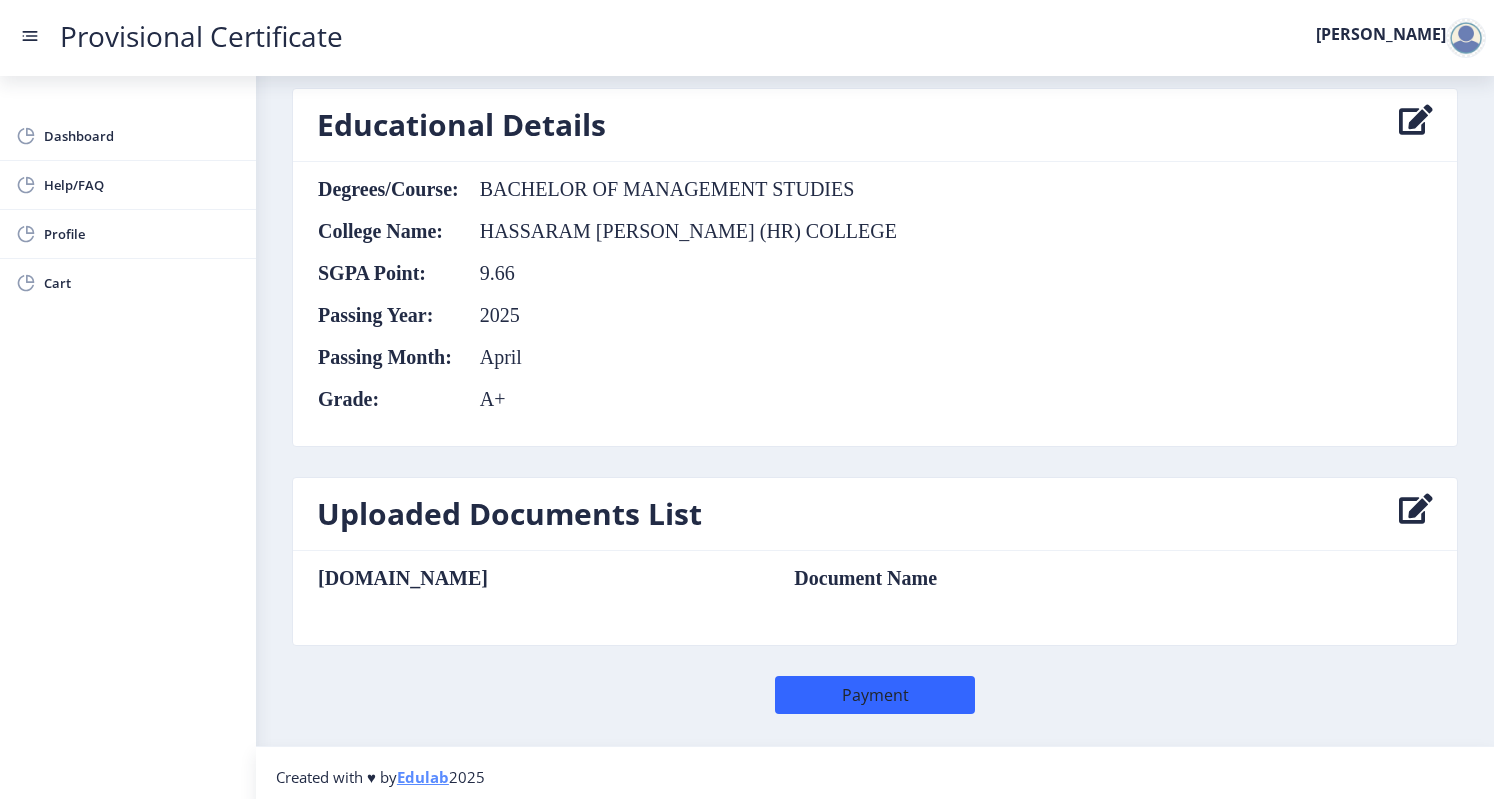 click 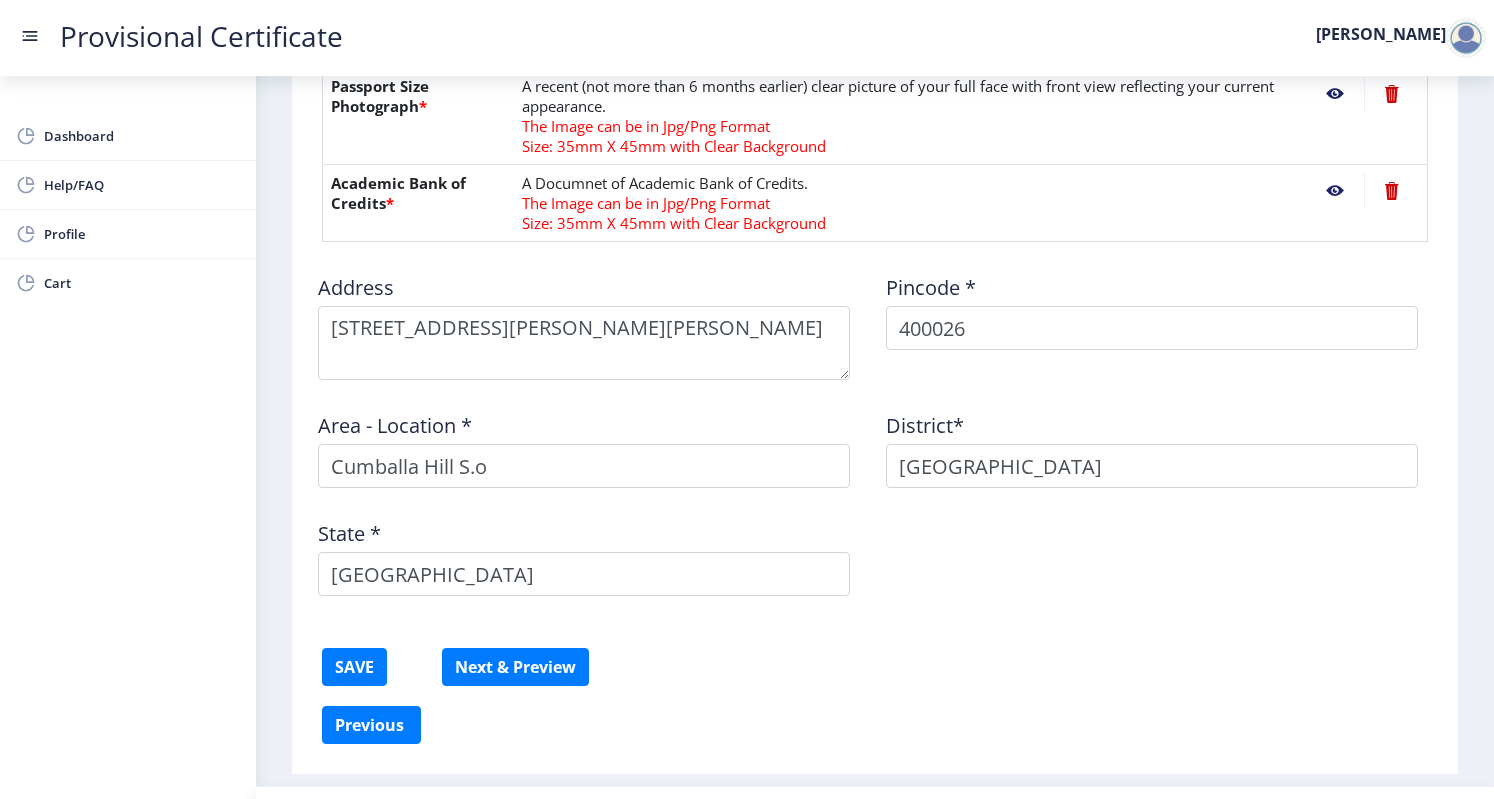 scroll, scrollTop: 880, scrollLeft: 0, axis: vertical 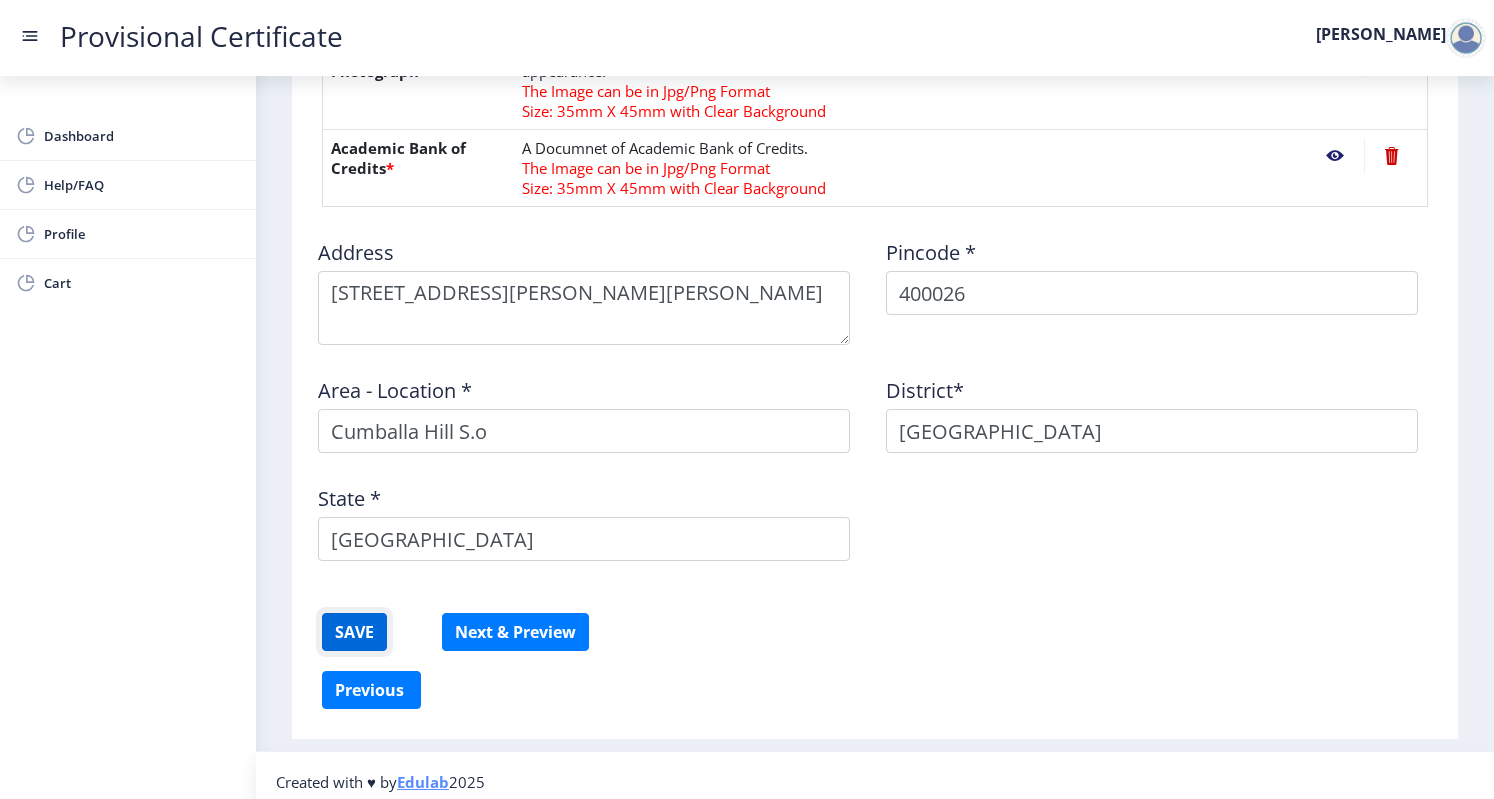click on "SAVE" 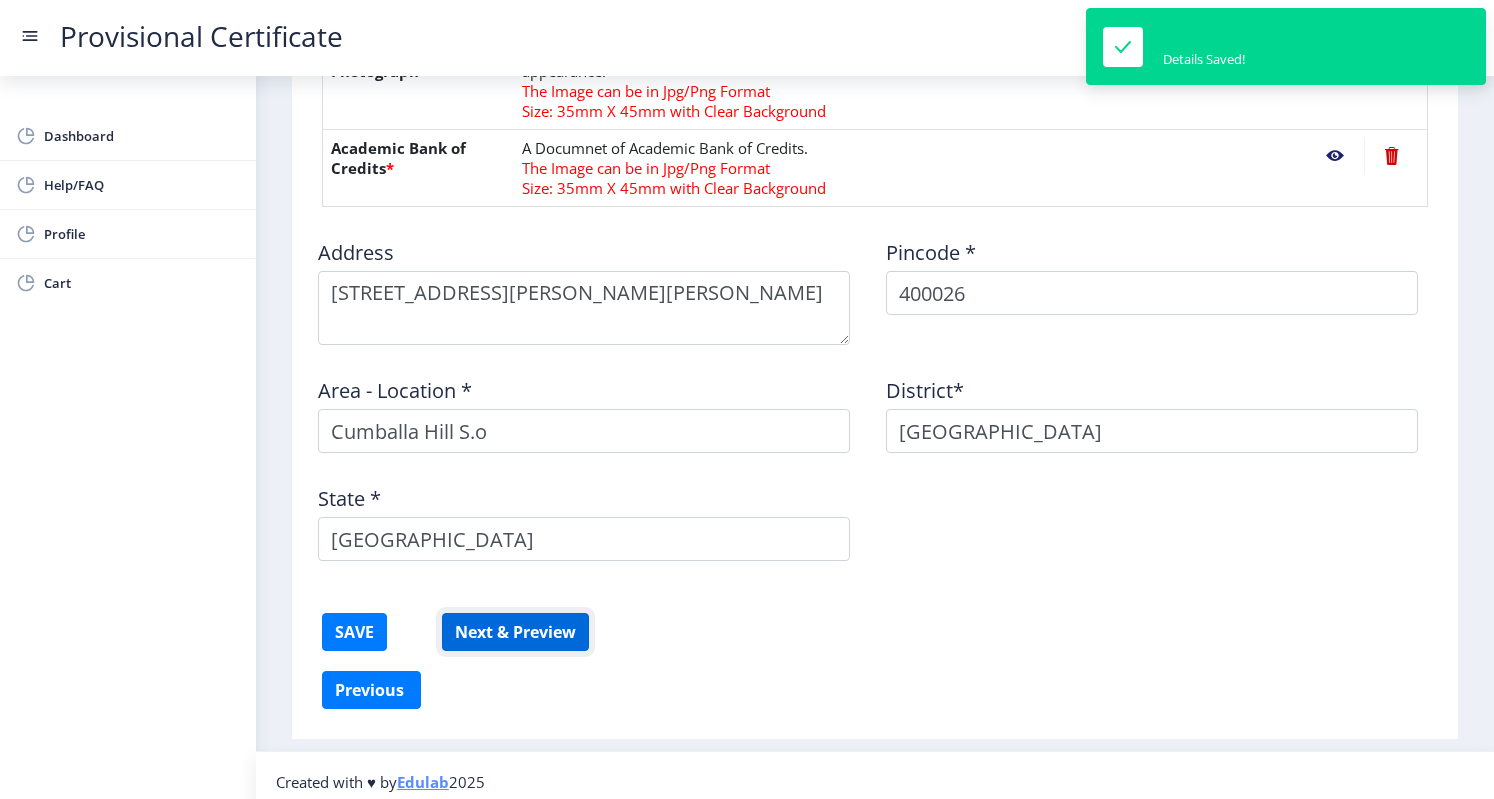 click on "Next & Preview" 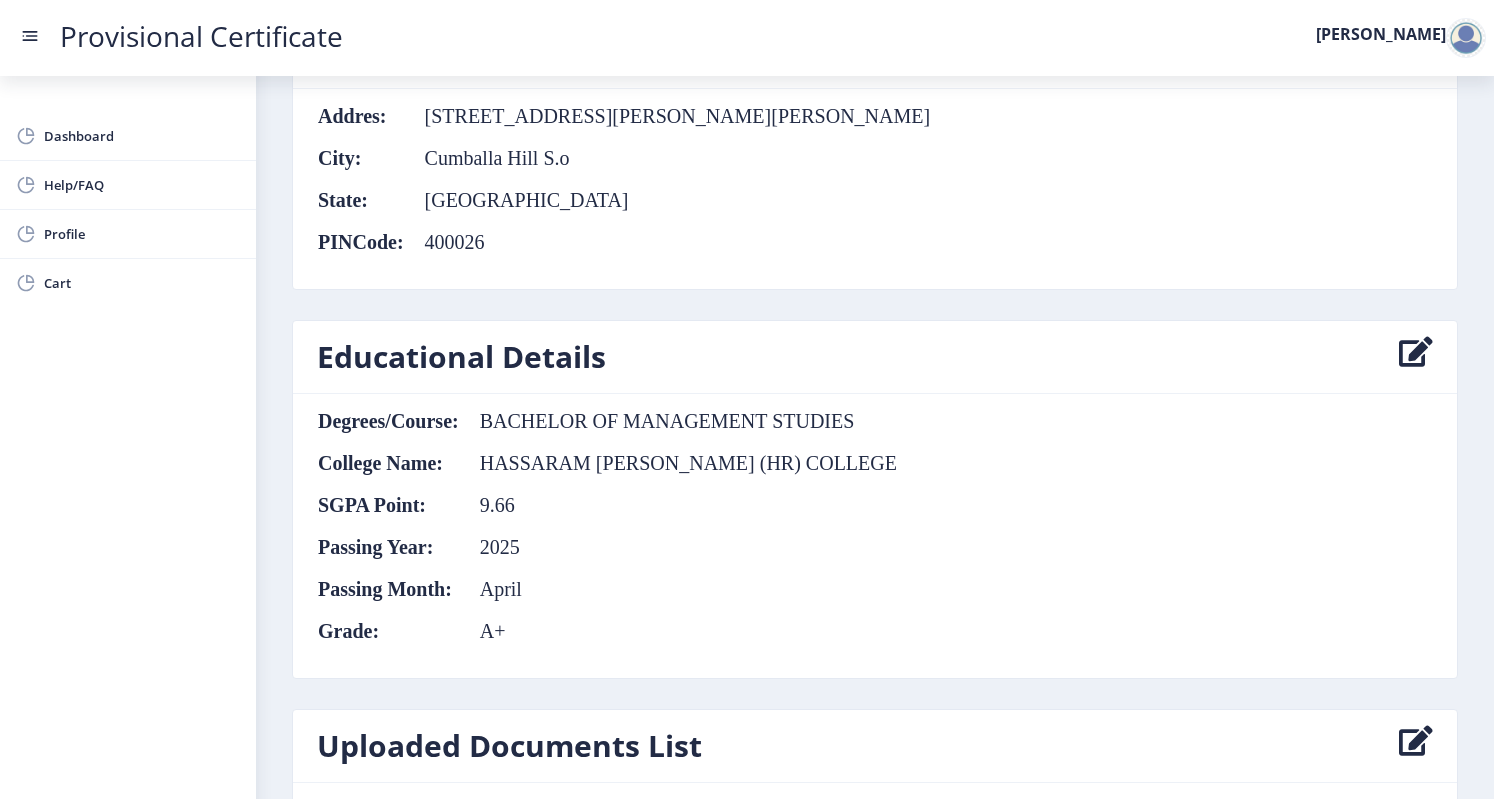 scroll, scrollTop: 1078, scrollLeft: 0, axis: vertical 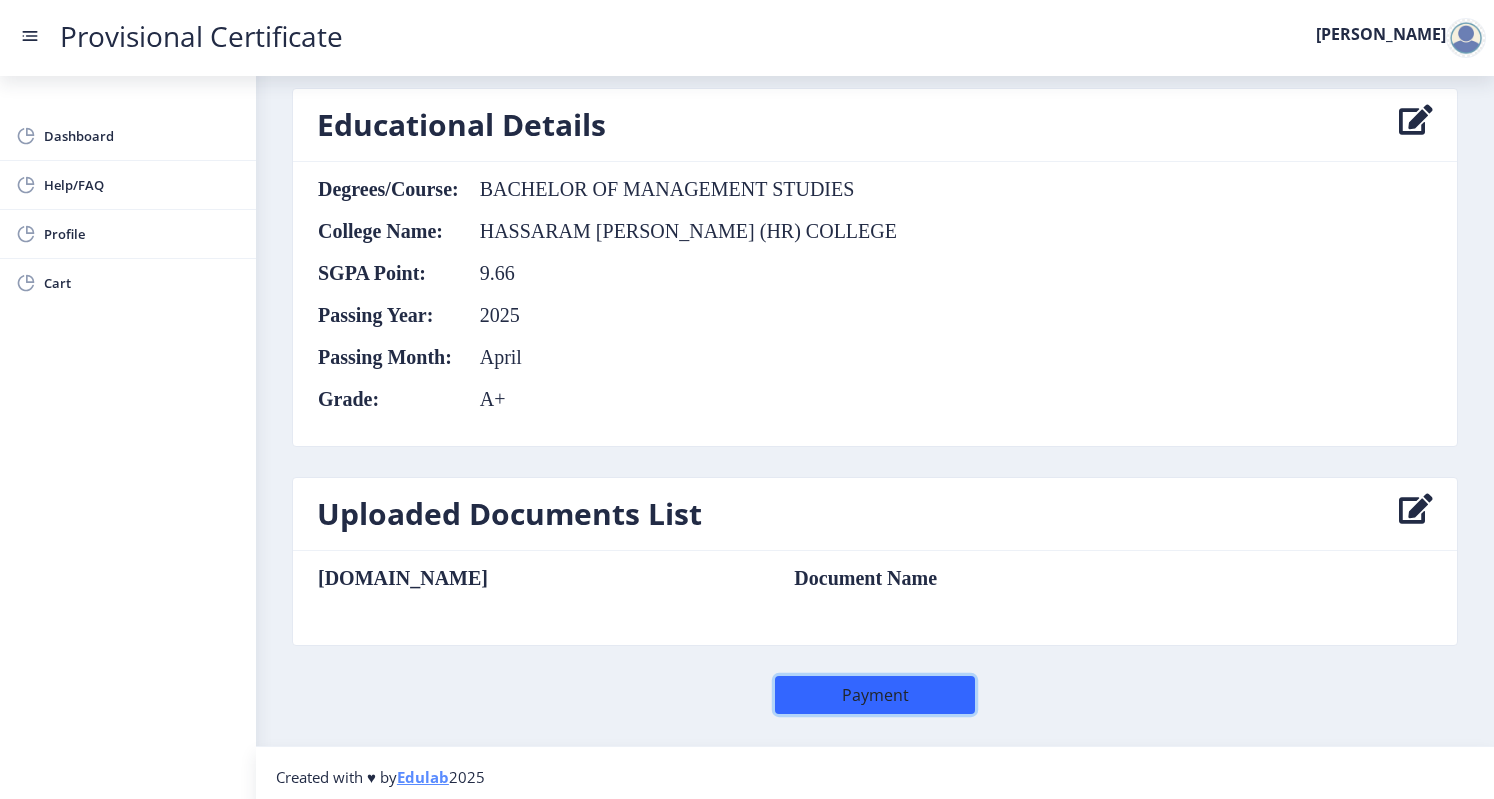 click on "Payment" 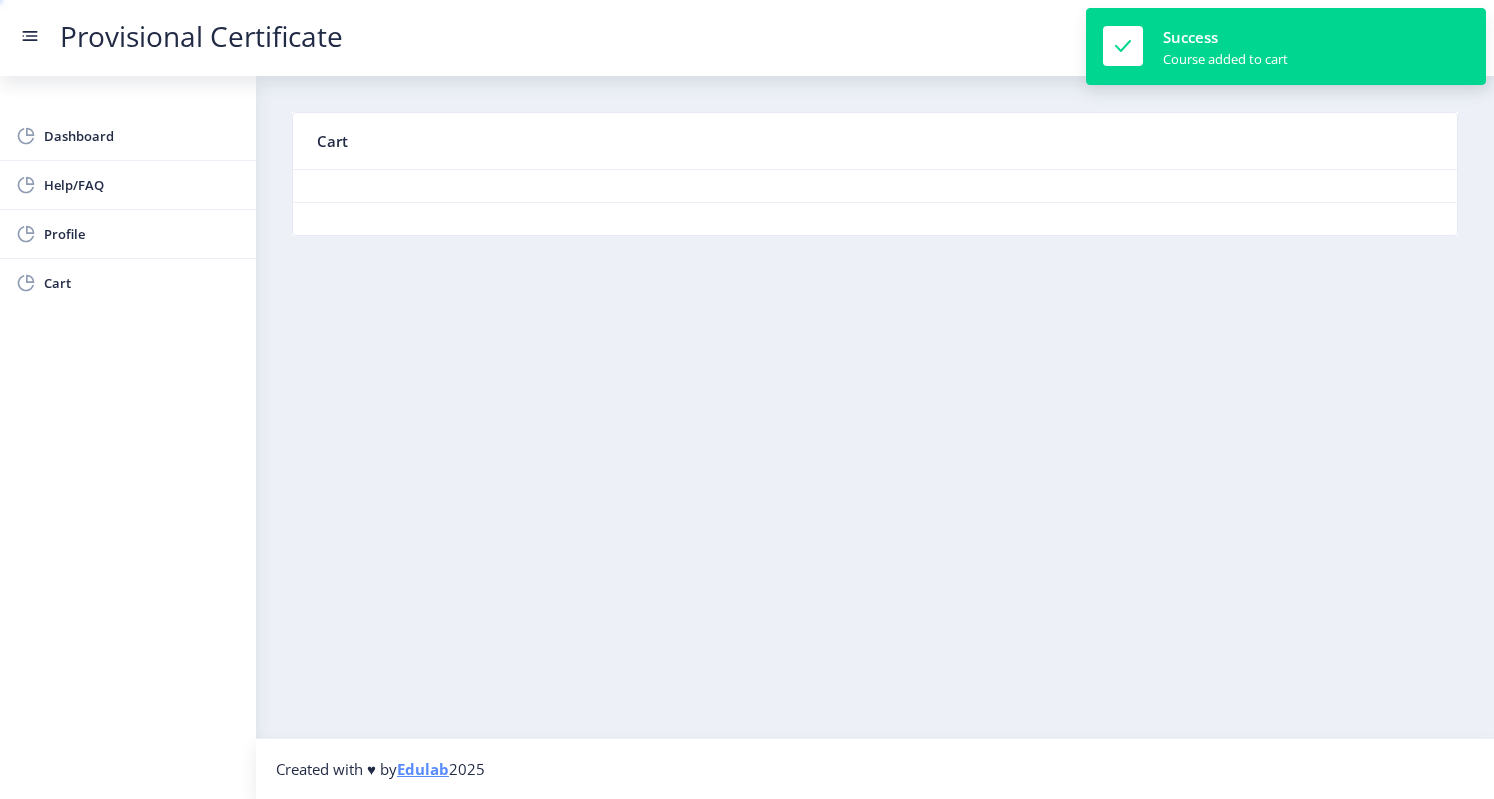 scroll, scrollTop: 0, scrollLeft: 0, axis: both 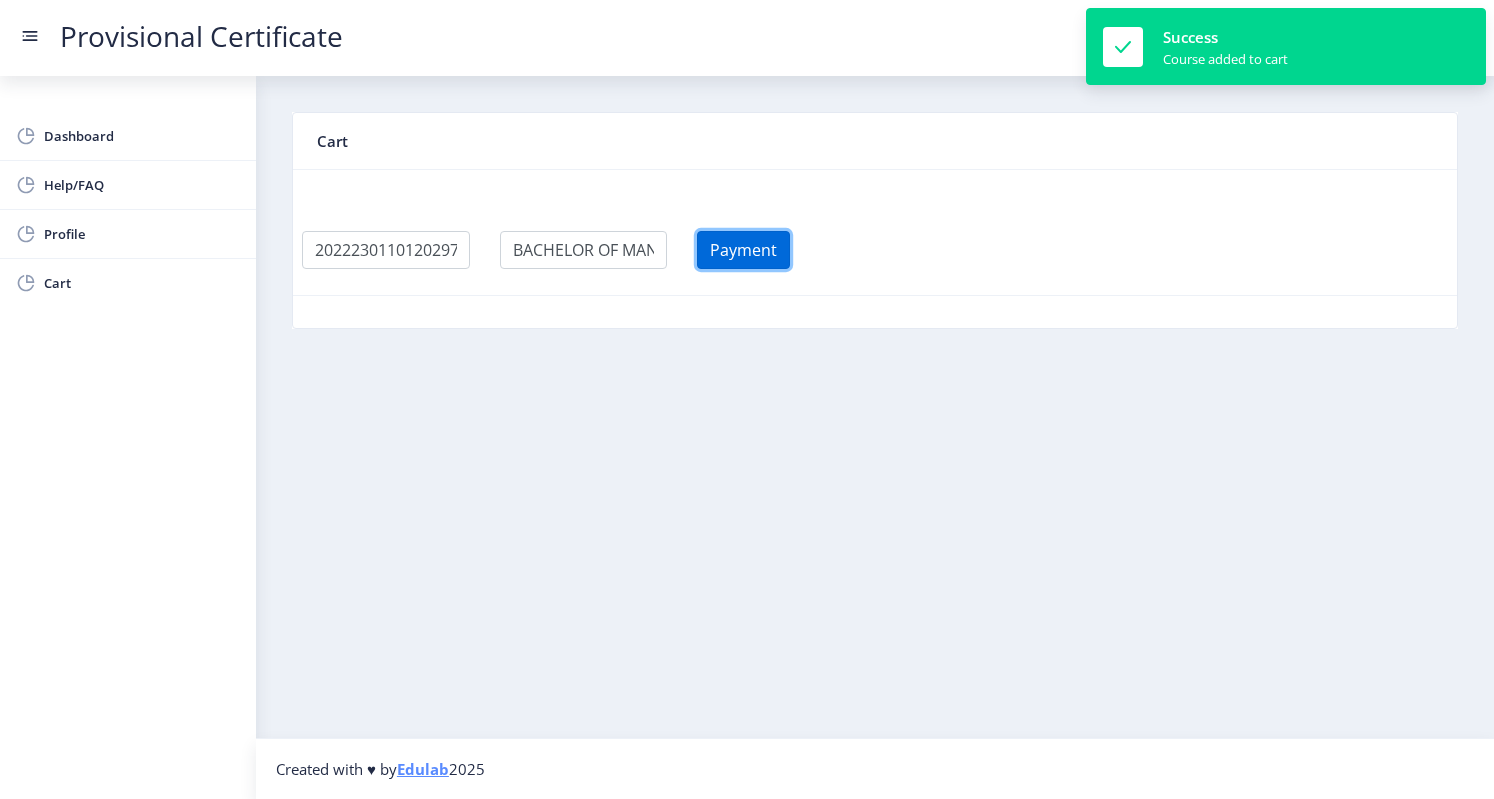 click on "Payment" 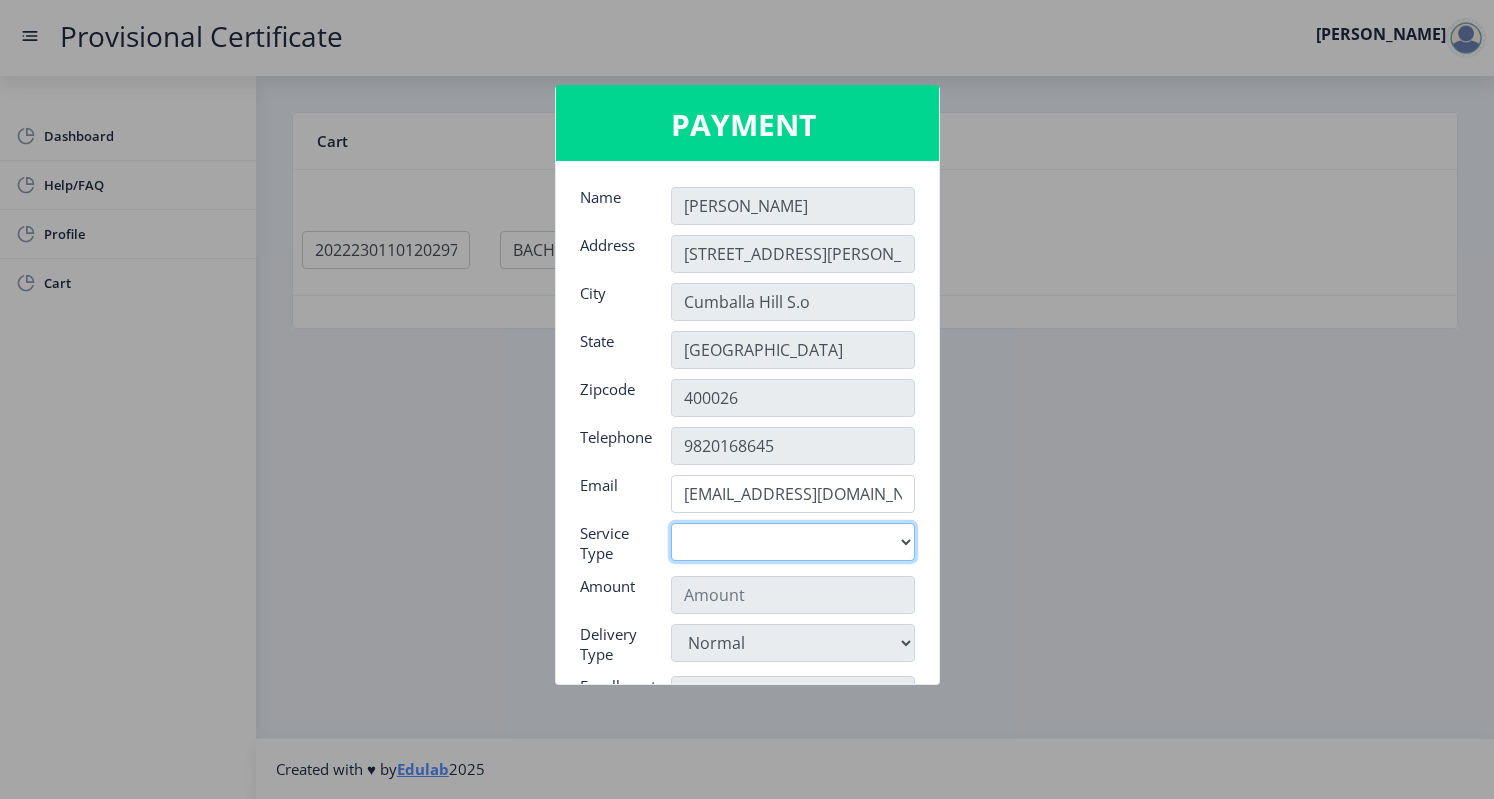 click on "Digital" at bounding box center [793, 542] 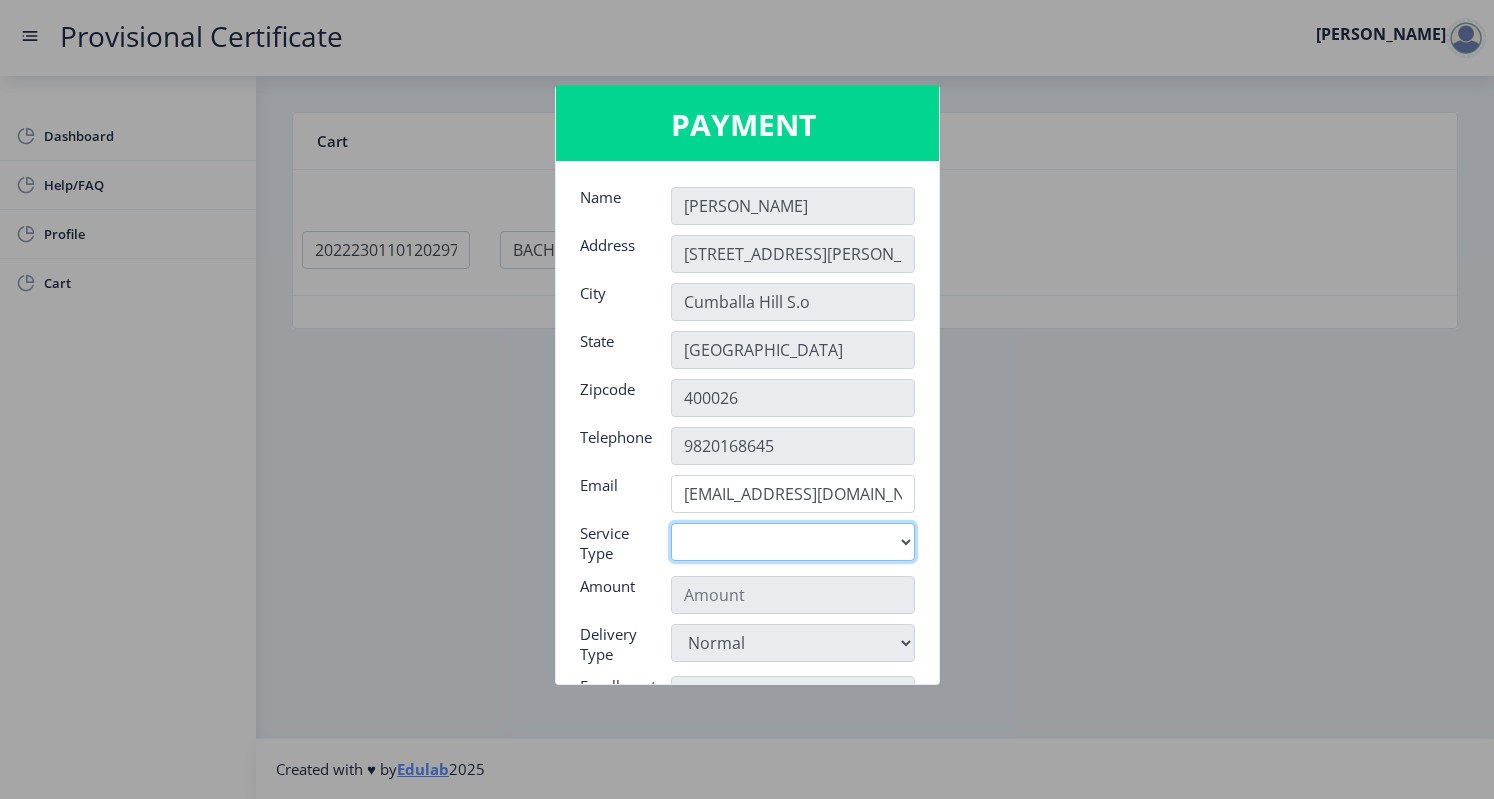 select on "old" 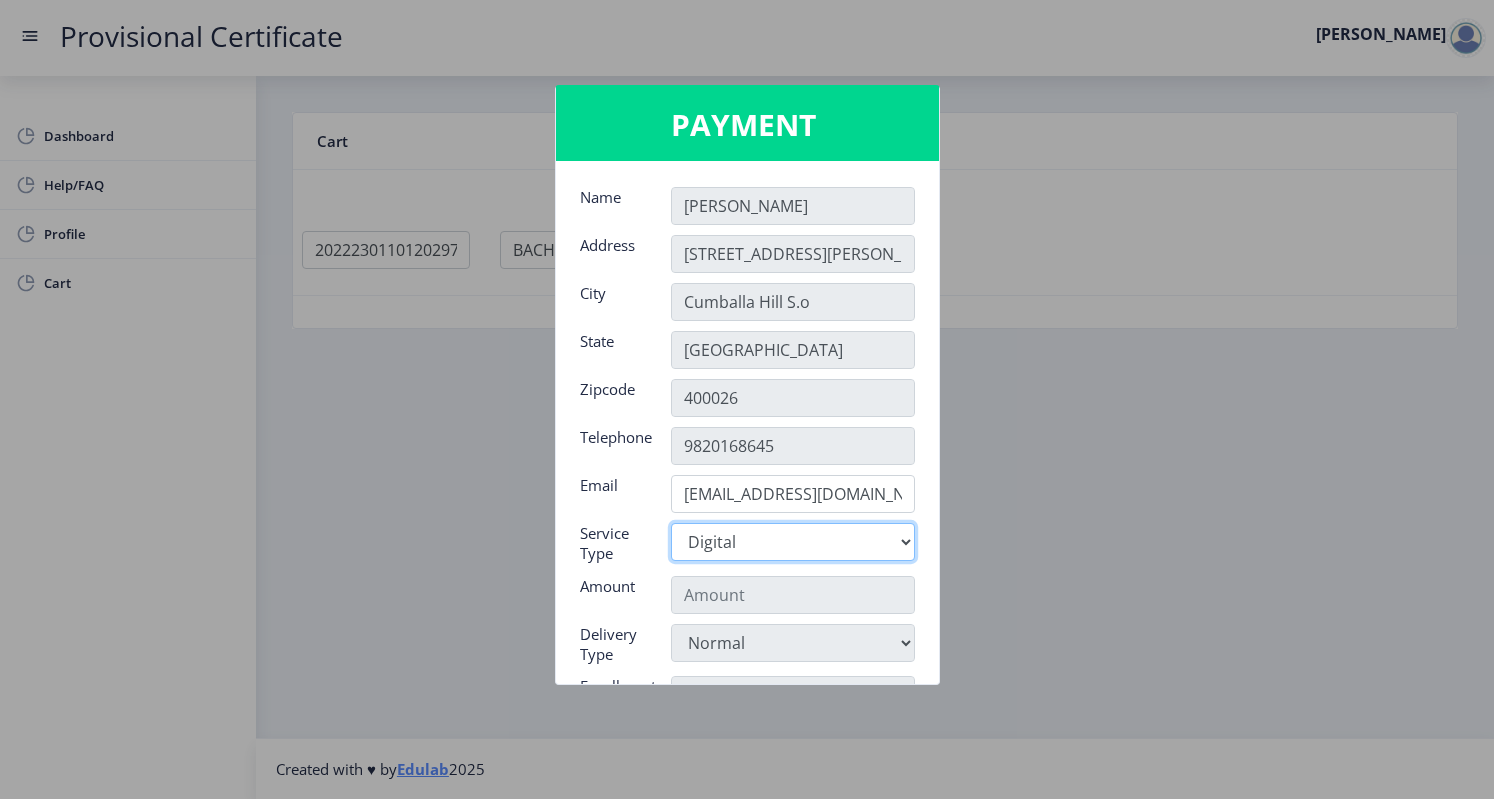 click on "Digital" at bounding box center (793, 542) 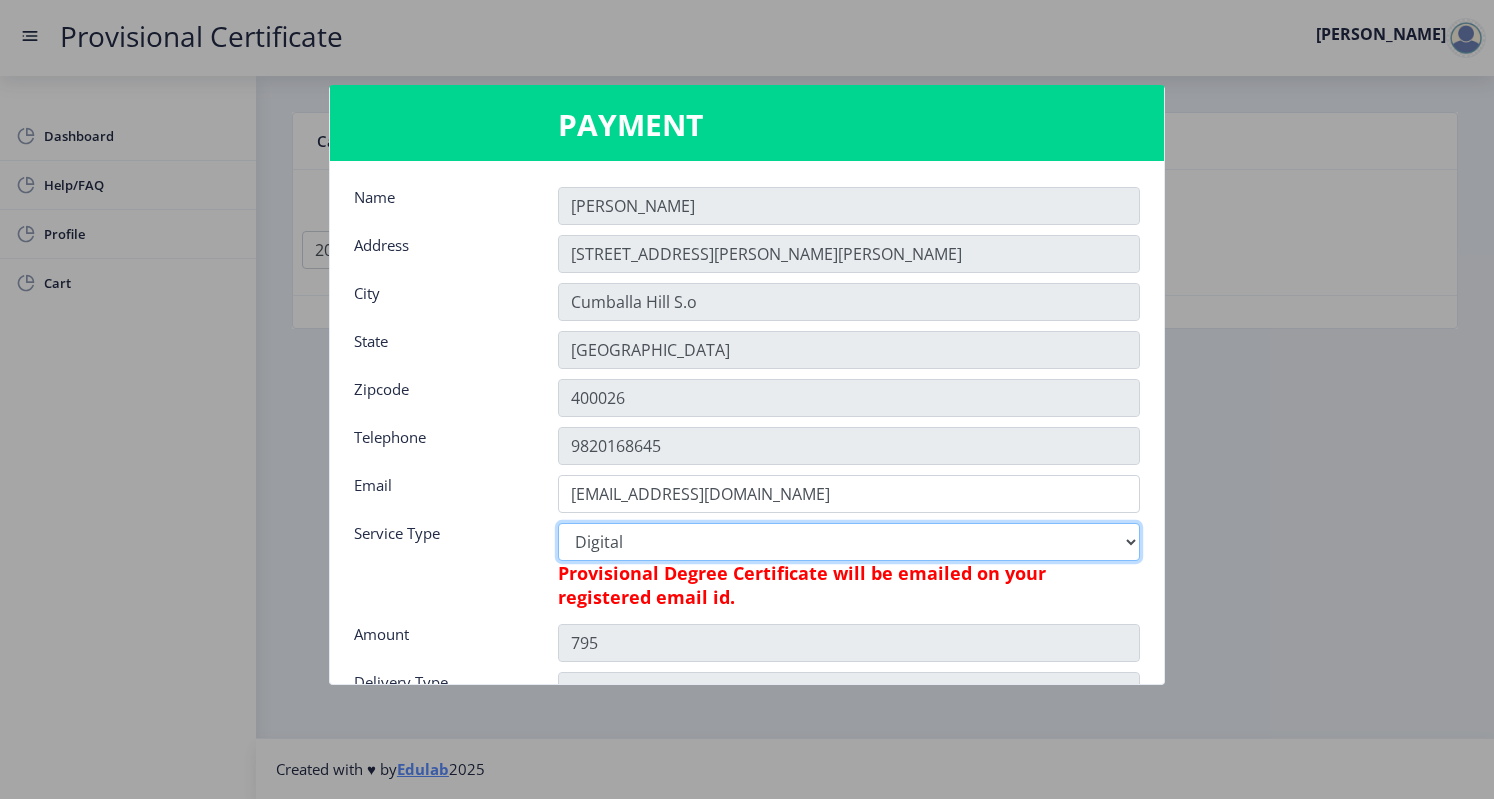 click on "Digital" at bounding box center [849, 542] 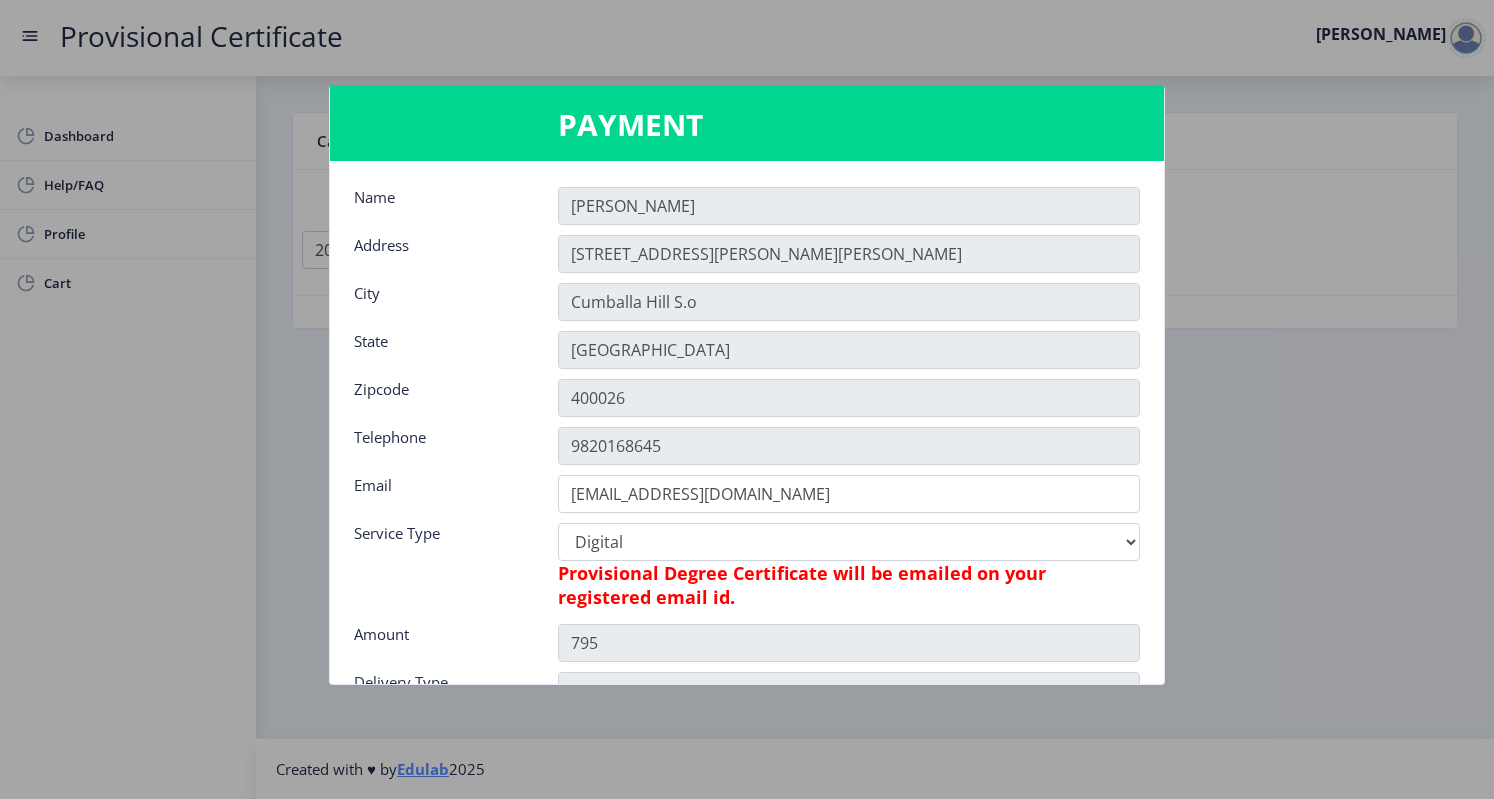 click on "Telephone" 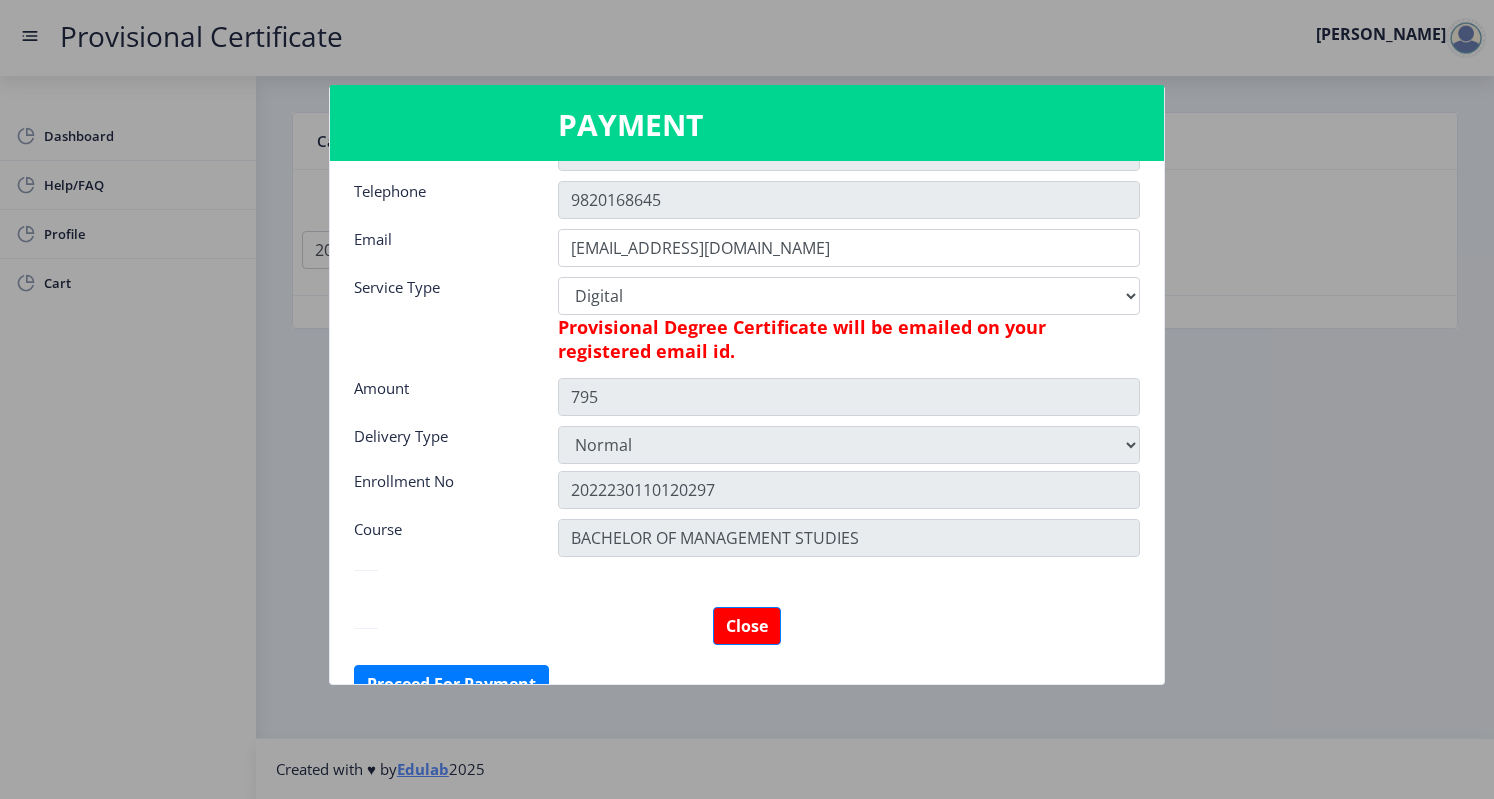 scroll, scrollTop: 279, scrollLeft: 0, axis: vertical 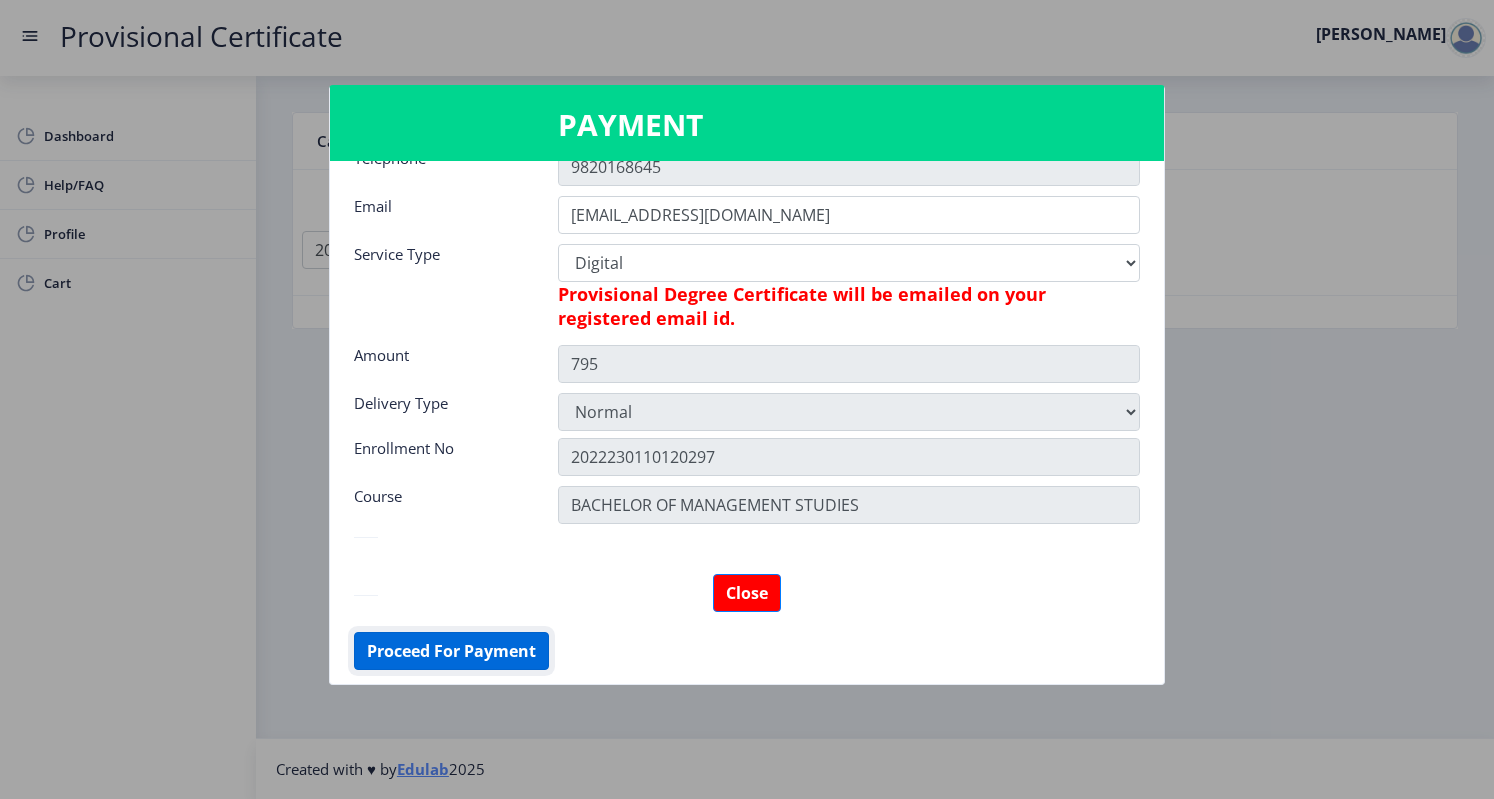 click on "Proceed For Payment" 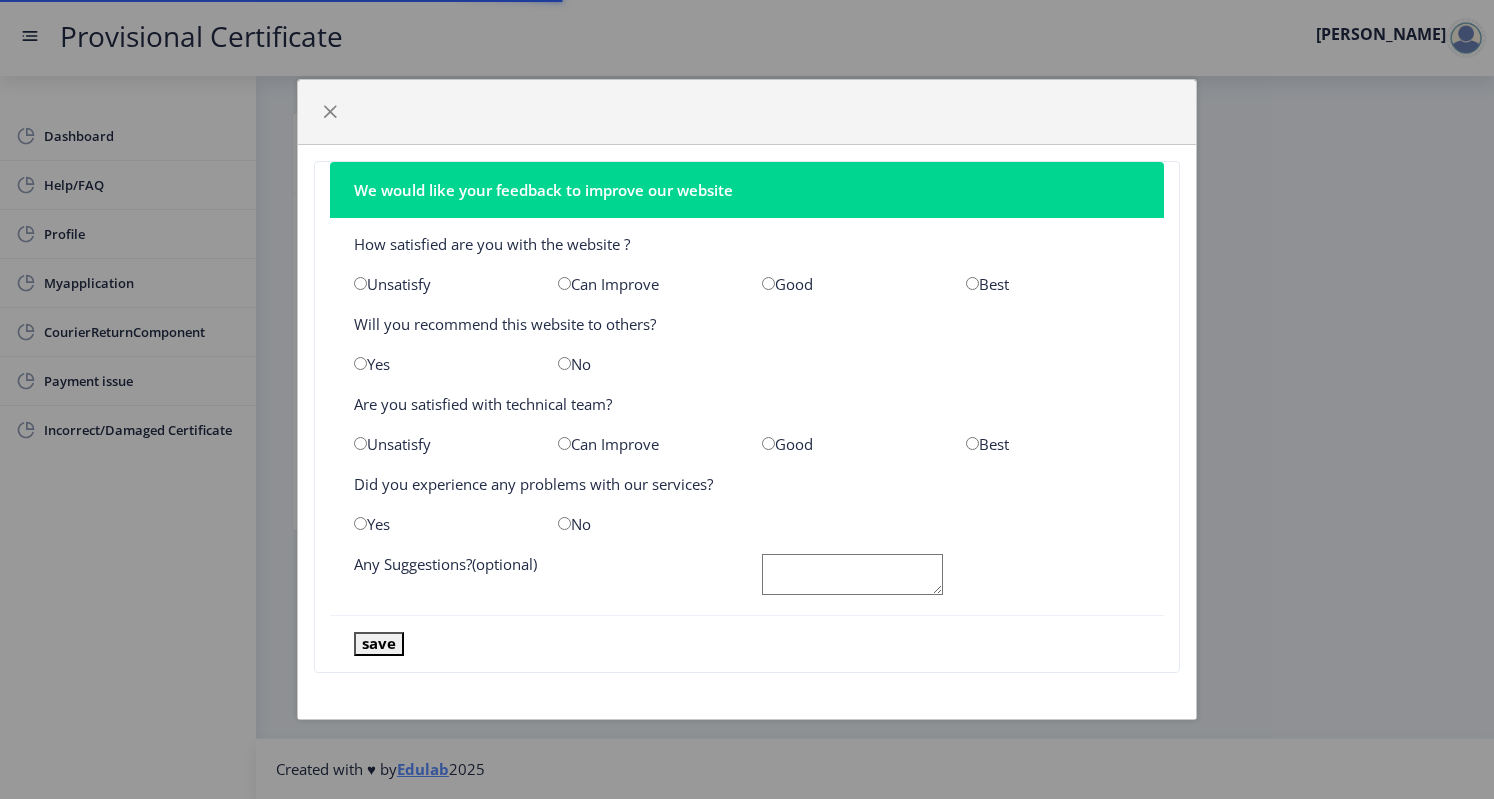 scroll, scrollTop: 0, scrollLeft: 0, axis: both 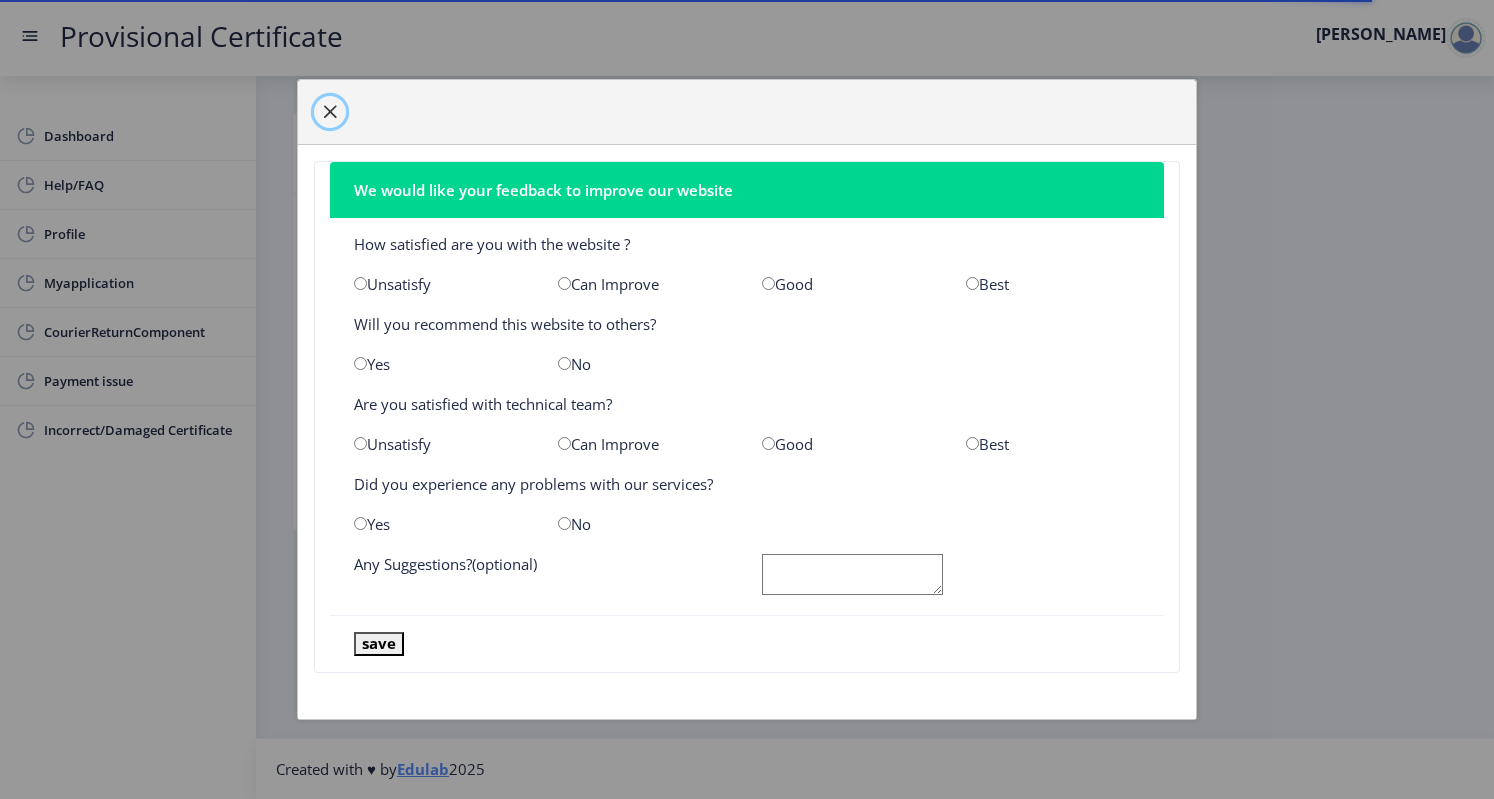 click 